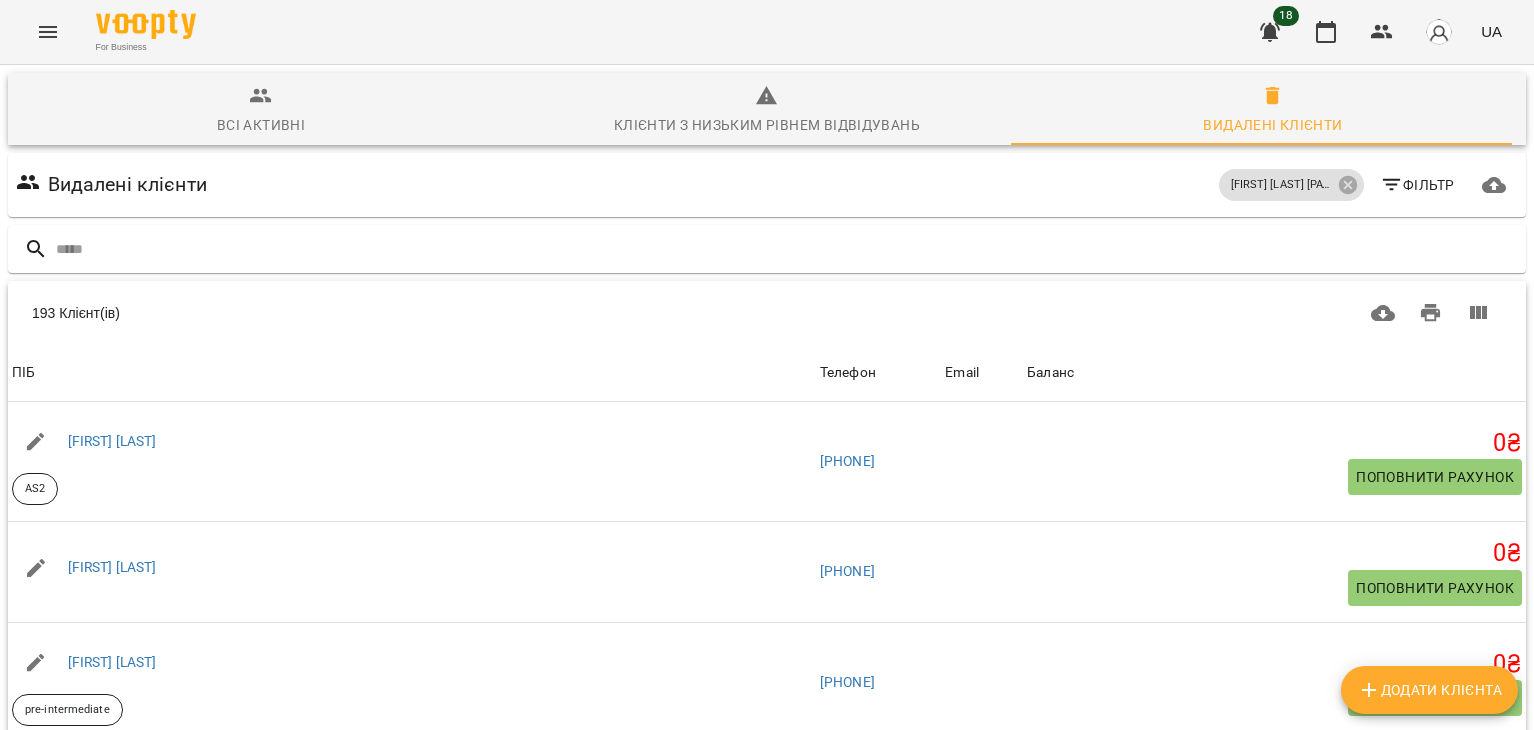 scroll, scrollTop: 0, scrollLeft: 0, axis: both 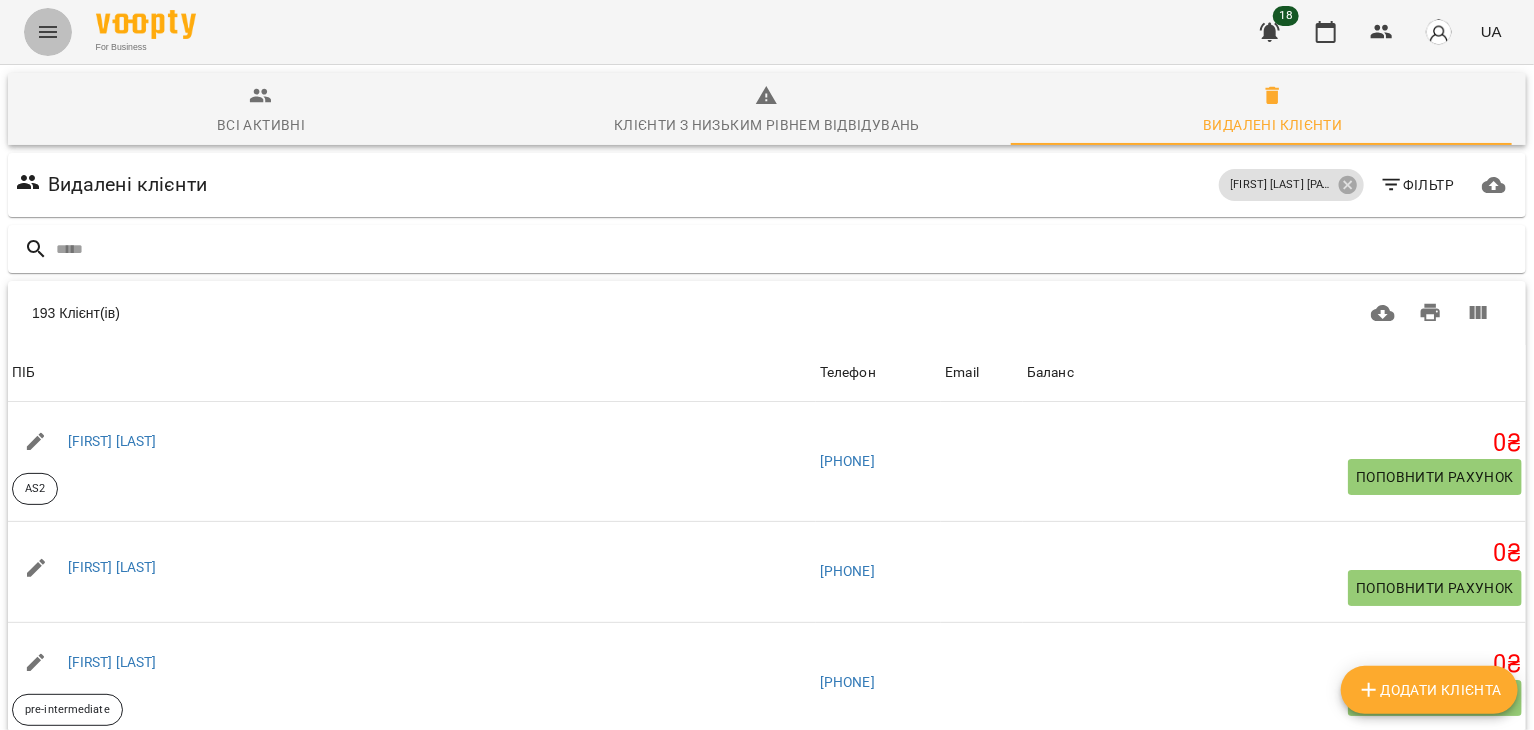 click 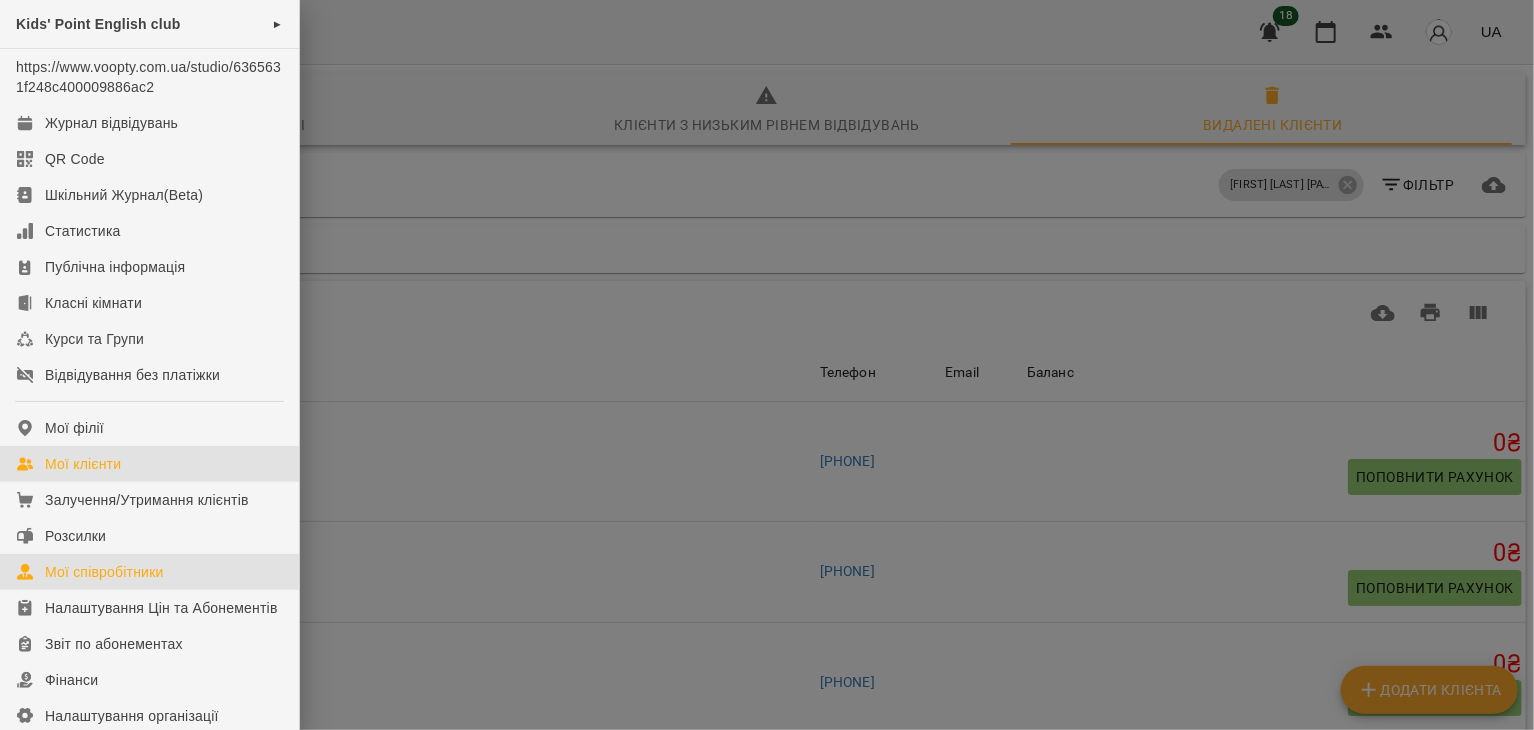 click on "Мої співробітники" at bounding box center [104, 572] 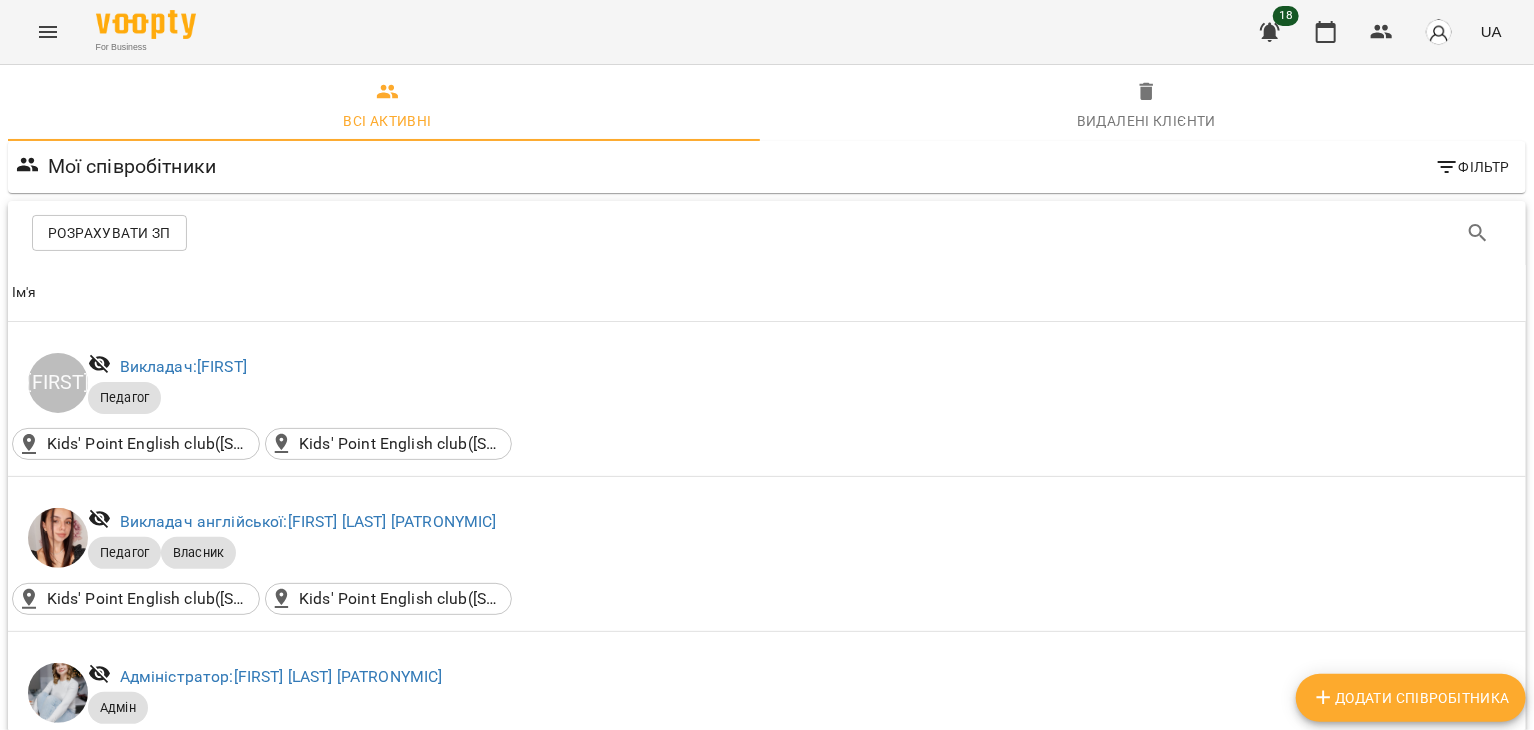 scroll, scrollTop: 764, scrollLeft: 0, axis: vertical 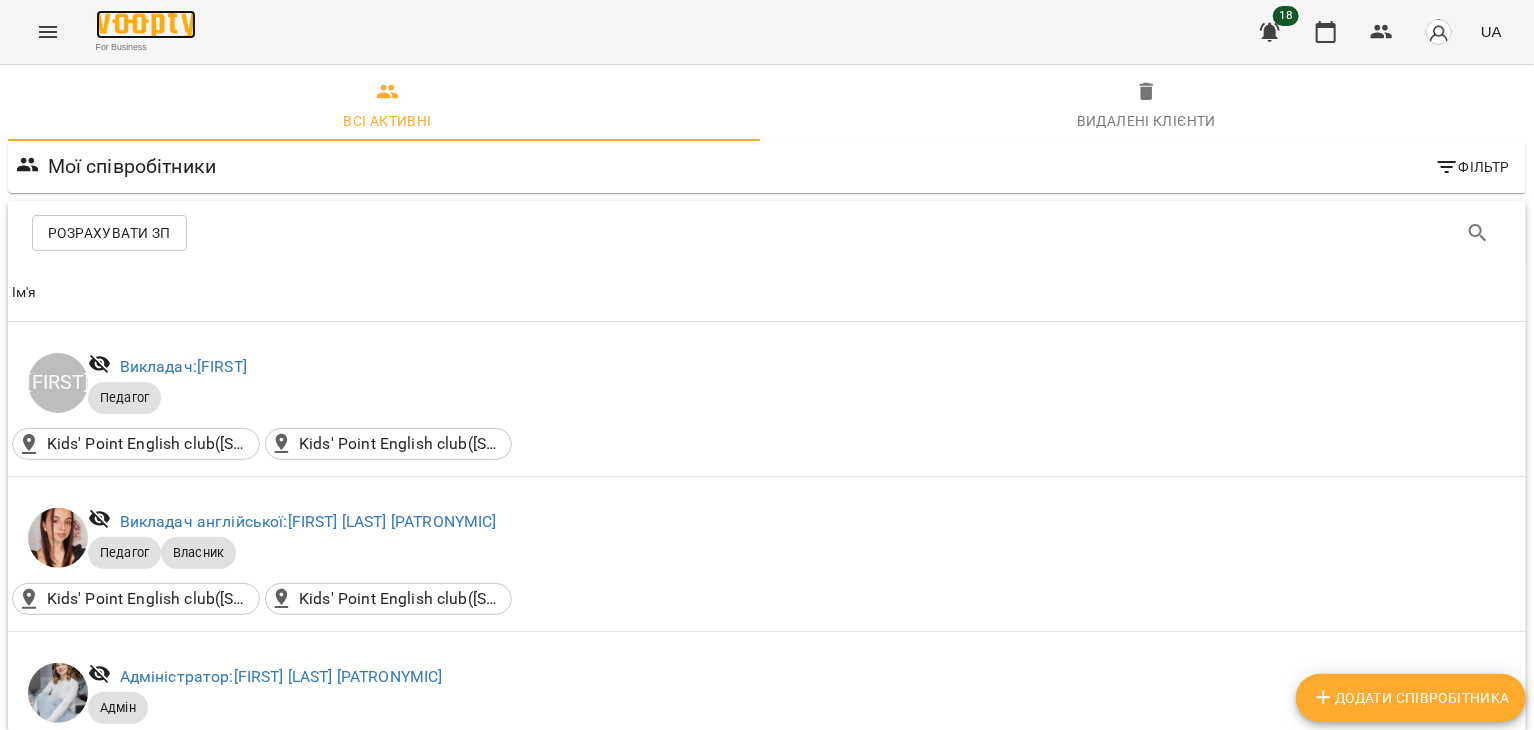 click at bounding box center [146, 24] 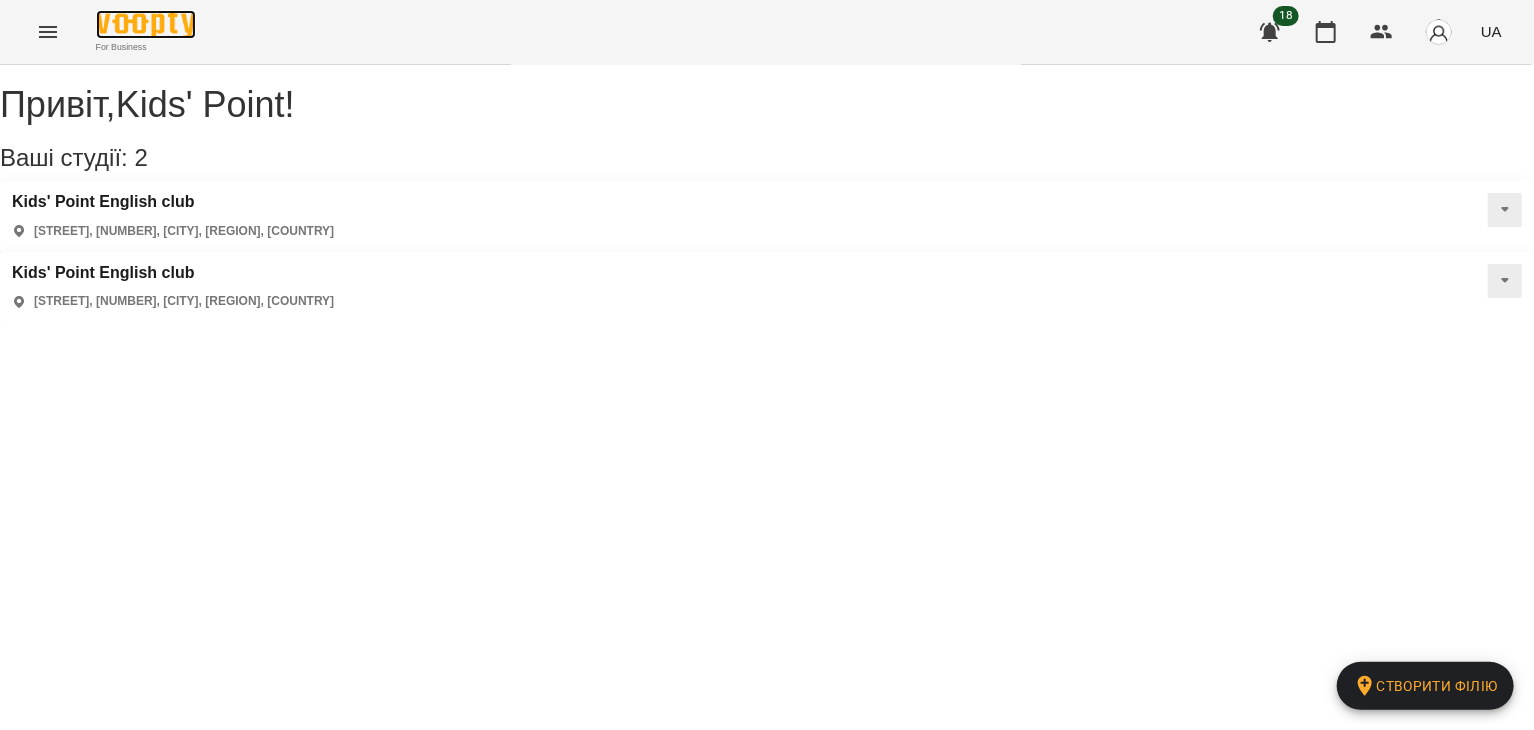 click at bounding box center [146, 24] 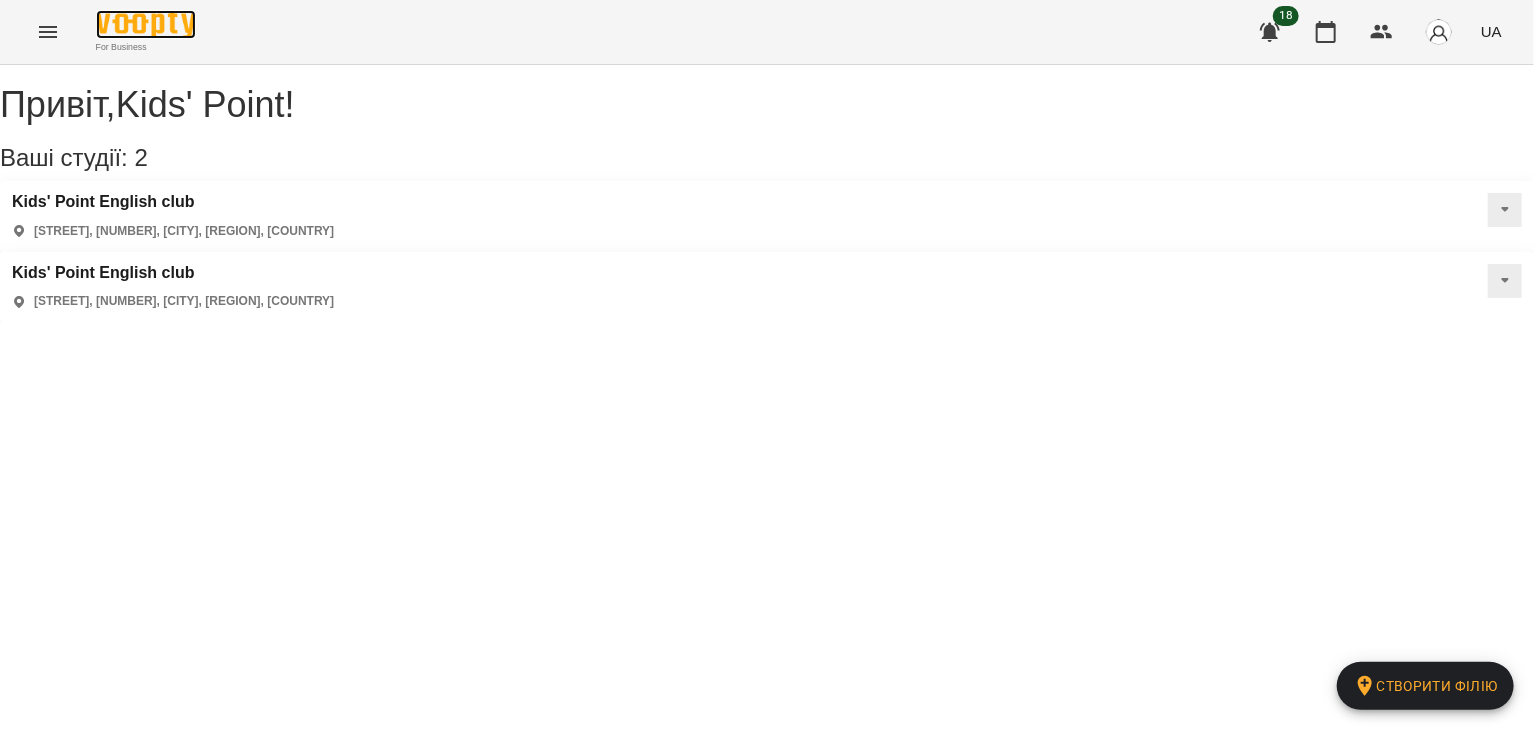click at bounding box center (146, 24) 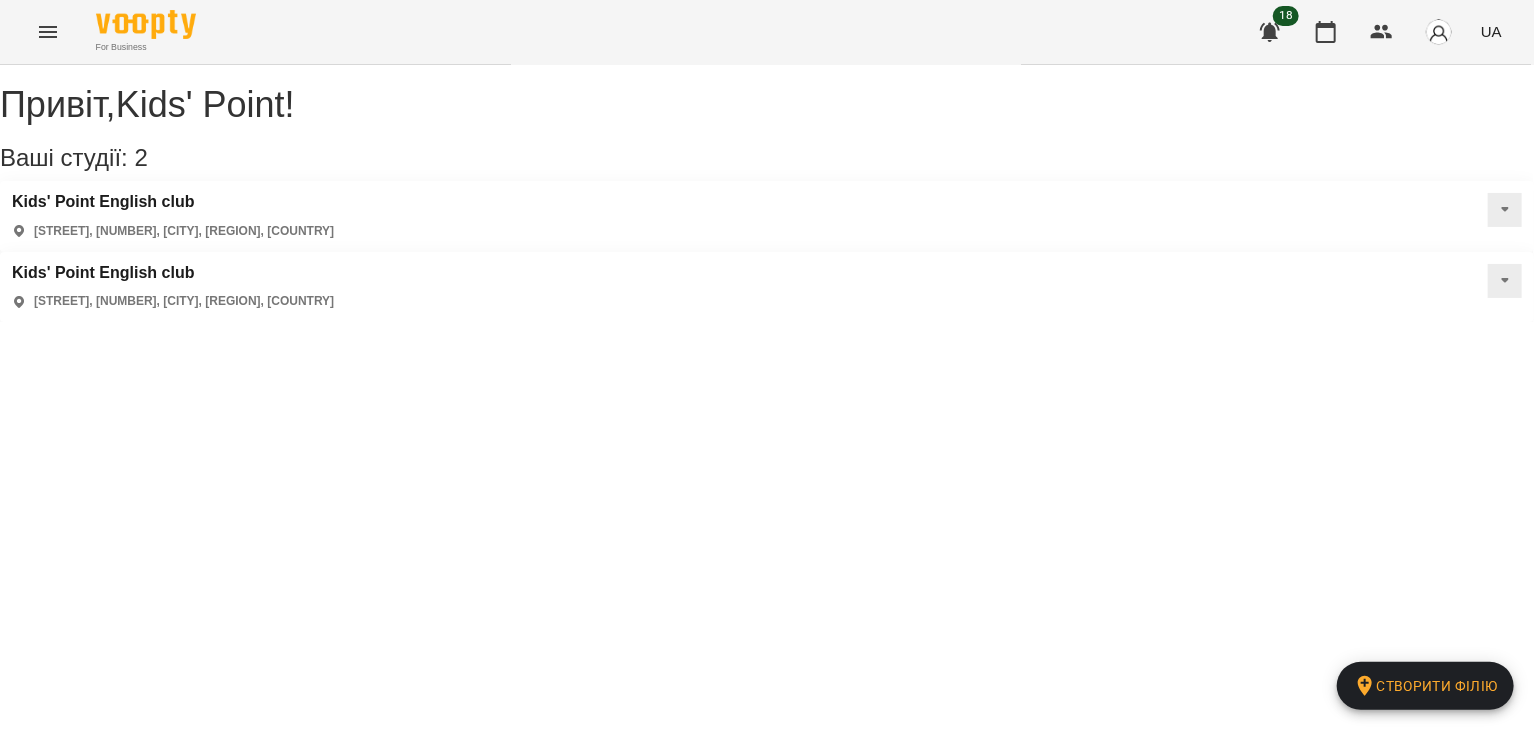 click on "Привіт , Kids' Point ! Ваші студії: 2 Створити філію Kids' Point English club [STREET], [NUMBER], [CITY], [REGION], [COUNTRY] Kids' Point English club [STREET], [NUMBER], [CITY], [REGION], [COUNTRY]" at bounding box center (767, 203) 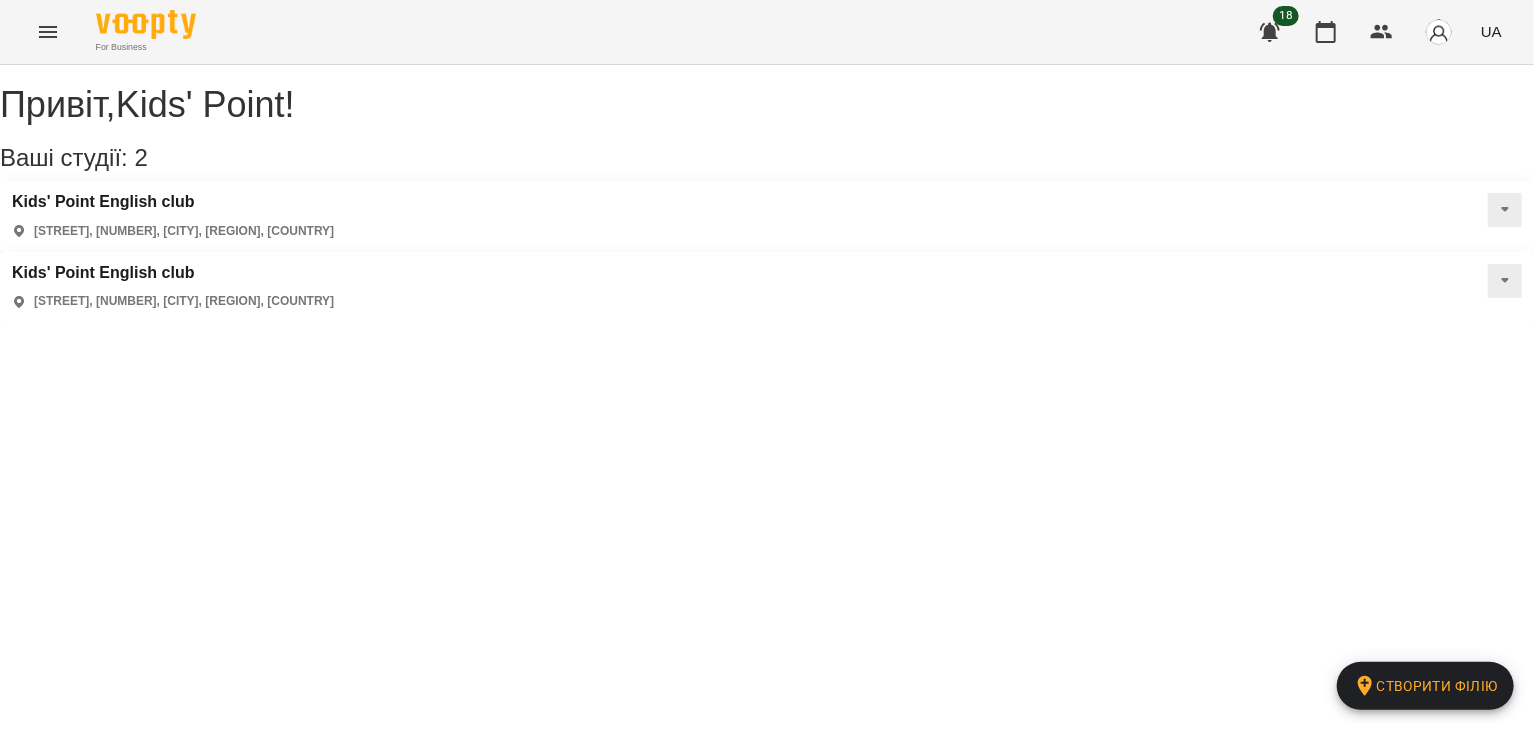 click on "Kids' Point English club [STREET], [NUMBER], [CITY], [REGION], [COUNTRY]" at bounding box center [767, 287] 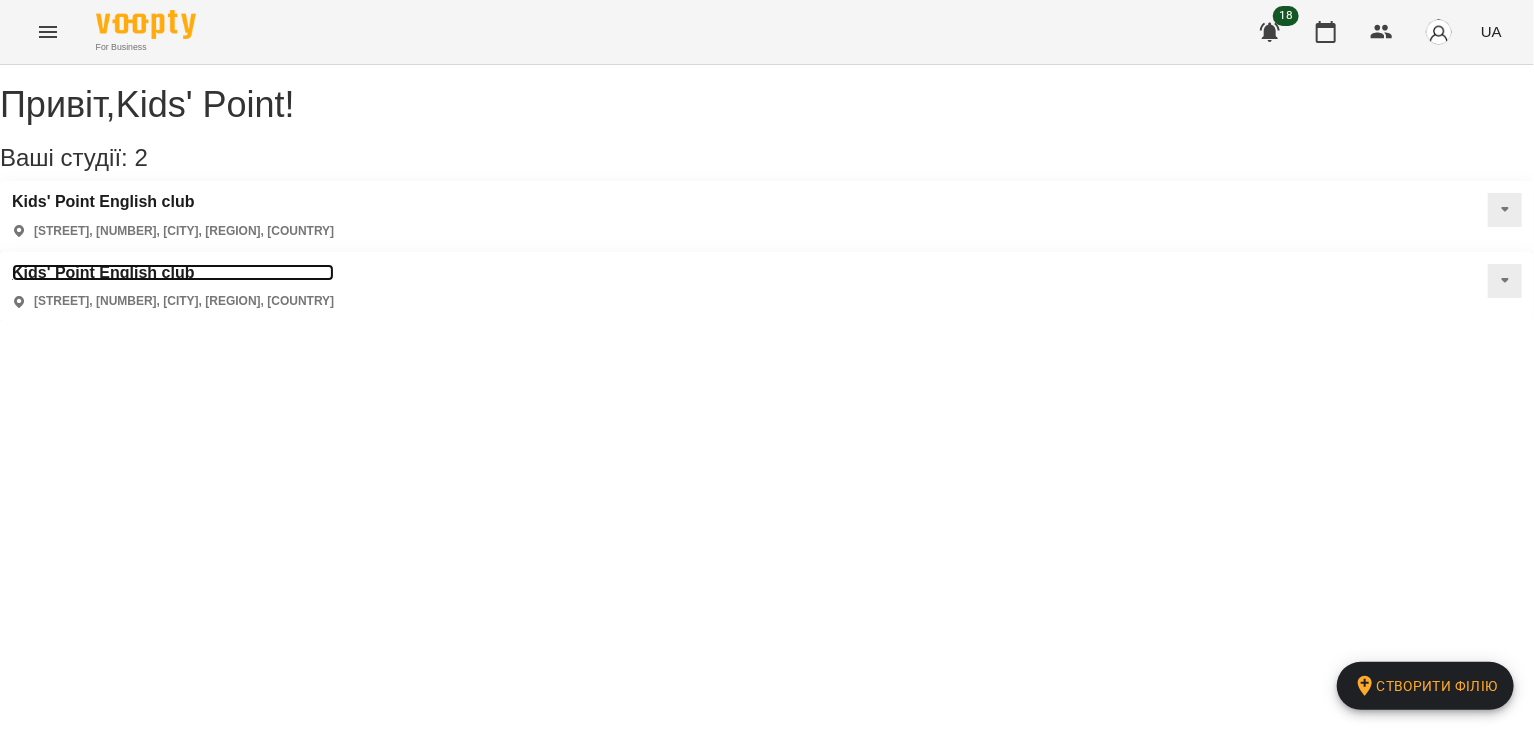 click on "Kids' Point English club" at bounding box center (173, 273) 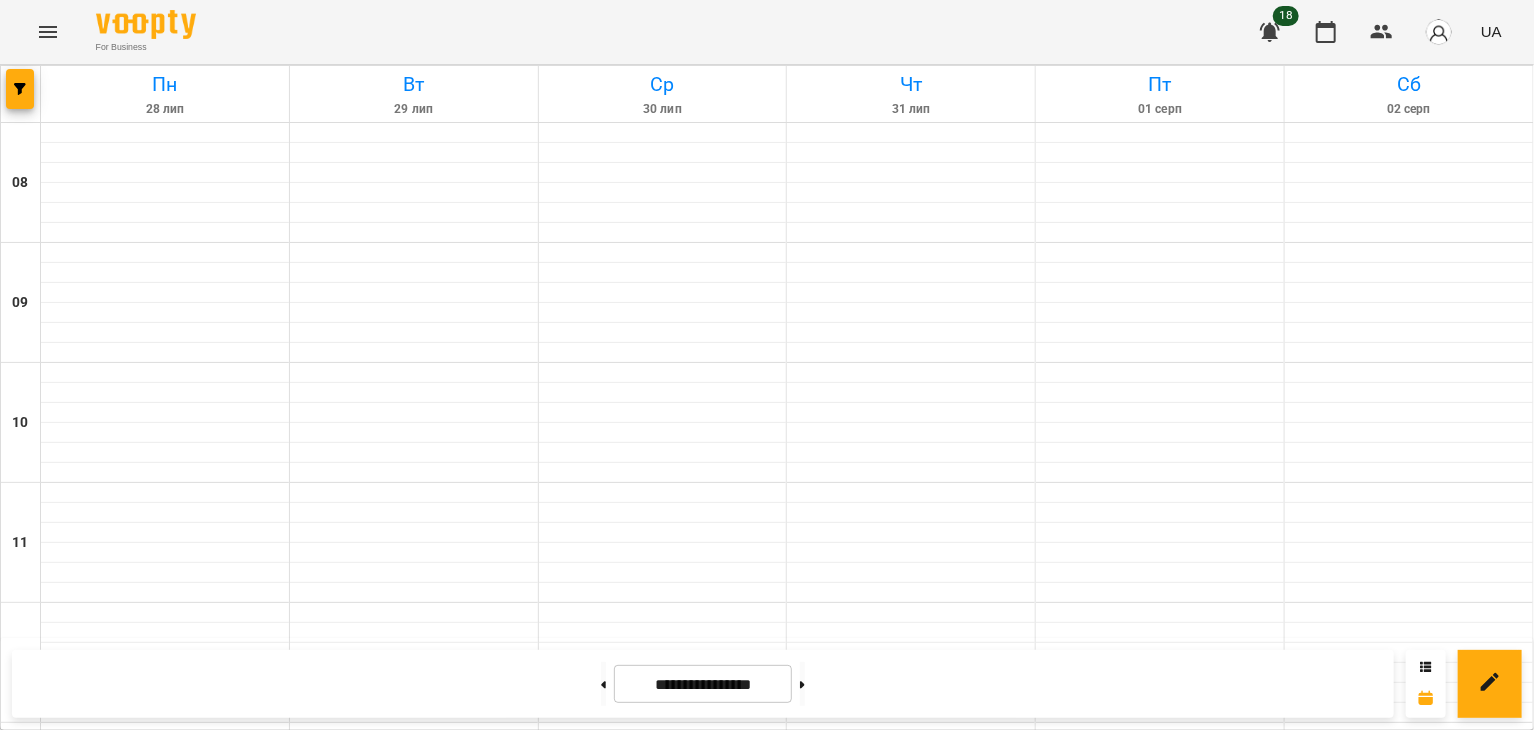 scroll, scrollTop: 0, scrollLeft: 0, axis: both 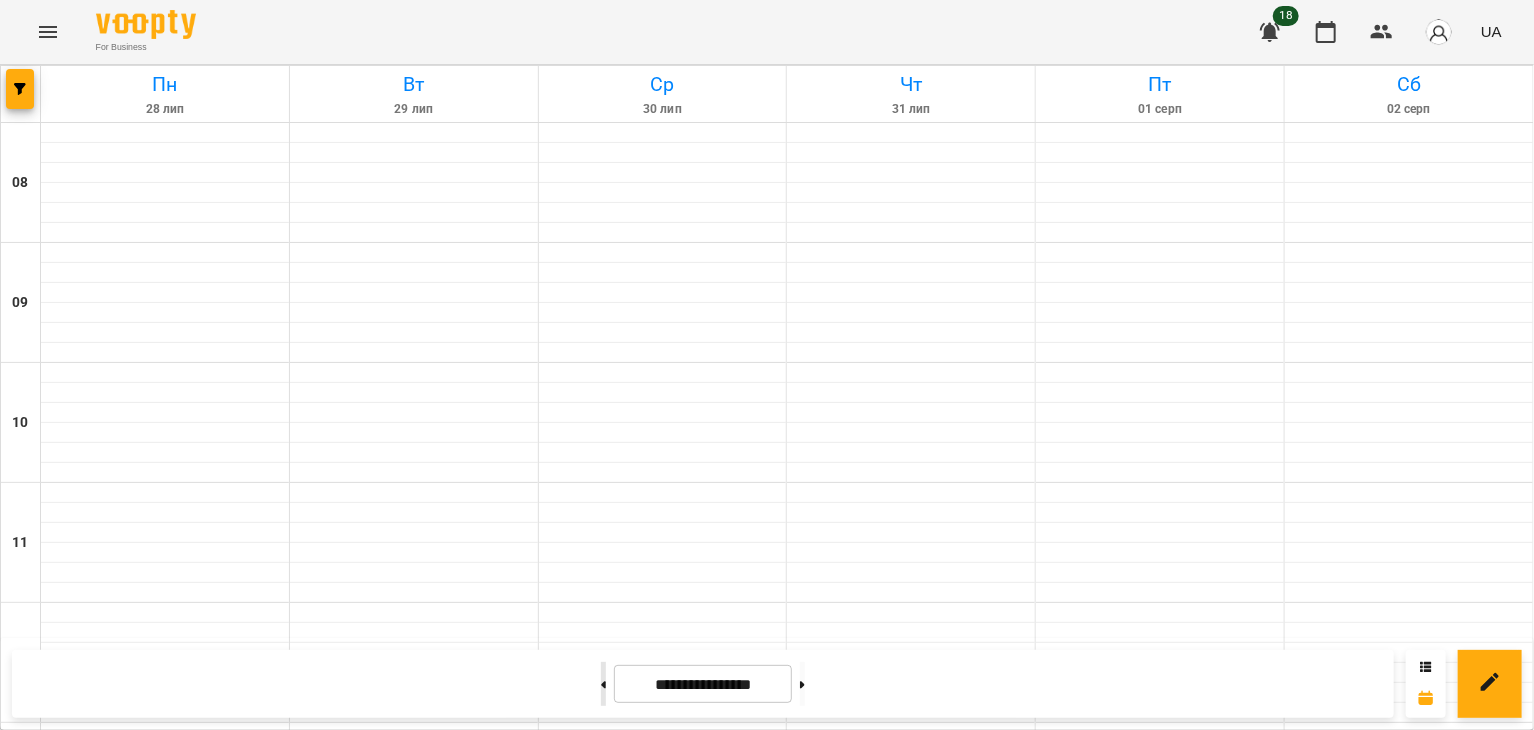 click at bounding box center (603, 684) 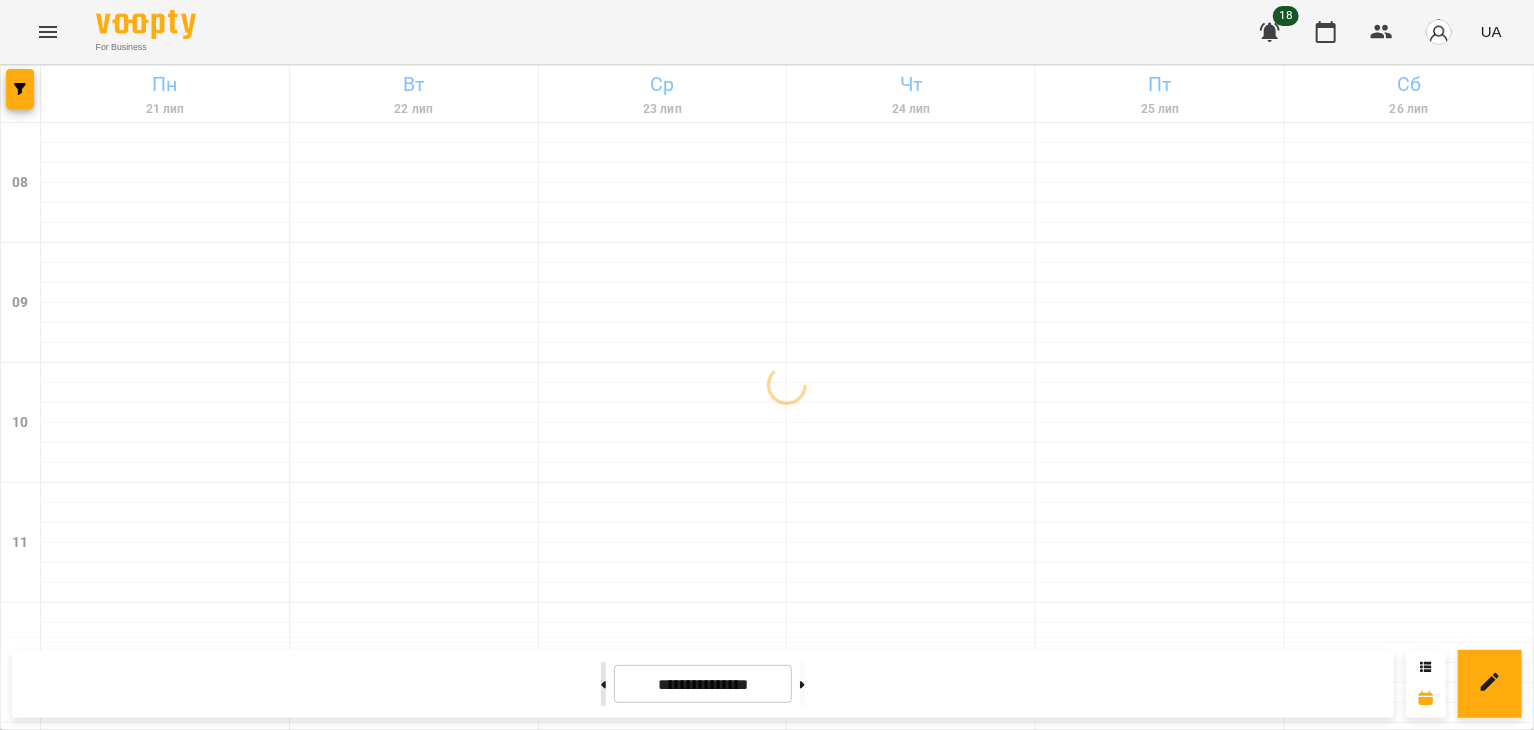 click at bounding box center (603, 684) 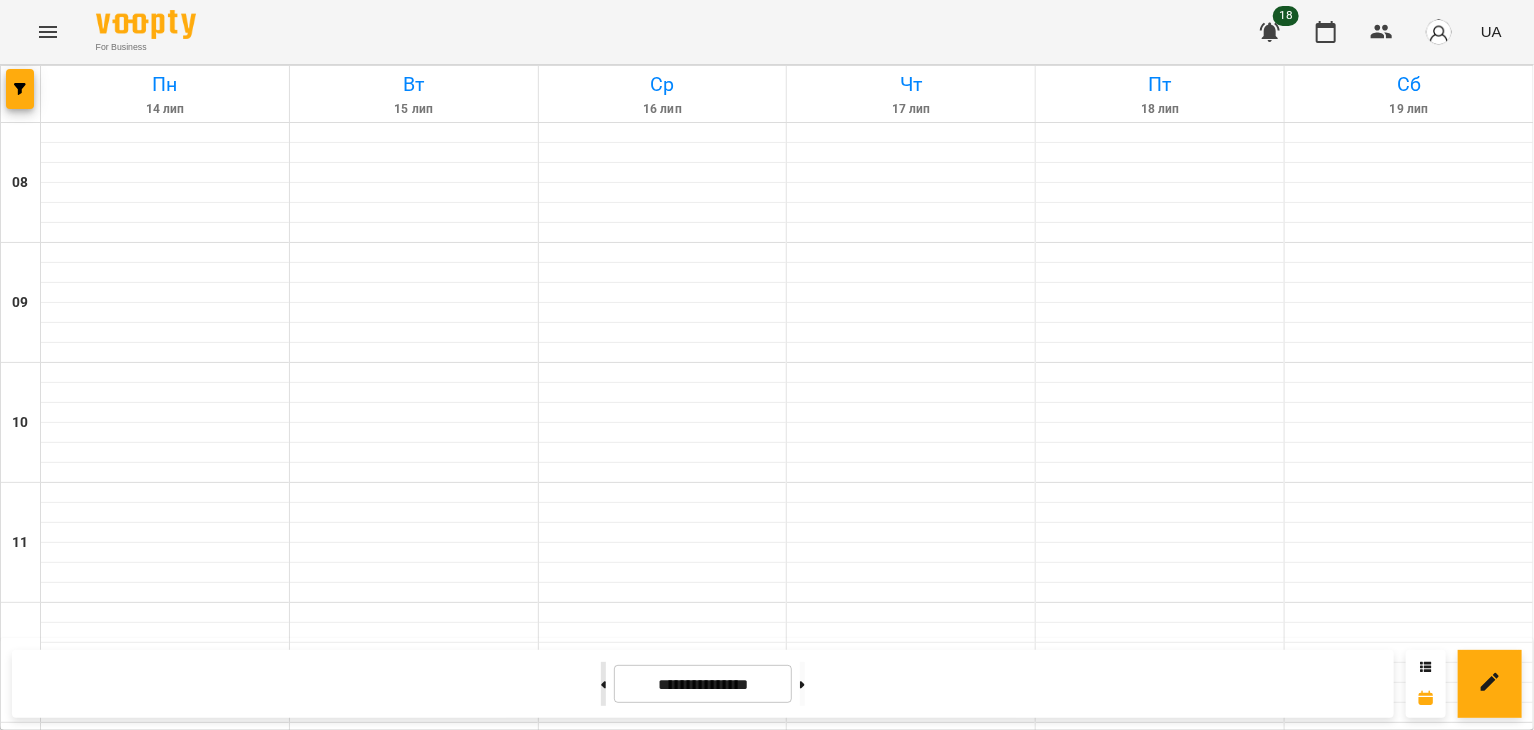 type on "**********" 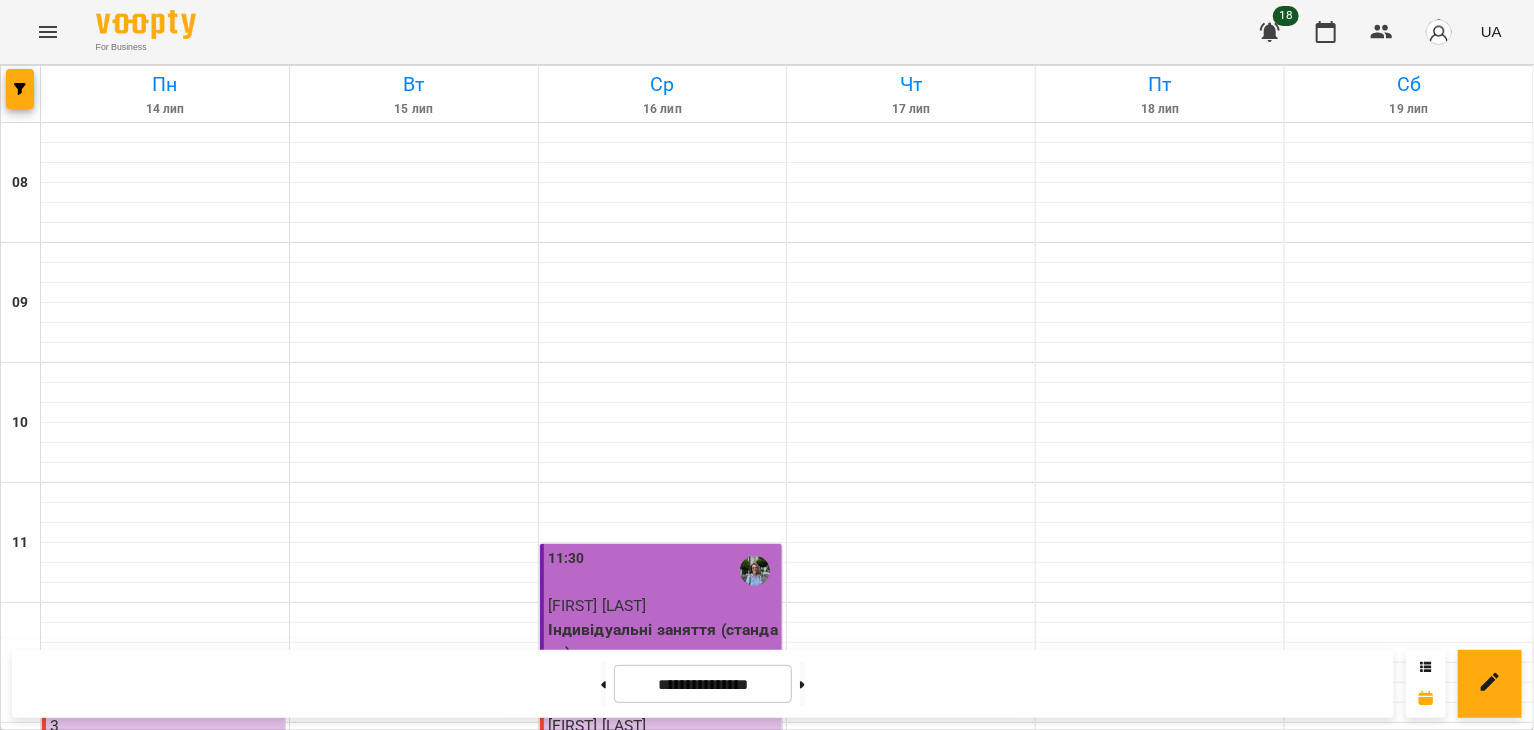 scroll, scrollTop: 688, scrollLeft: 0, axis: vertical 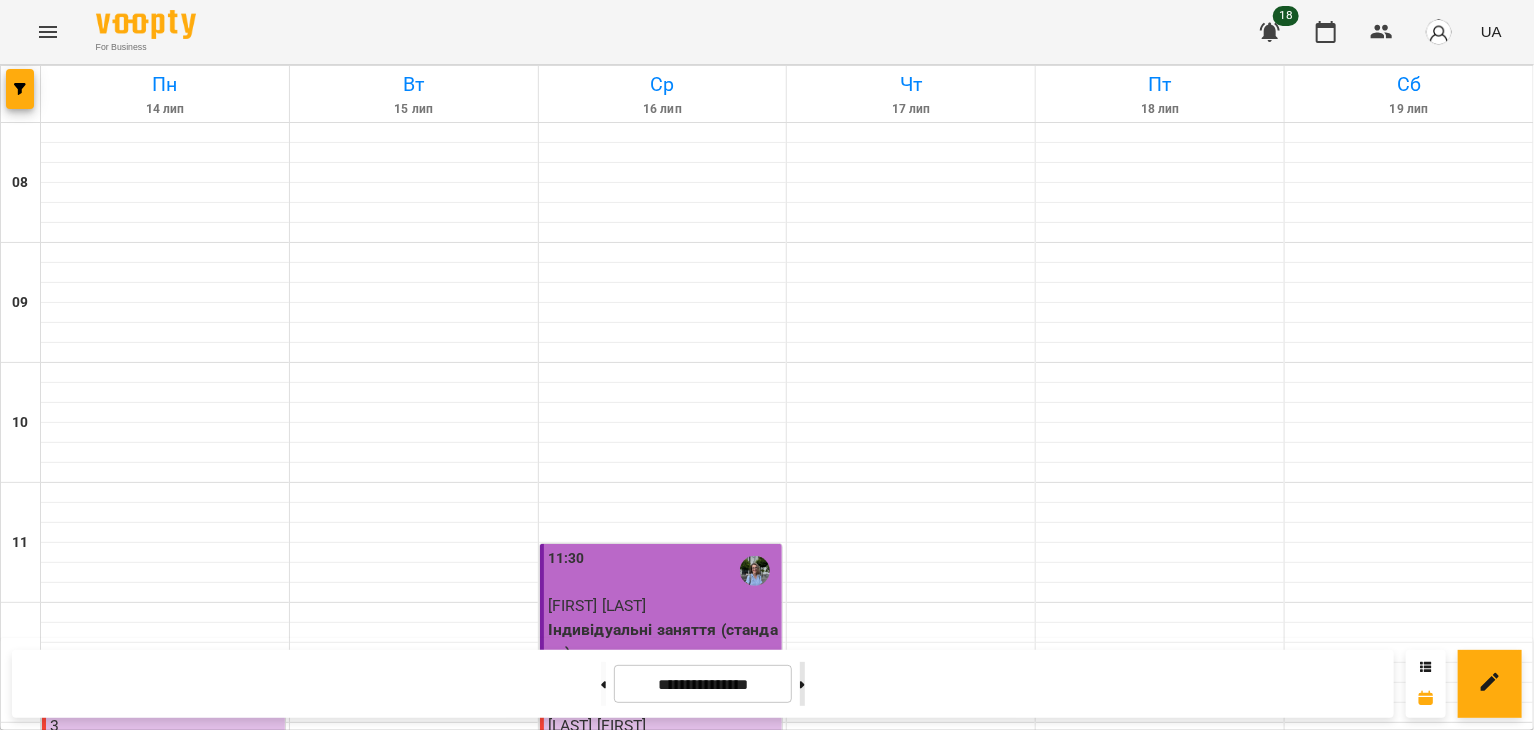 click at bounding box center [802, 684] 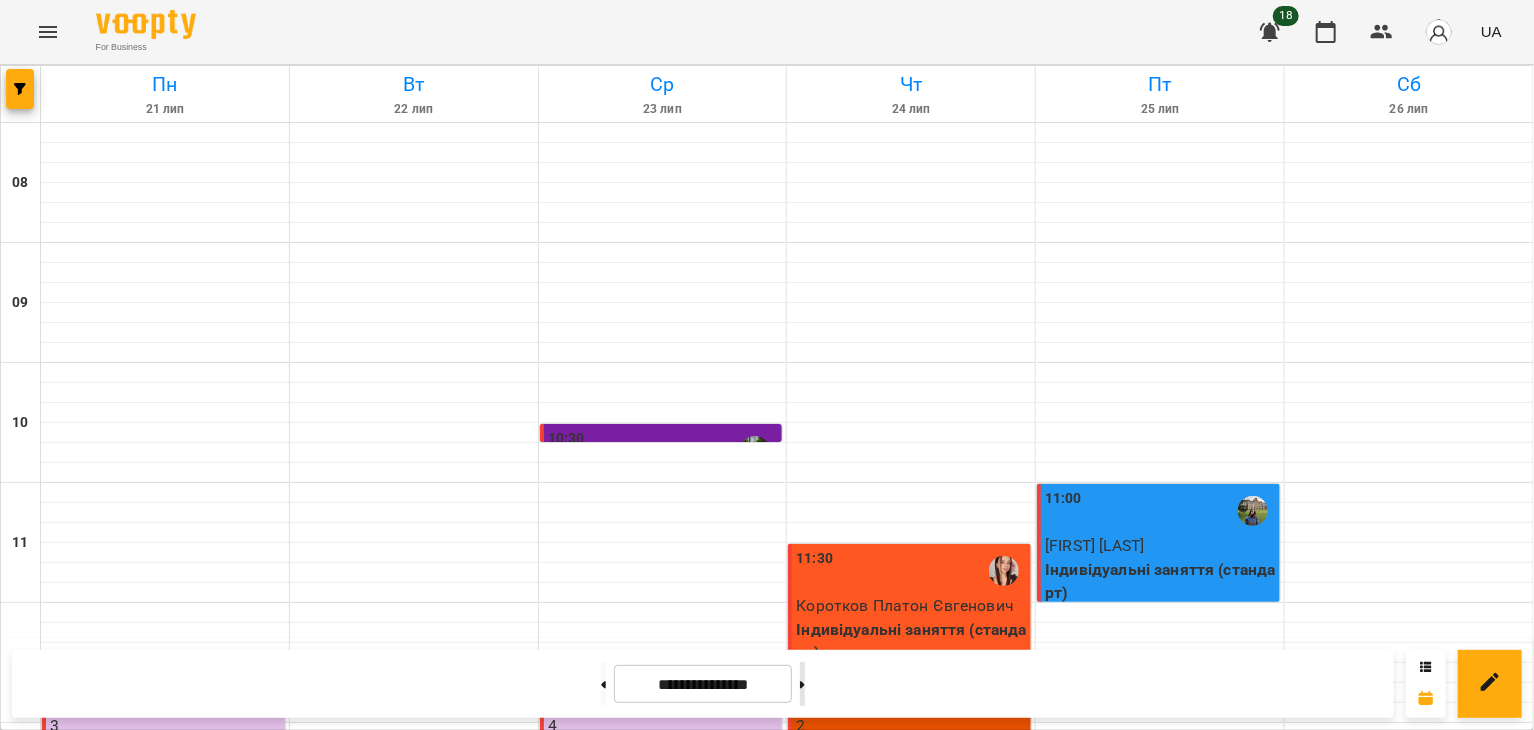 click at bounding box center [802, 684] 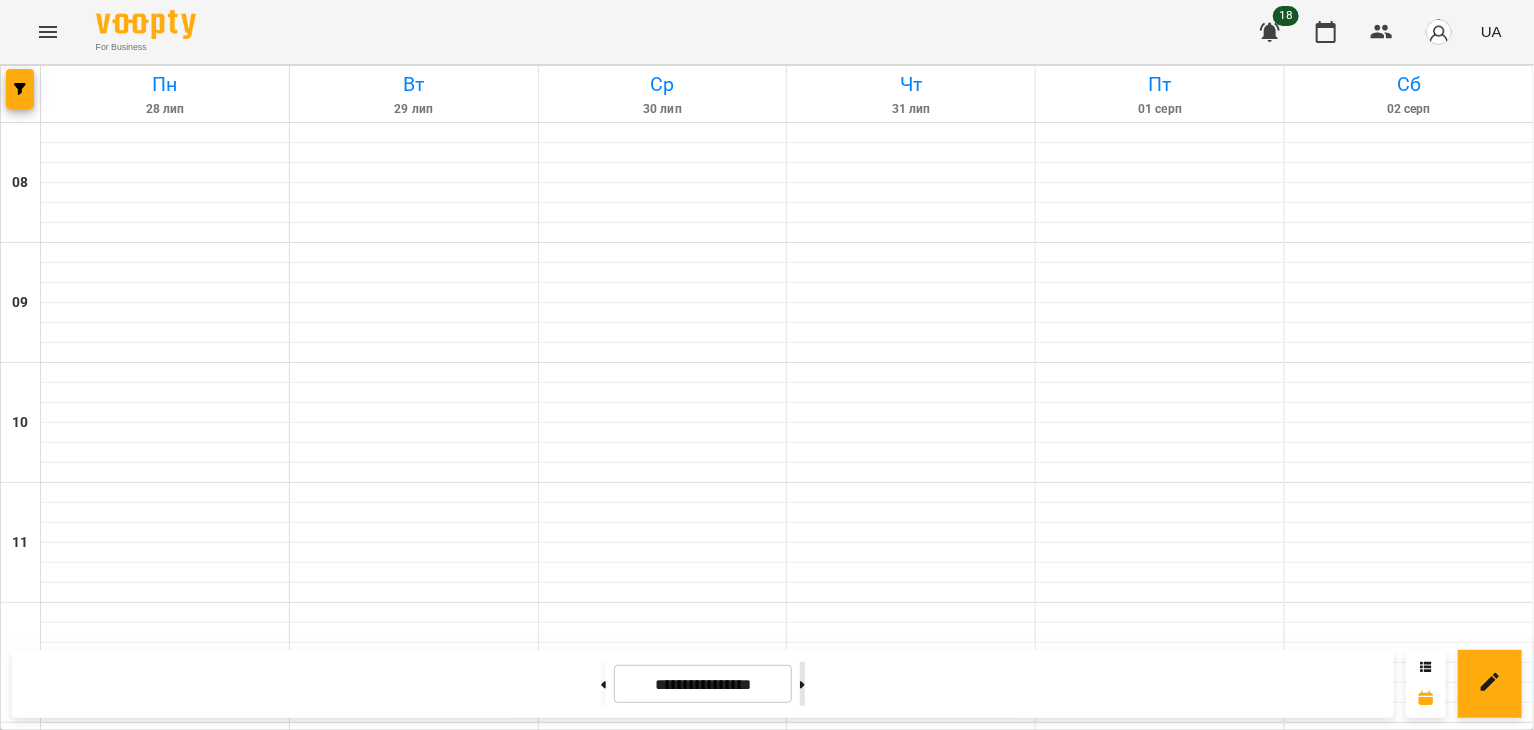 click at bounding box center [802, 684] 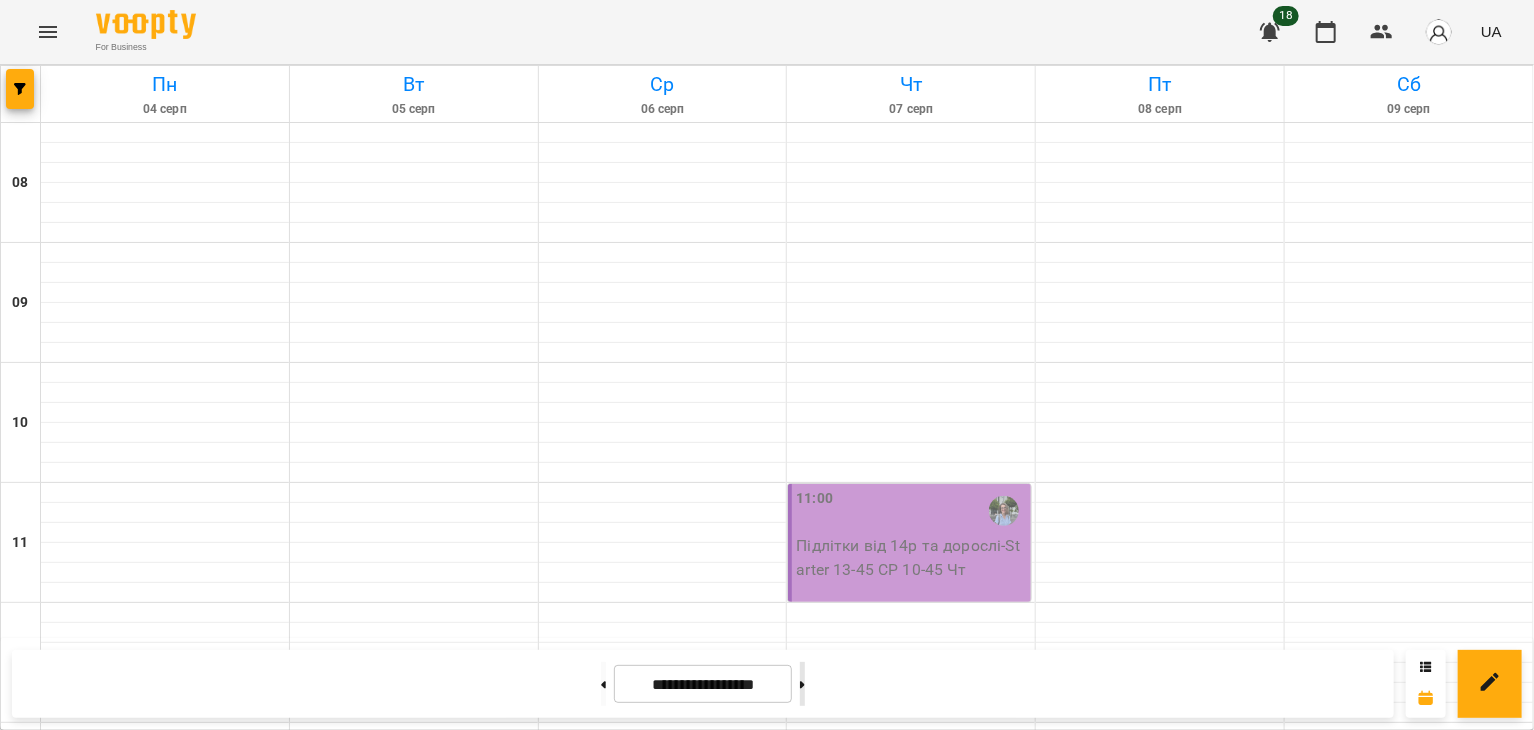click at bounding box center (802, 684) 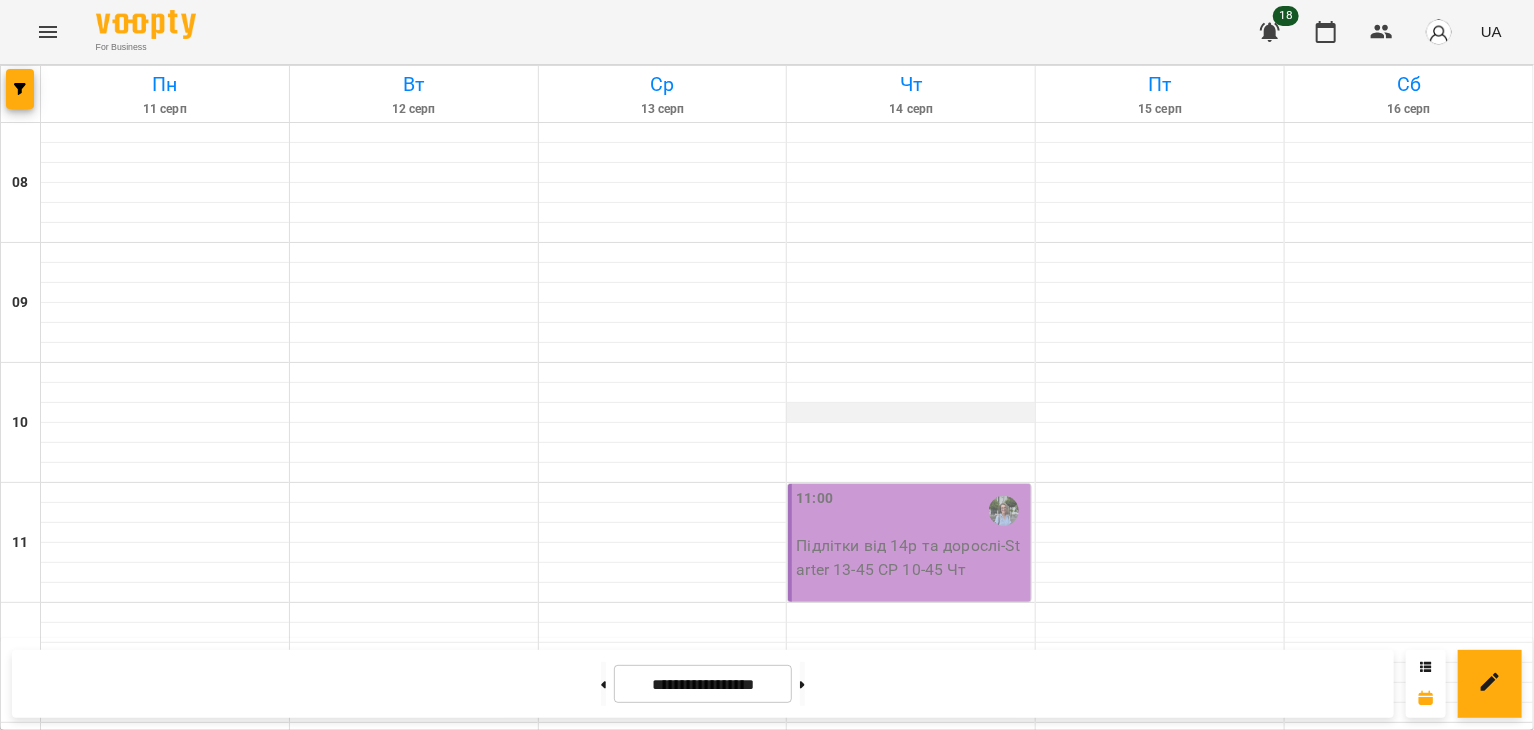 scroll, scrollTop: 756, scrollLeft: 0, axis: vertical 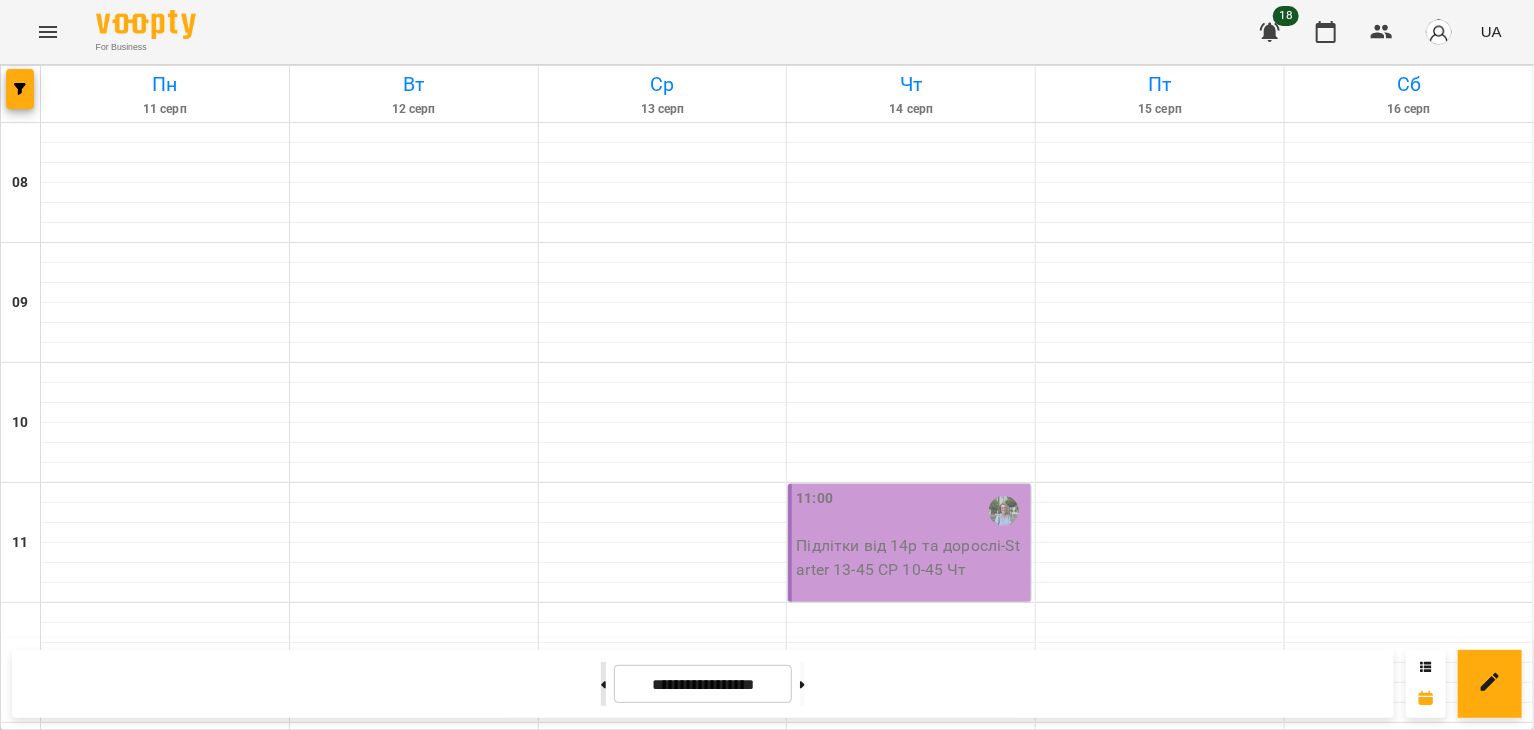 click 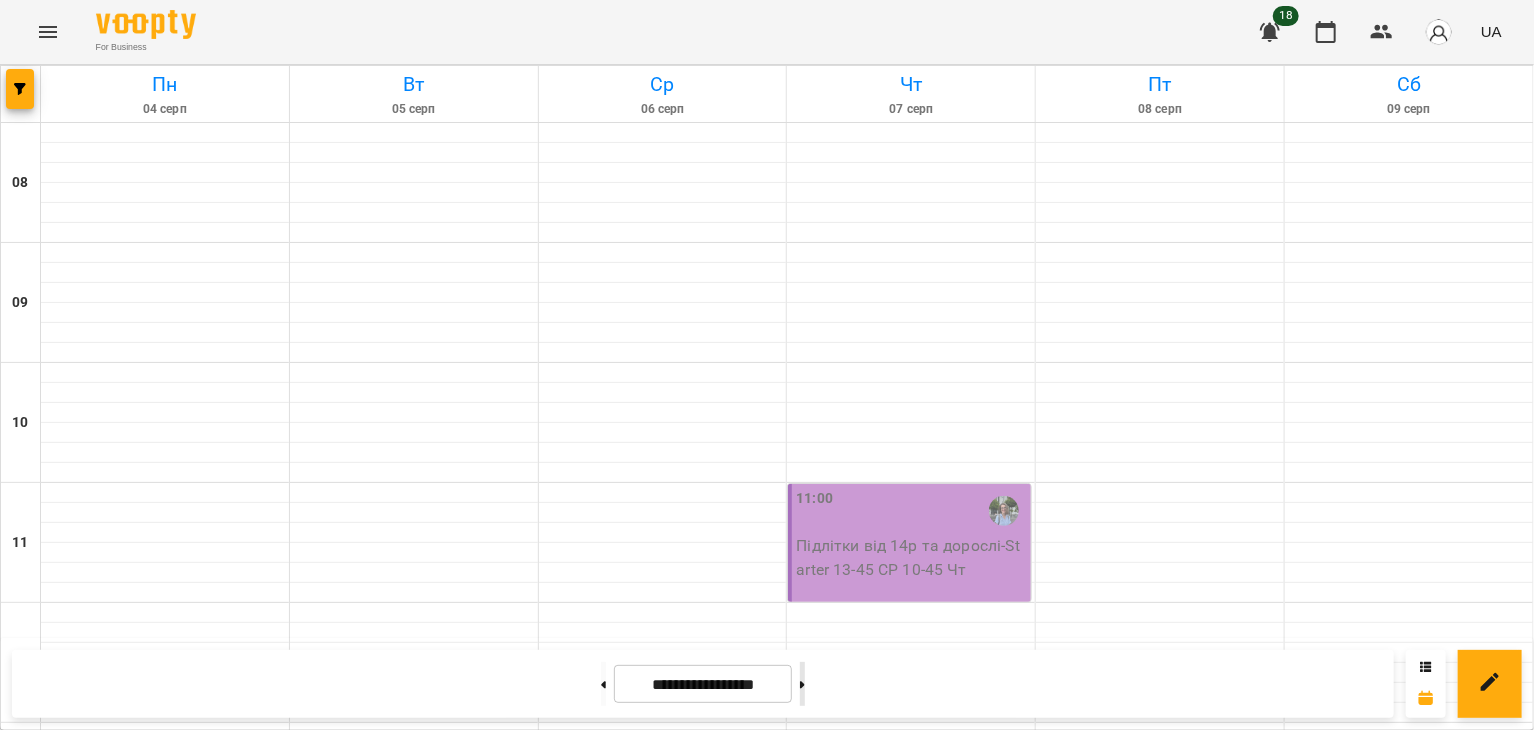 click at bounding box center (802, 684) 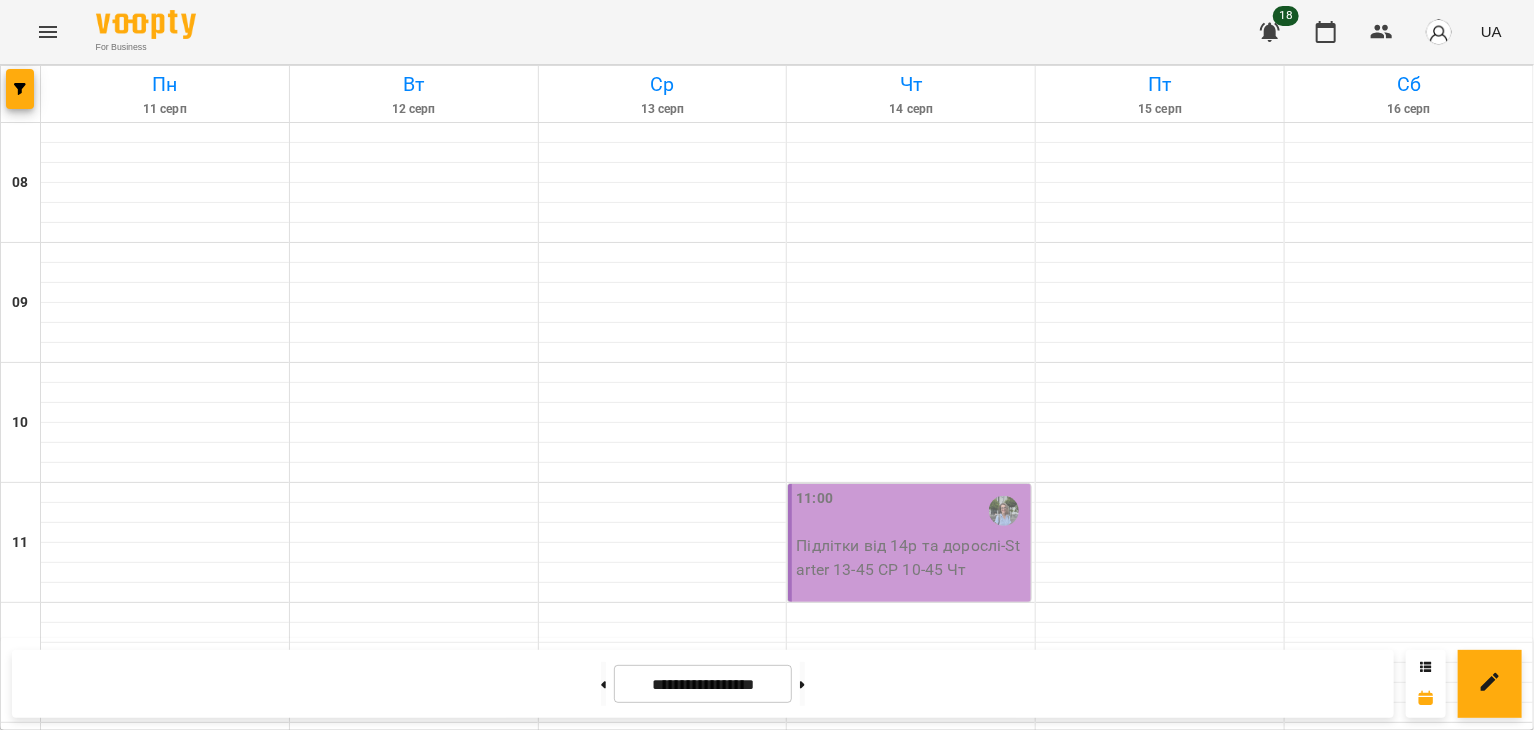 scroll, scrollTop: 922, scrollLeft: 0, axis: vertical 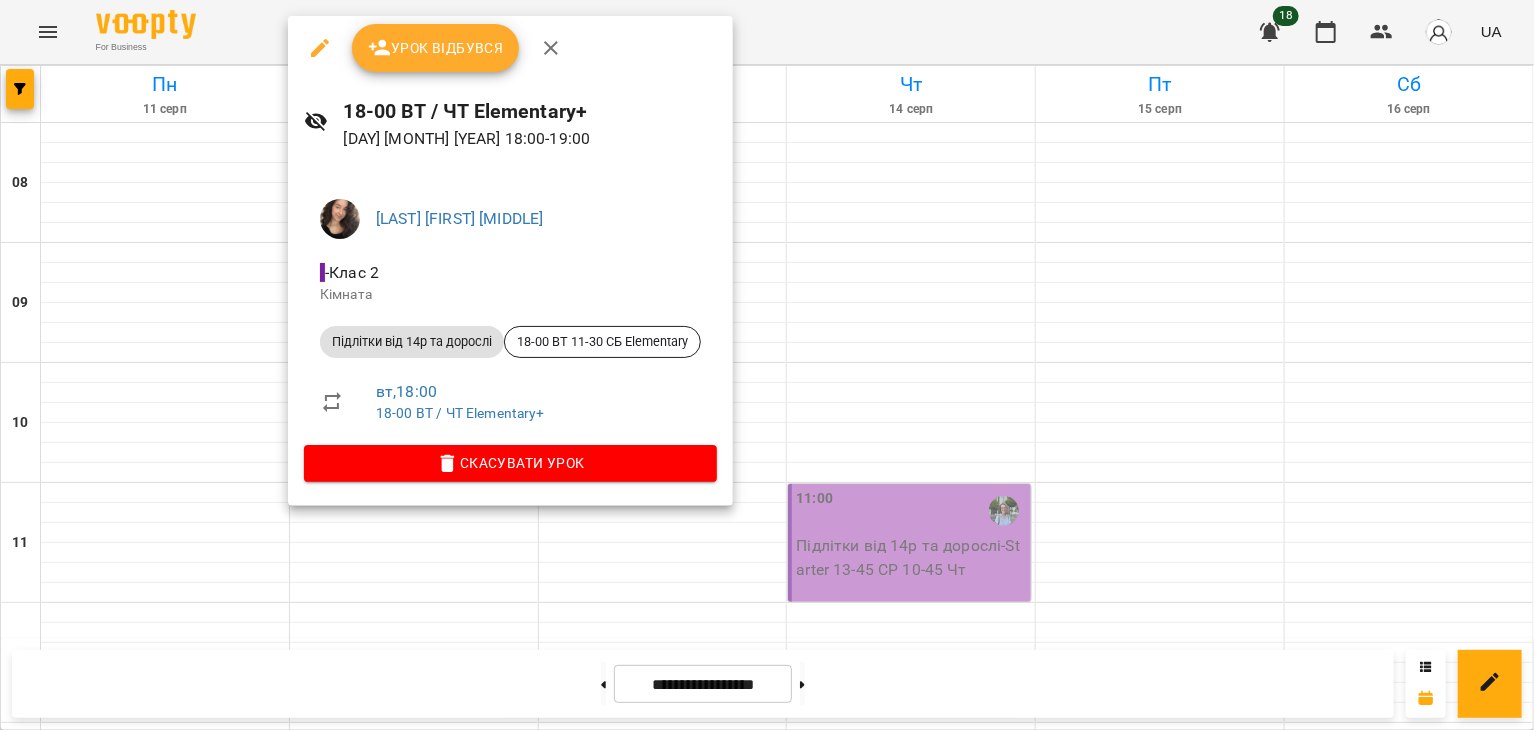 click 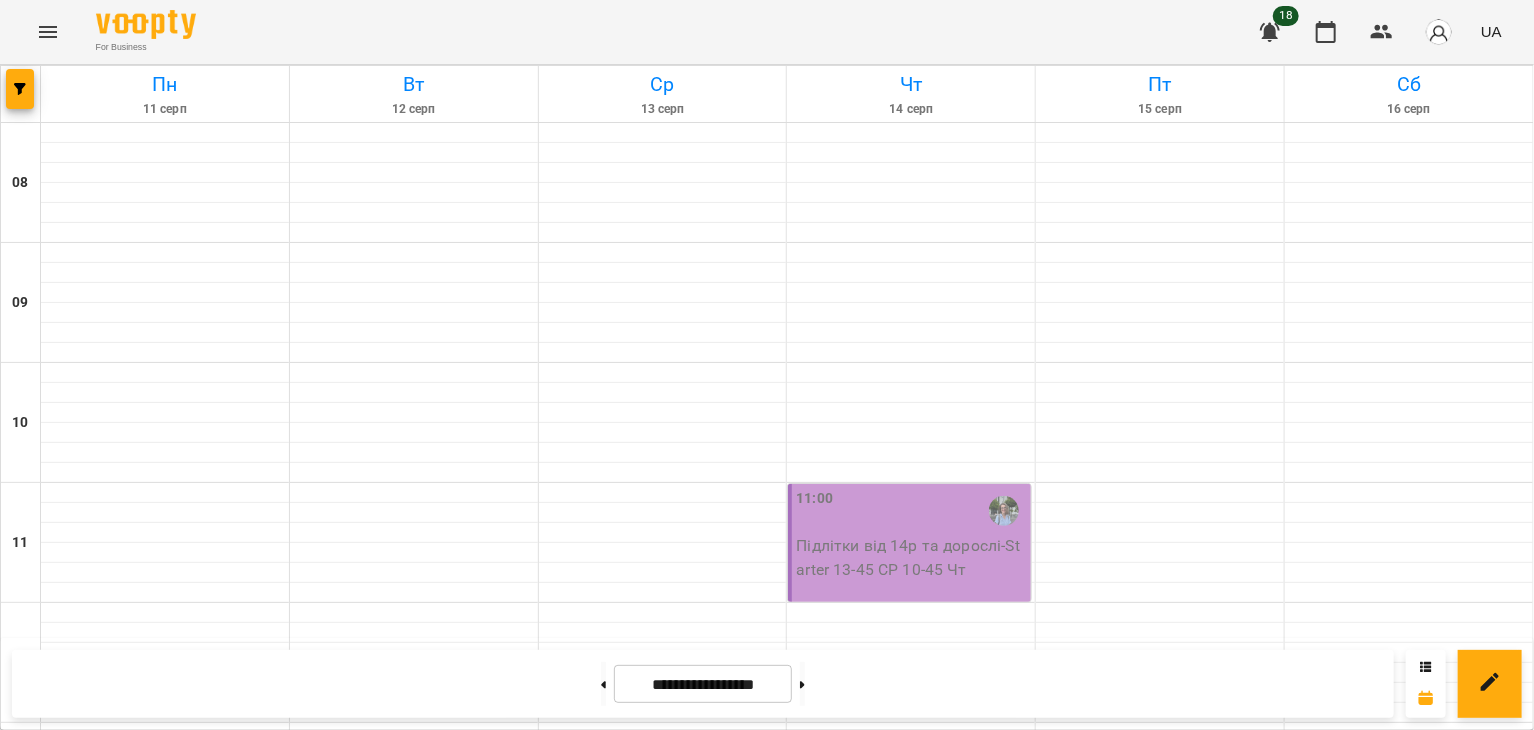scroll, scrollTop: 561, scrollLeft: 0, axis: vertical 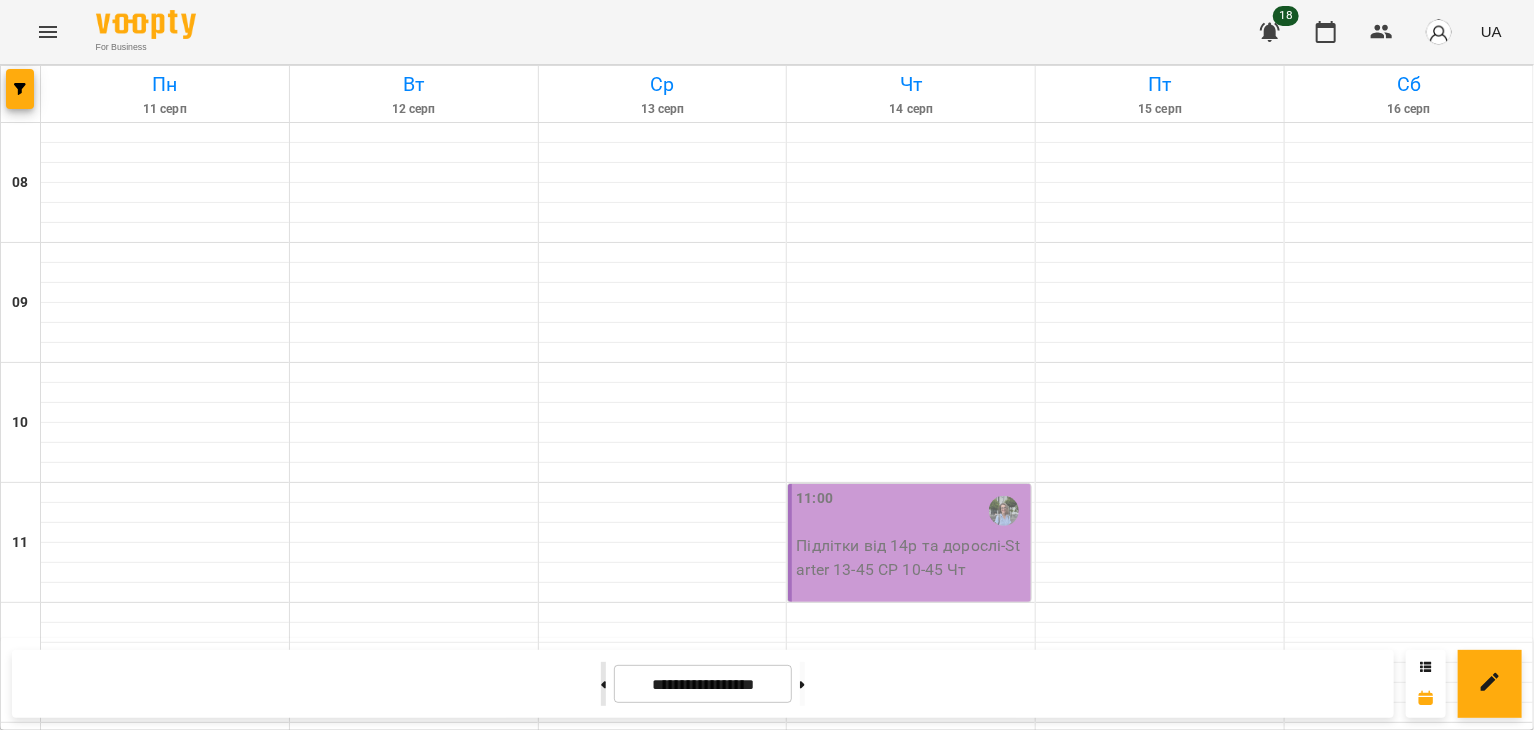 click at bounding box center (603, 684) 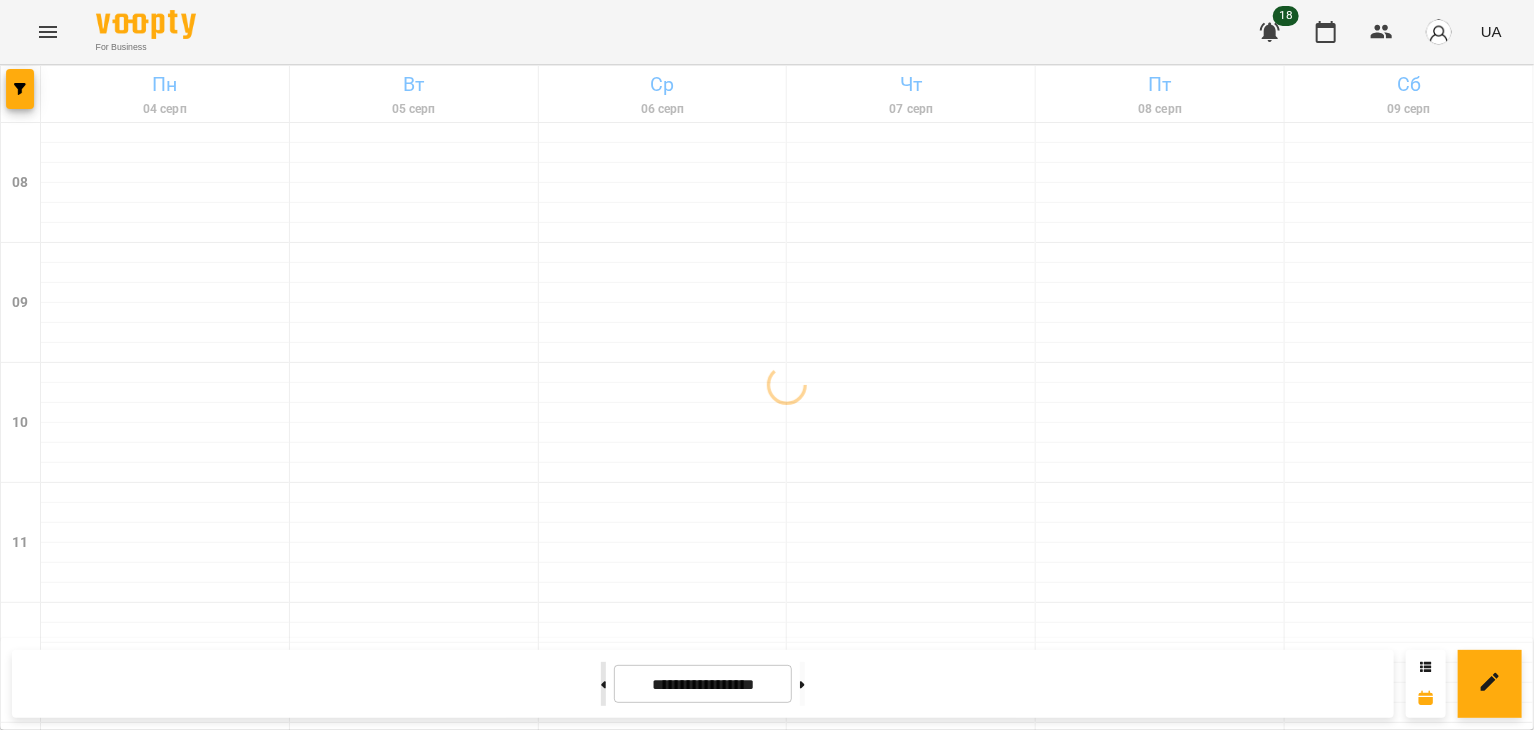 click at bounding box center [603, 684] 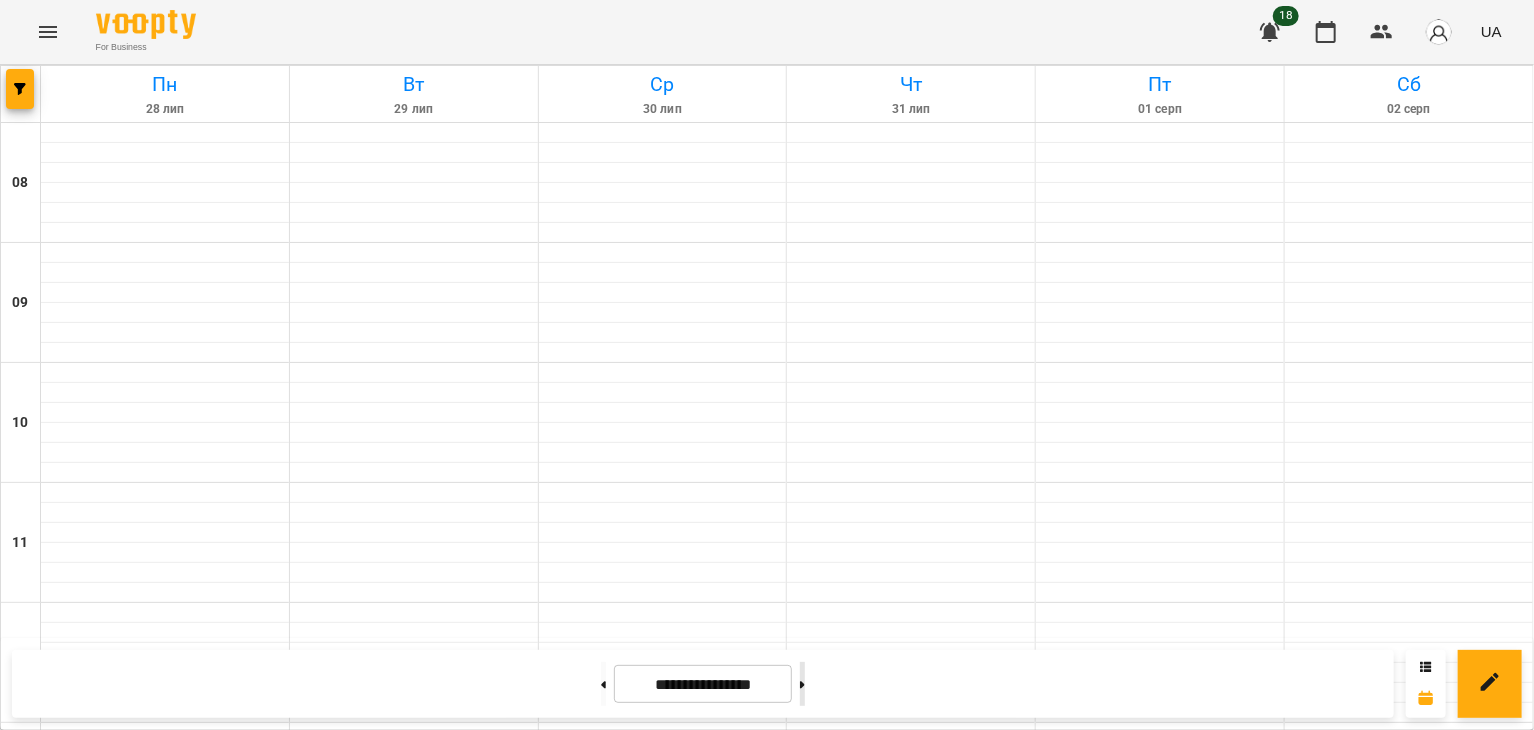 click at bounding box center [802, 684] 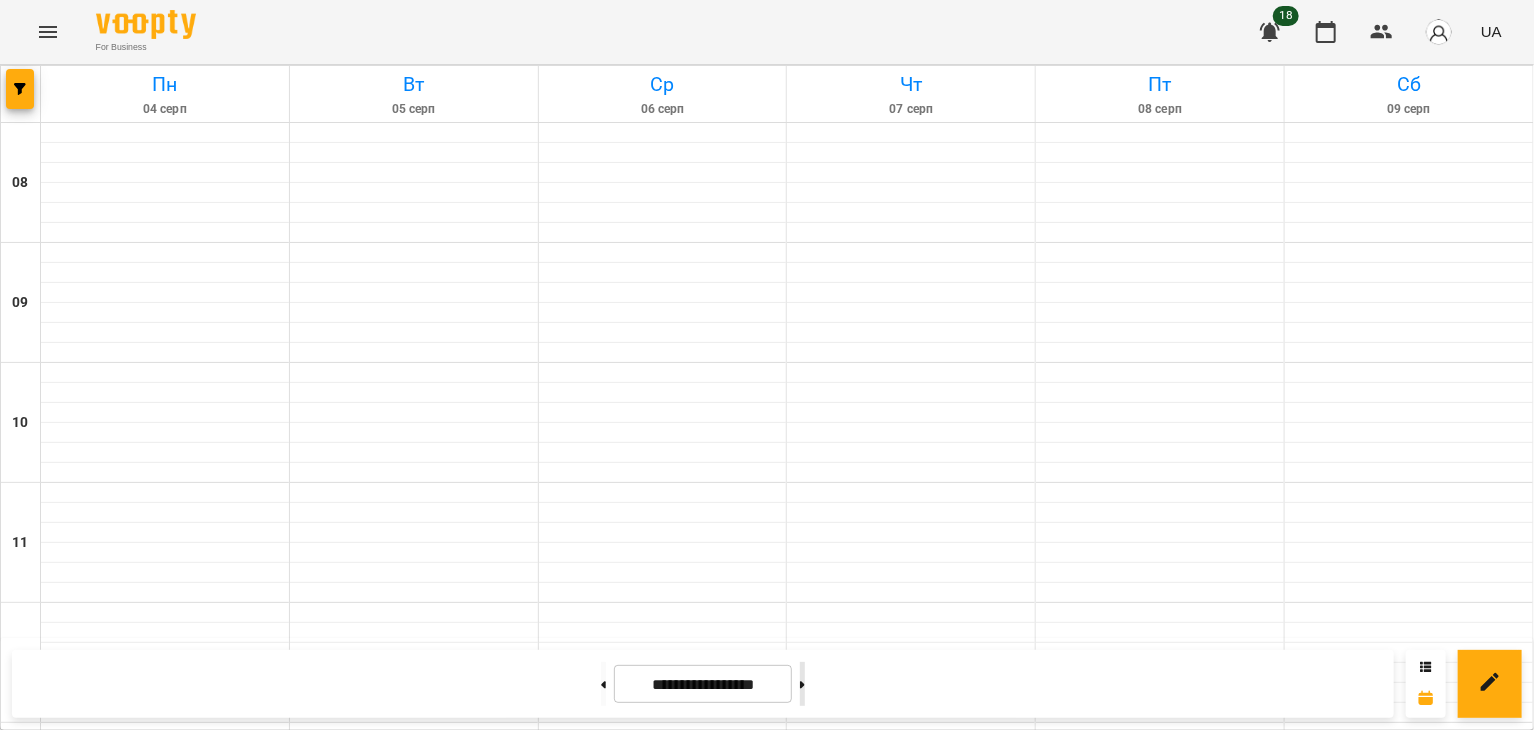 click at bounding box center (802, 684) 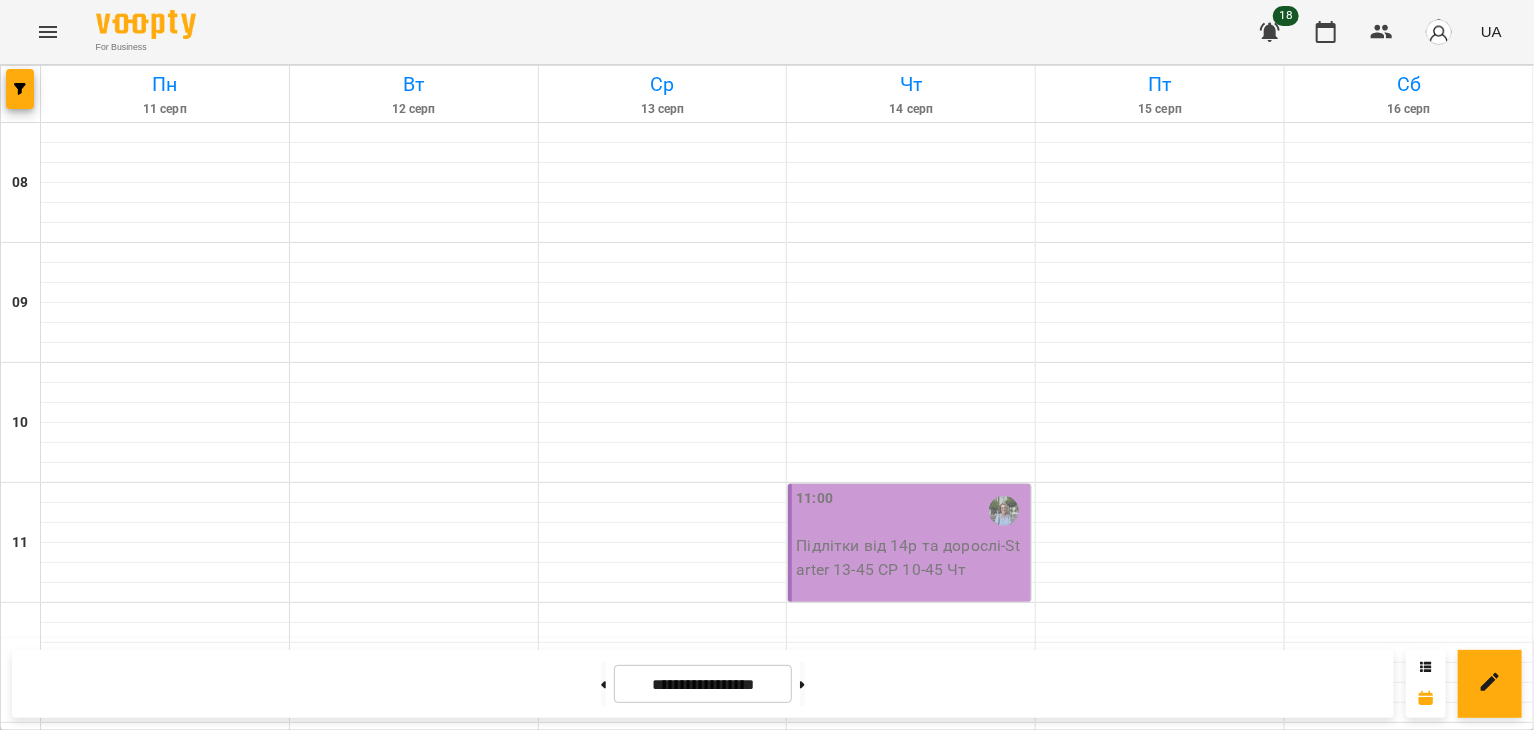 scroll, scrollTop: 922, scrollLeft: 0, axis: vertical 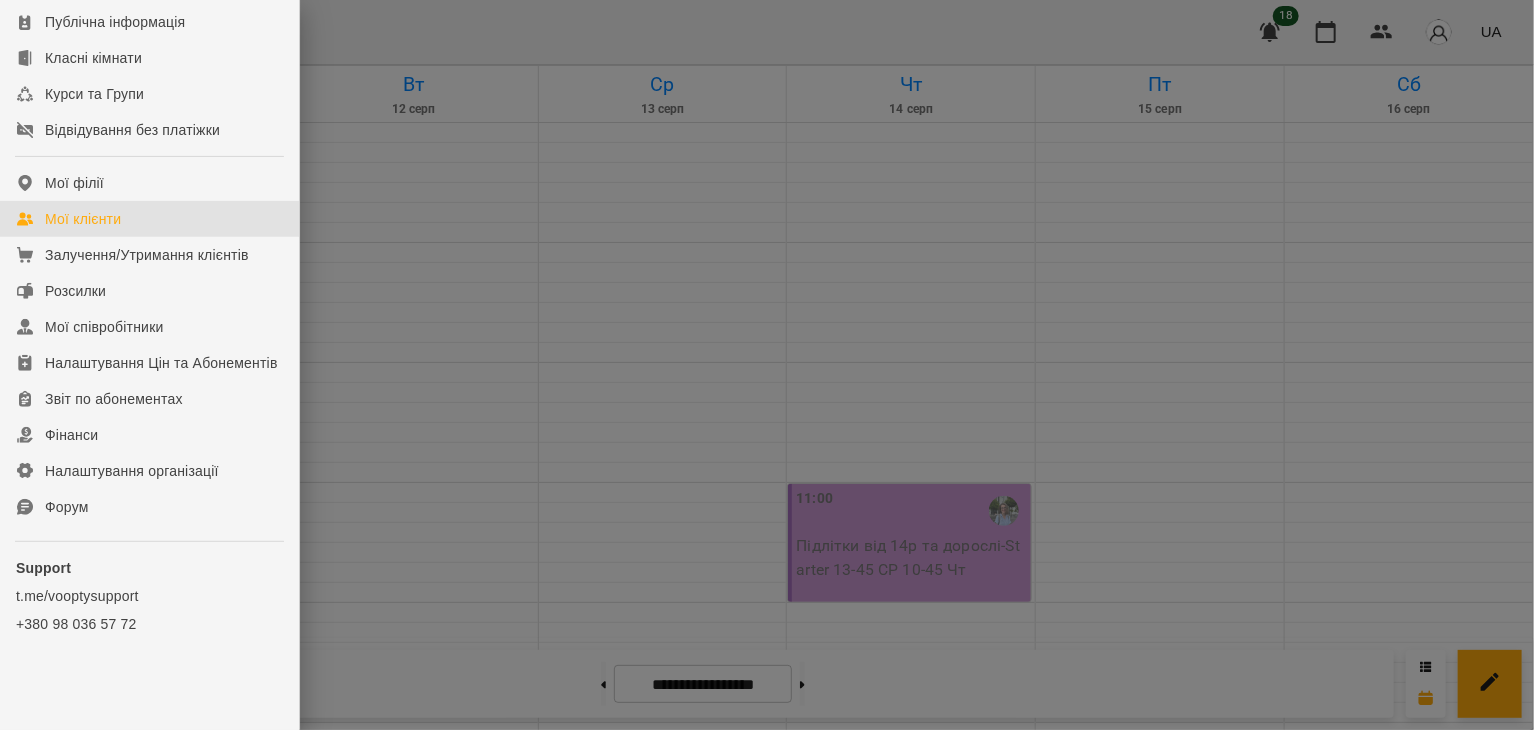 click on "Мої клієнти" at bounding box center [83, 219] 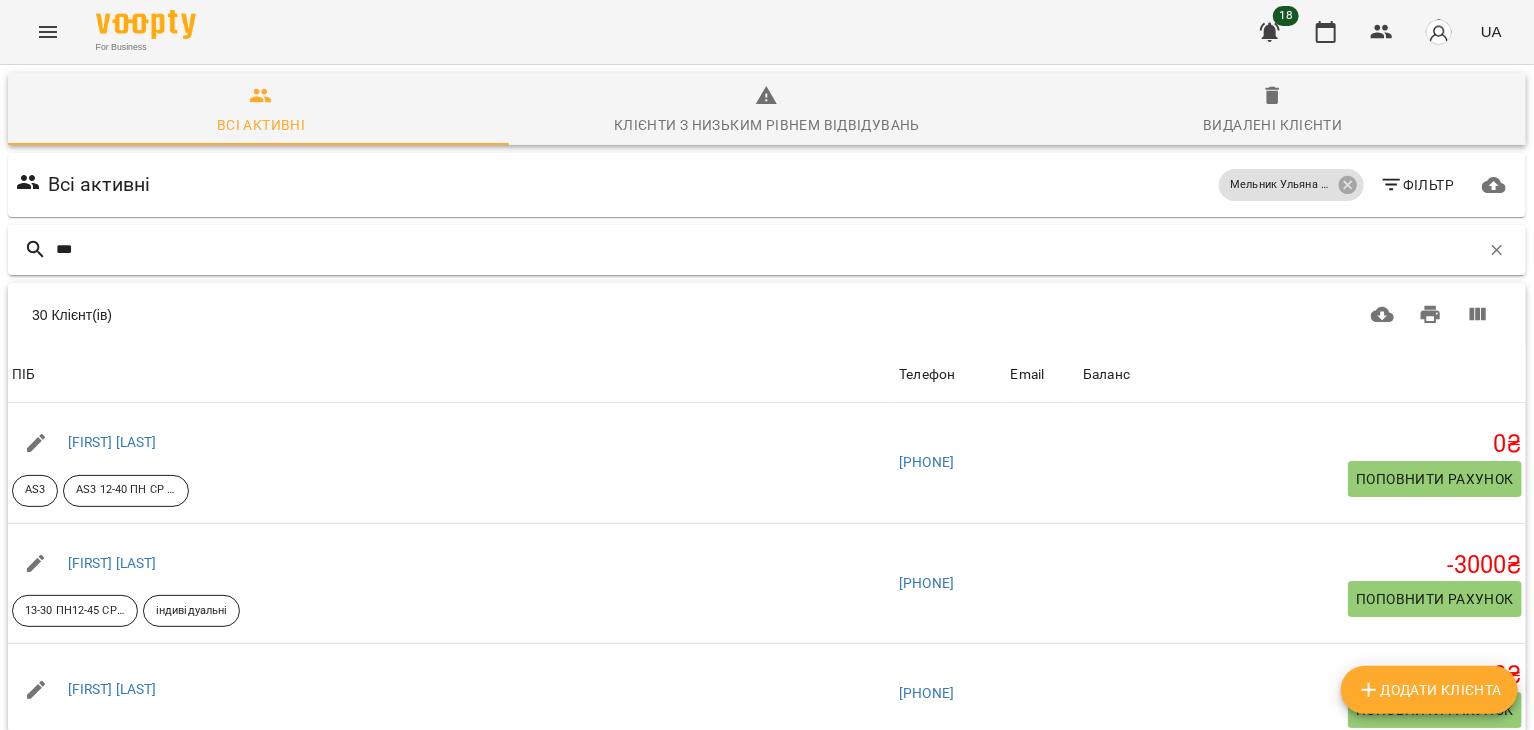 type on "****" 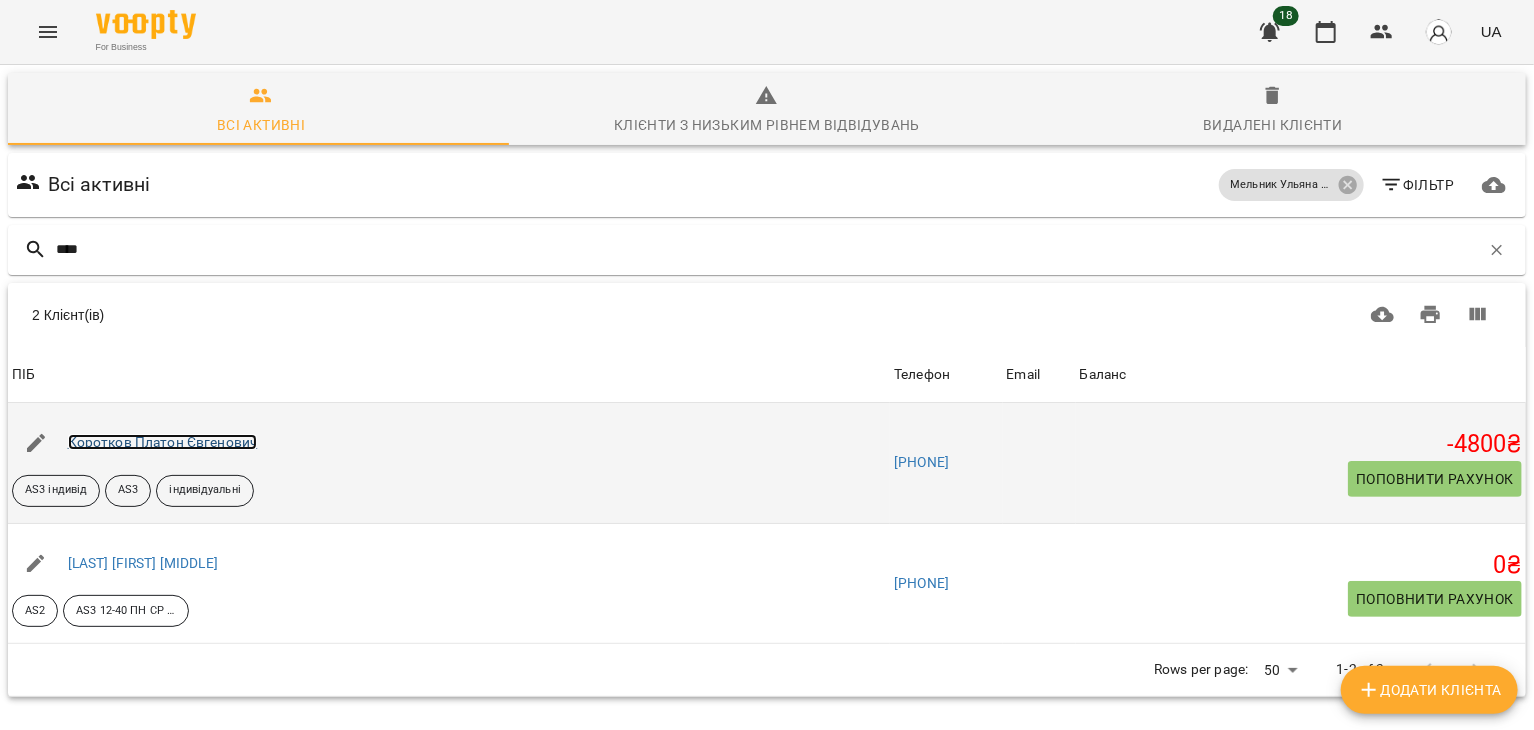 click on "Коротков Платон Євгенович" at bounding box center [163, 442] 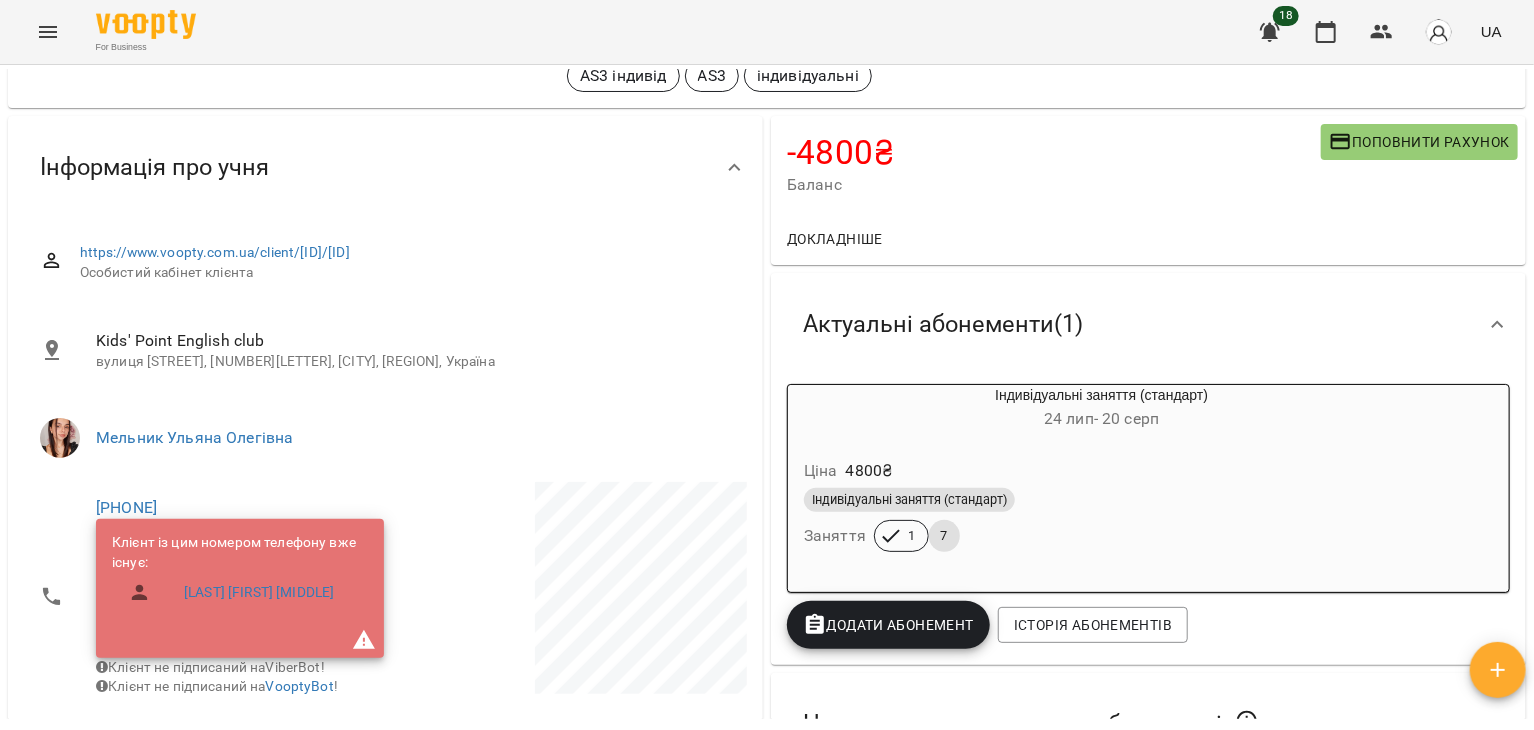 scroll, scrollTop: 0, scrollLeft: 0, axis: both 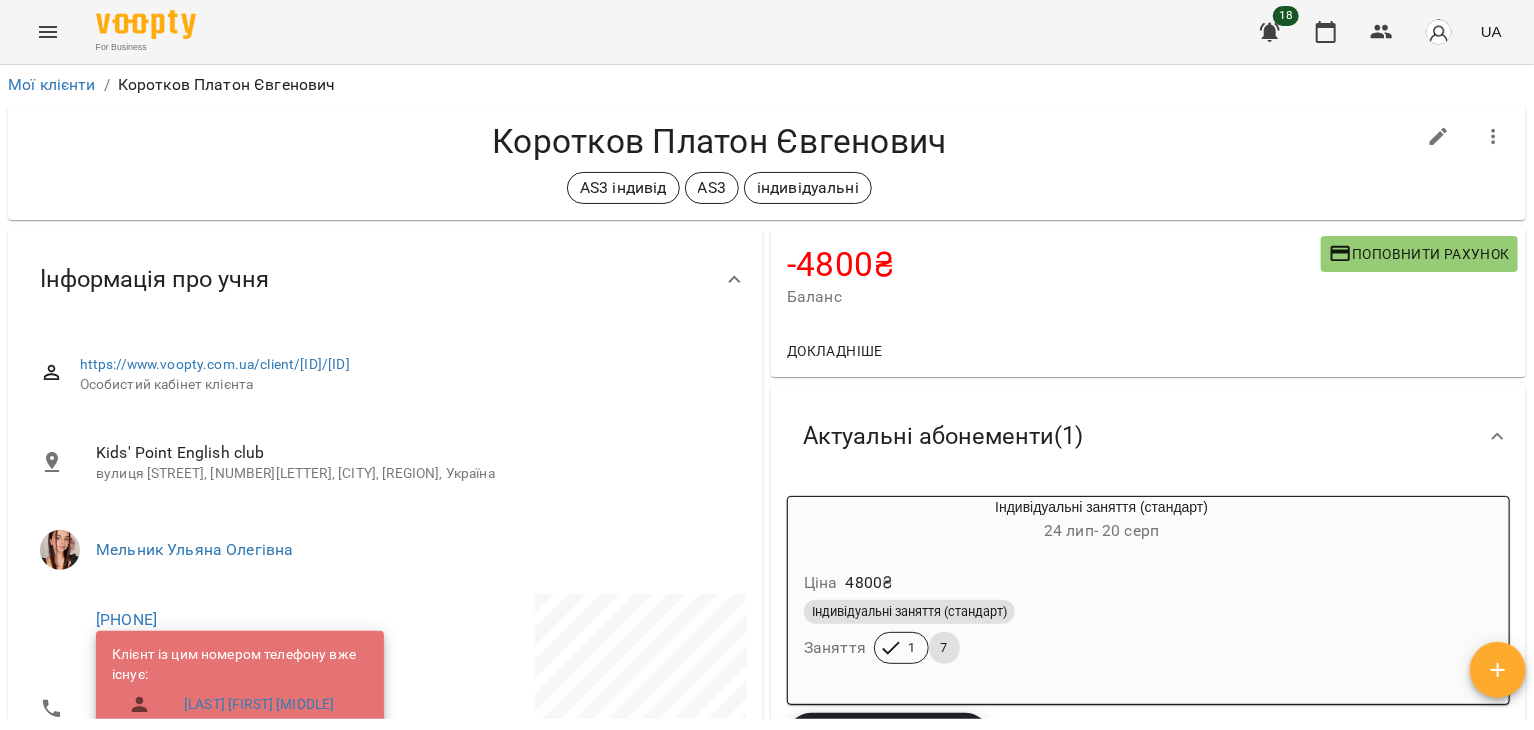 drag, startPoint x: 1423, startPoint y: 141, endPoint x: 1148, endPoint y: 459, distance: 420.41528 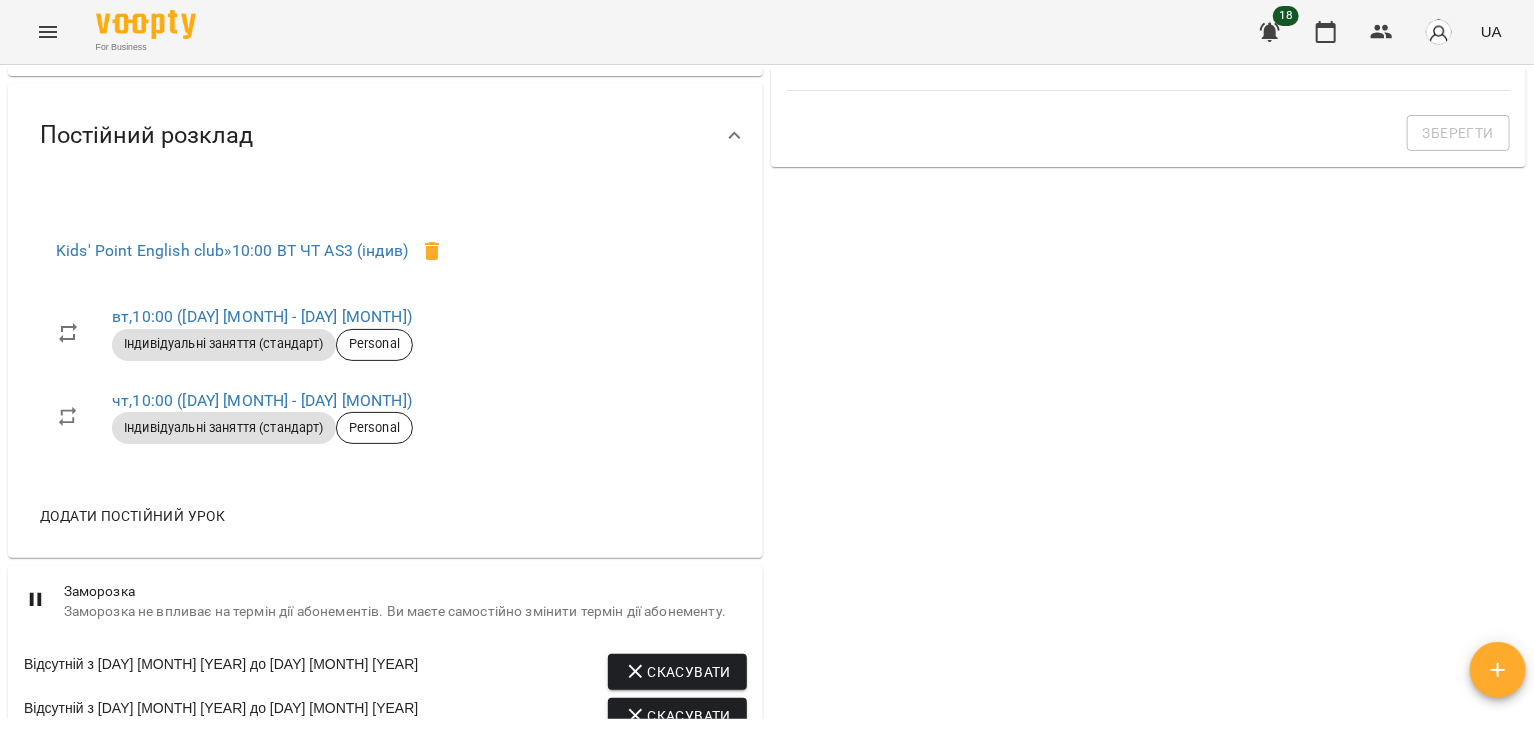 scroll, scrollTop: 971, scrollLeft: 0, axis: vertical 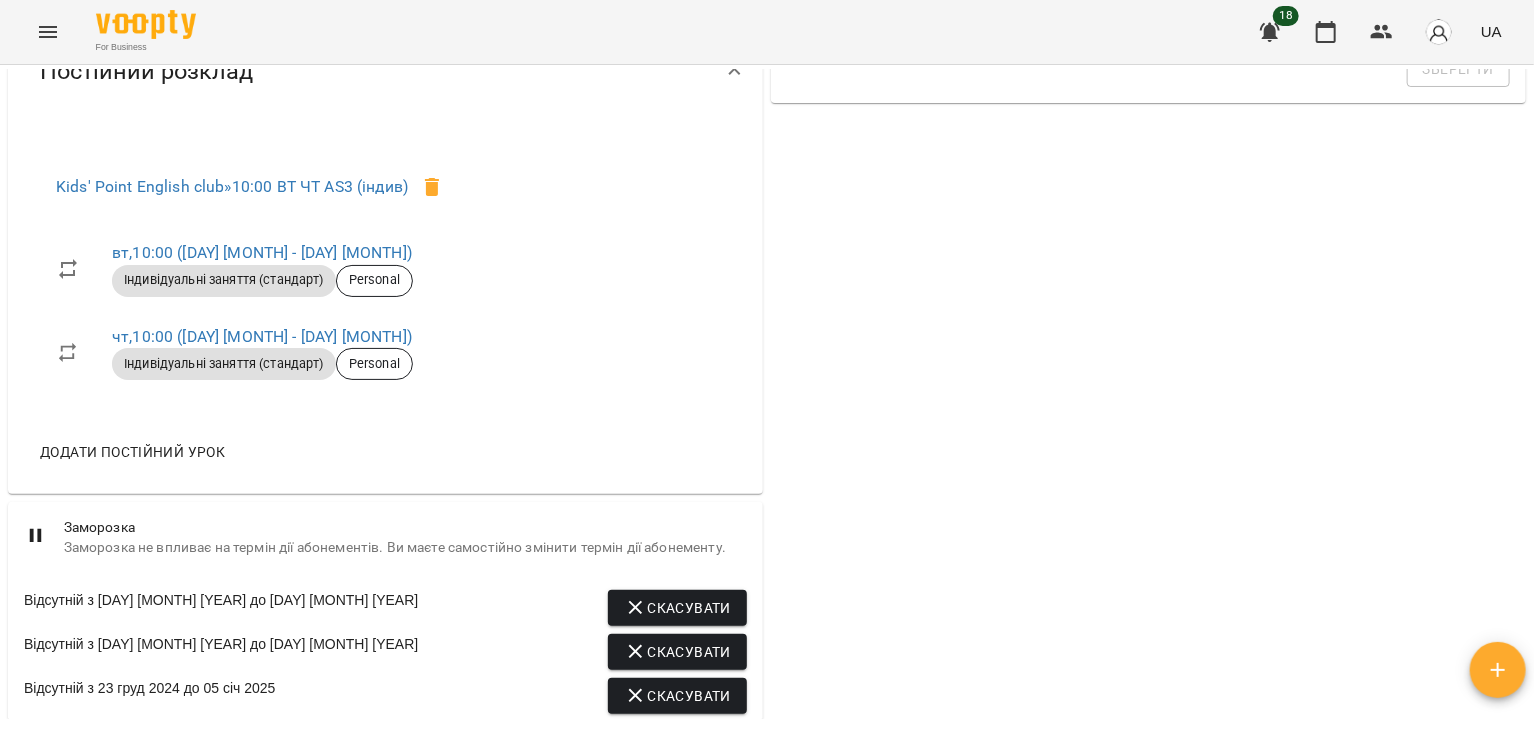 click 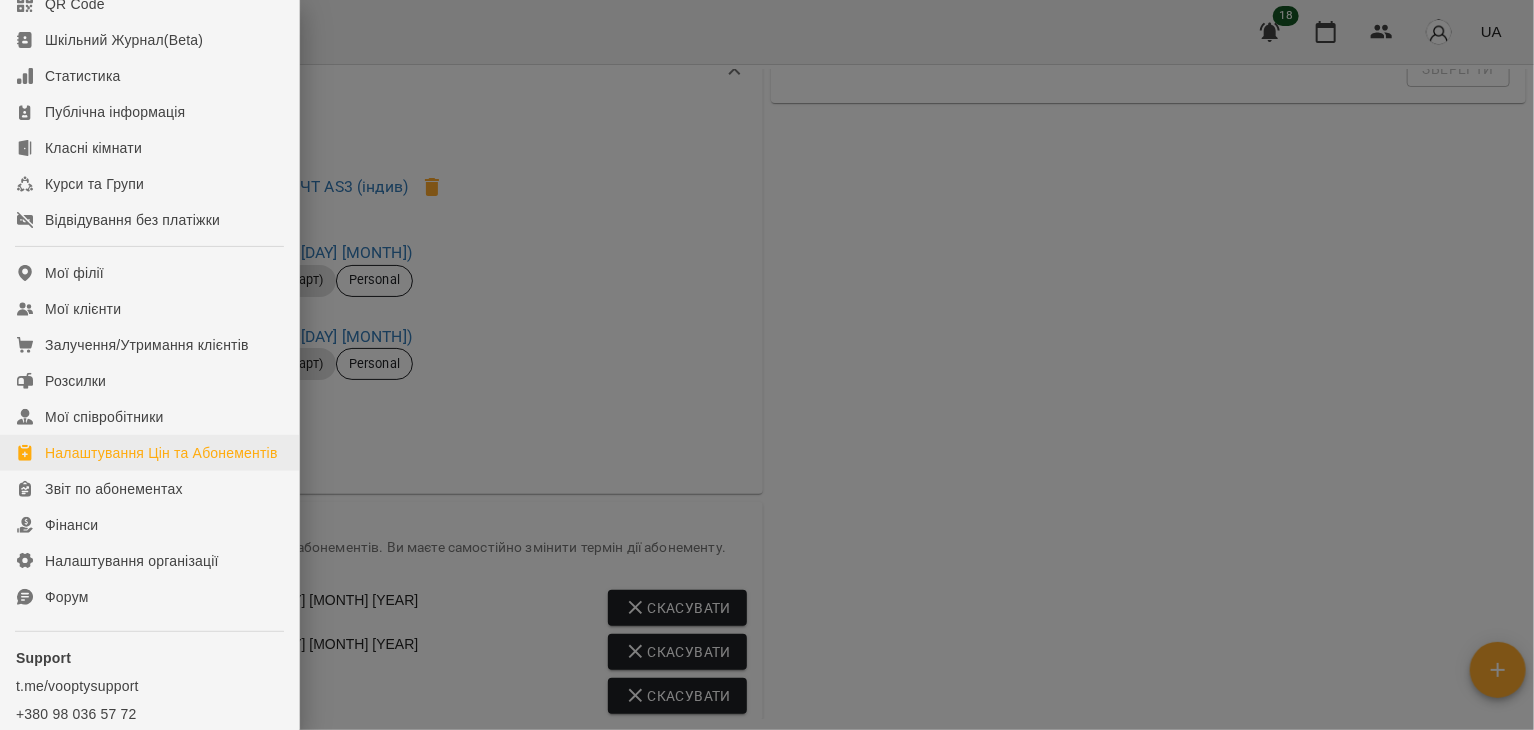 scroll, scrollTop: 136, scrollLeft: 0, axis: vertical 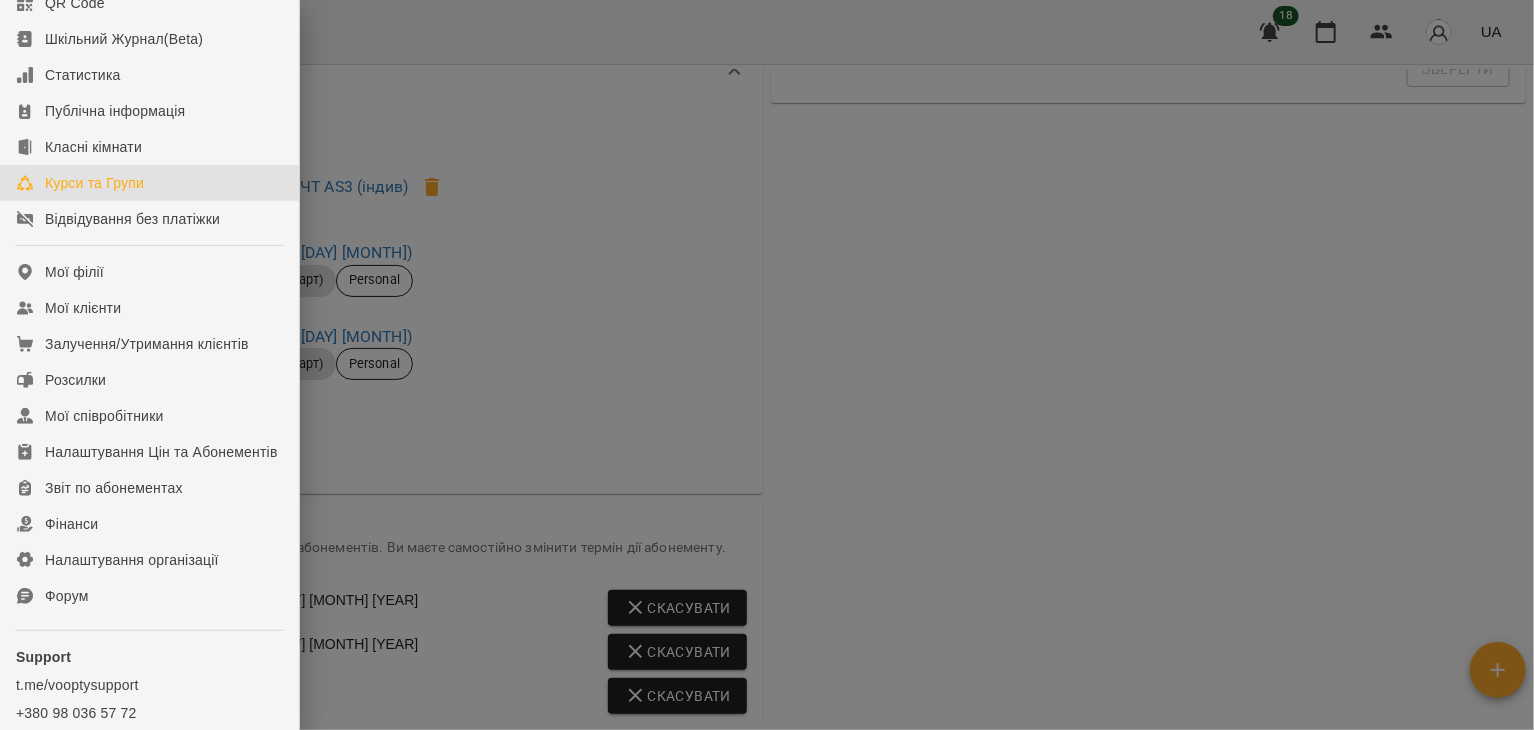 click on "Курси та Групи" at bounding box center (94, 183) 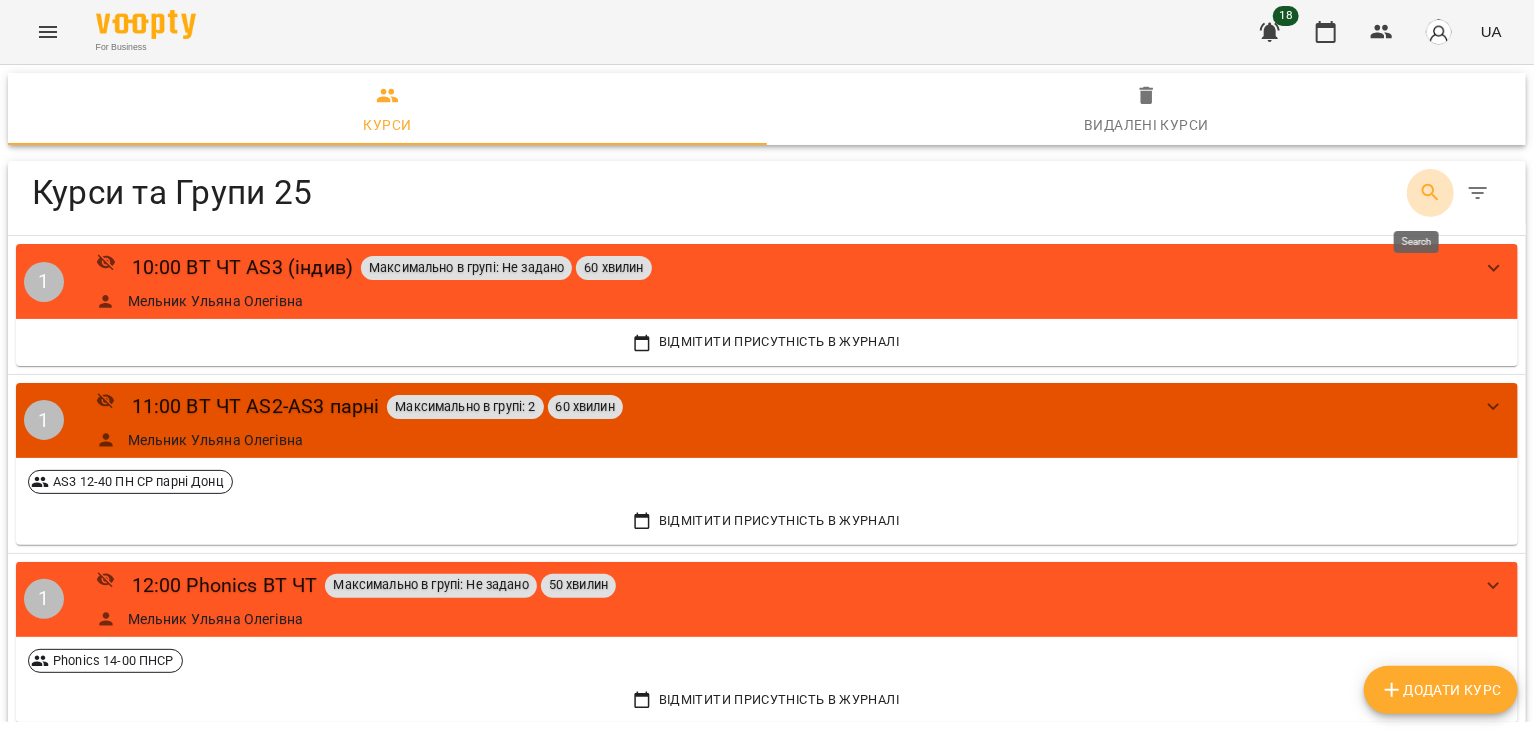 click 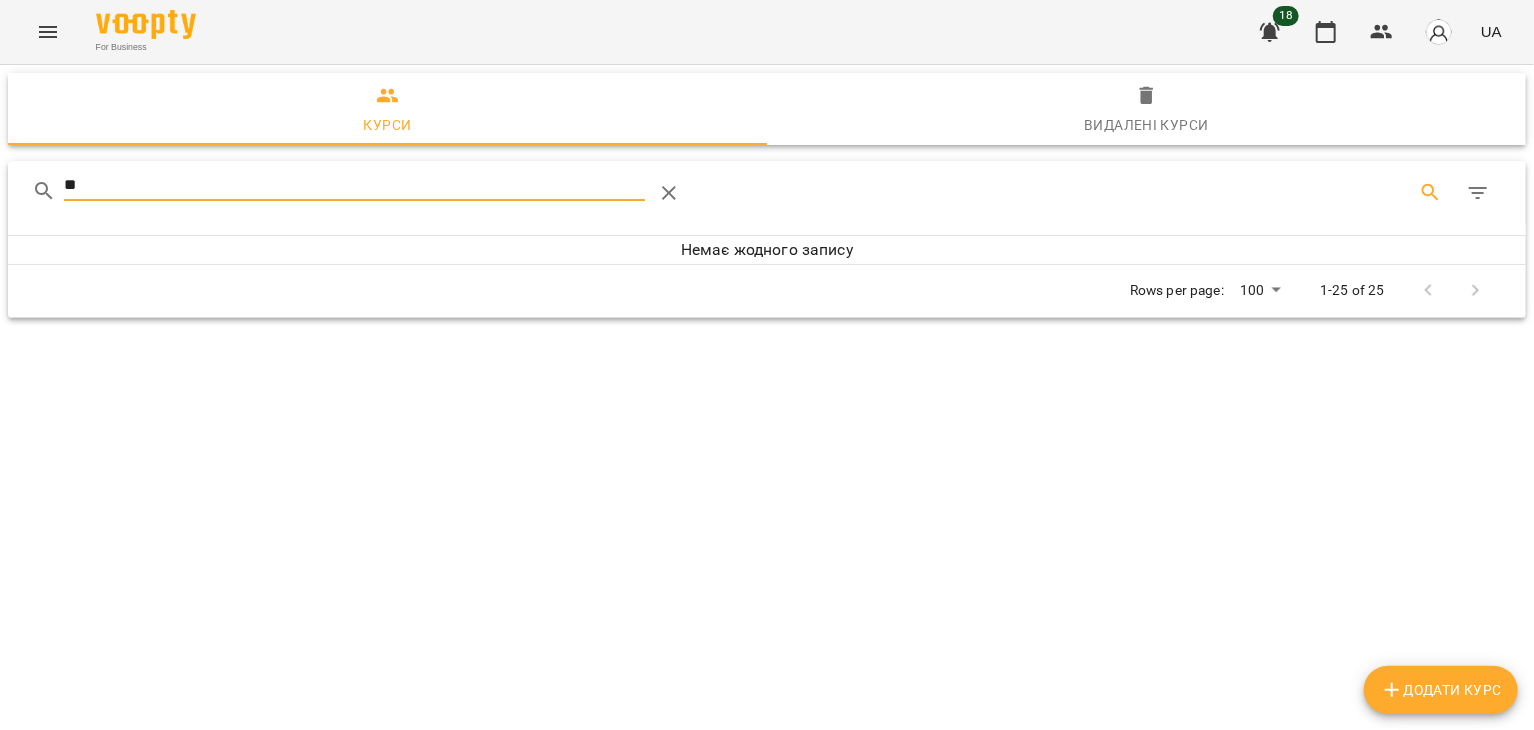 type on "*" 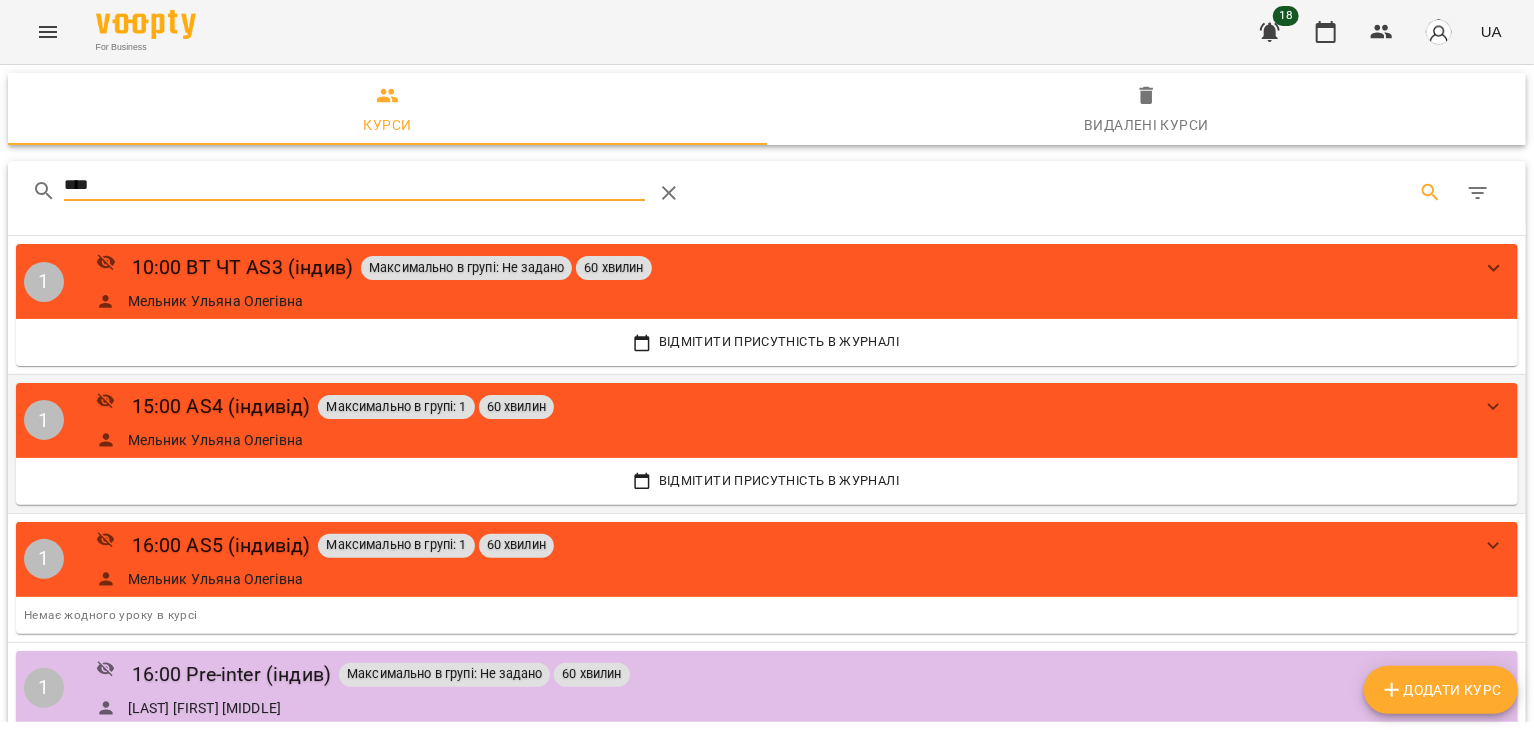 scroll, scrollTop: 222, scrollLeft: 0, axis: vertical 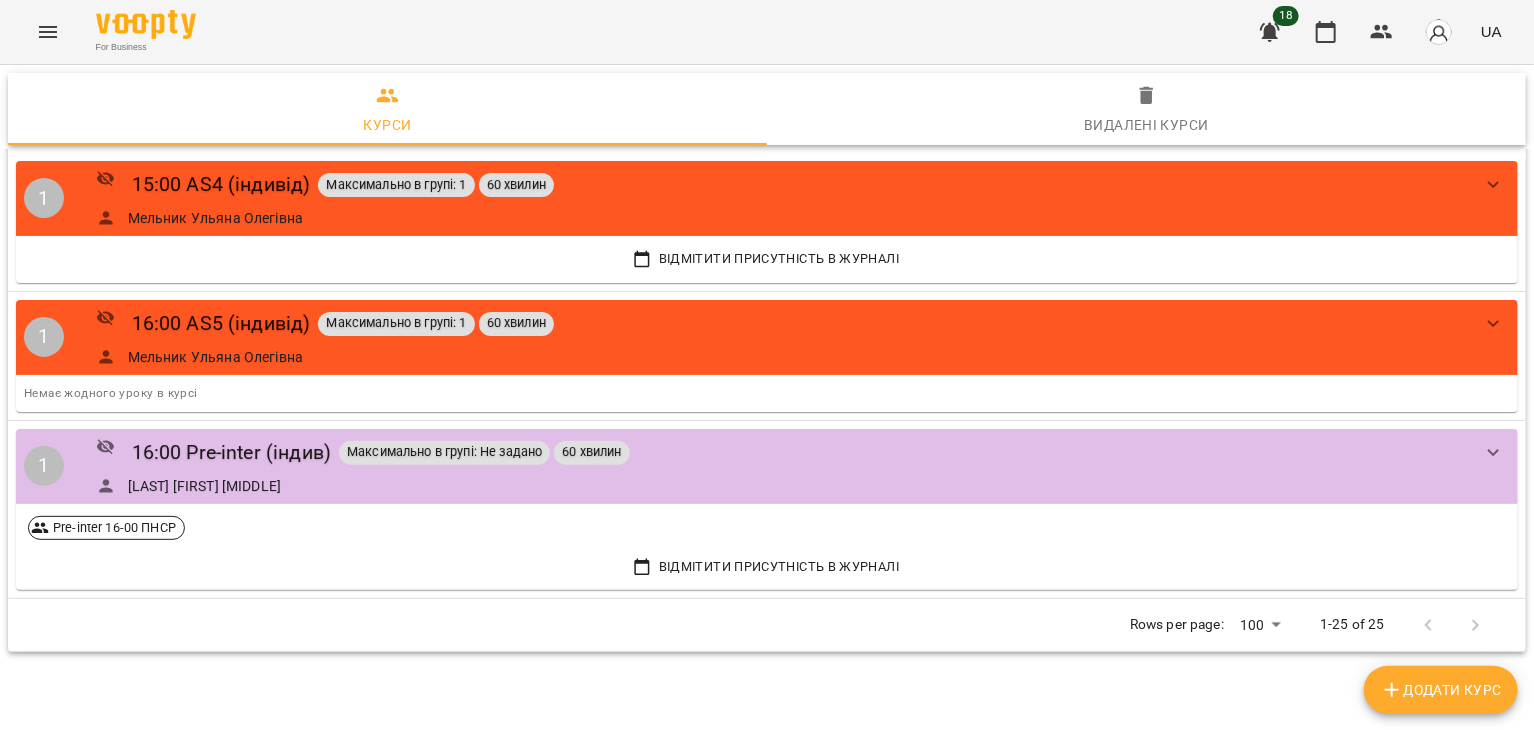 type on "****" 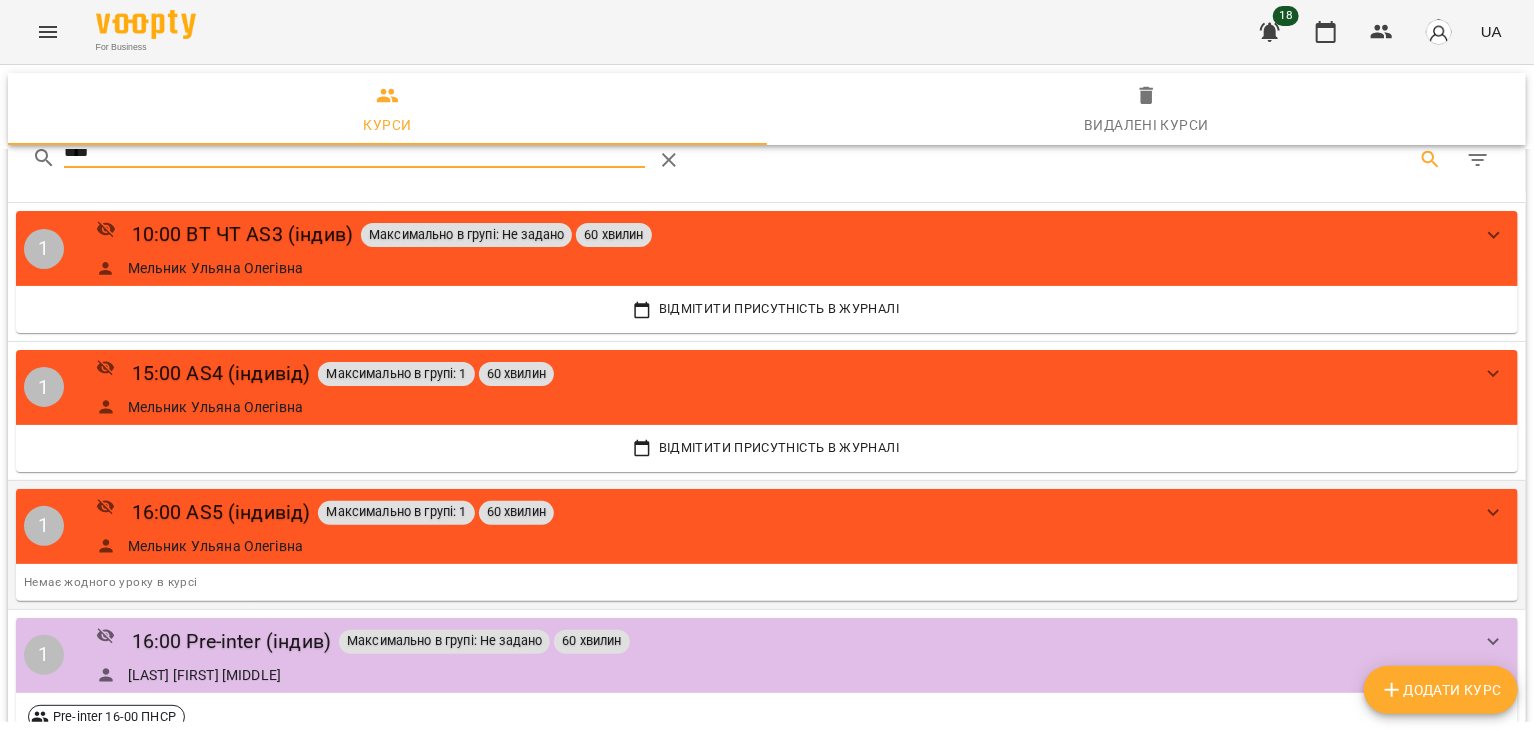 scroll, scrollTop: 0, scrollLeft: 0, axis: both 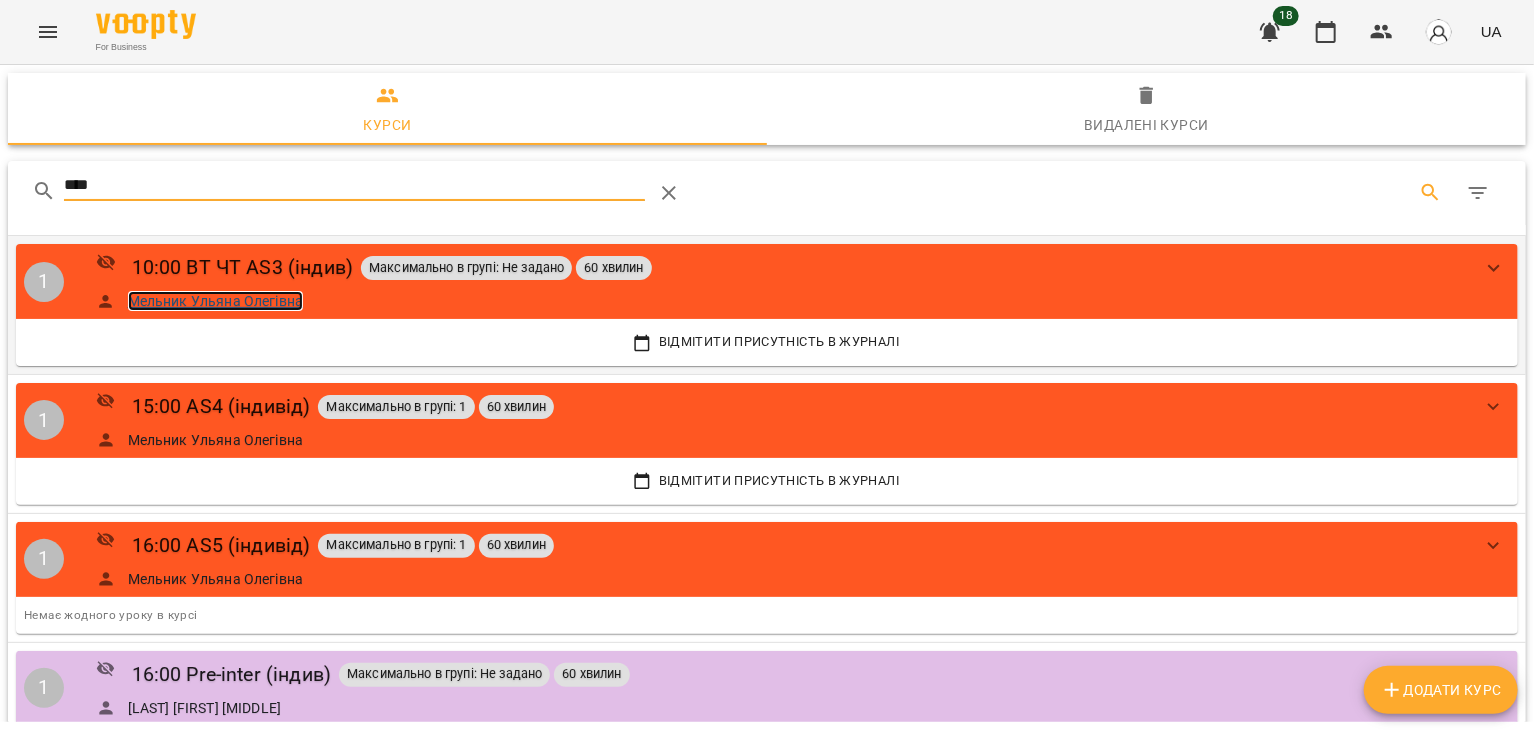 click on "[FIRST] [LAST] [PATRONYMIC]" at bounding box center (215, 301) 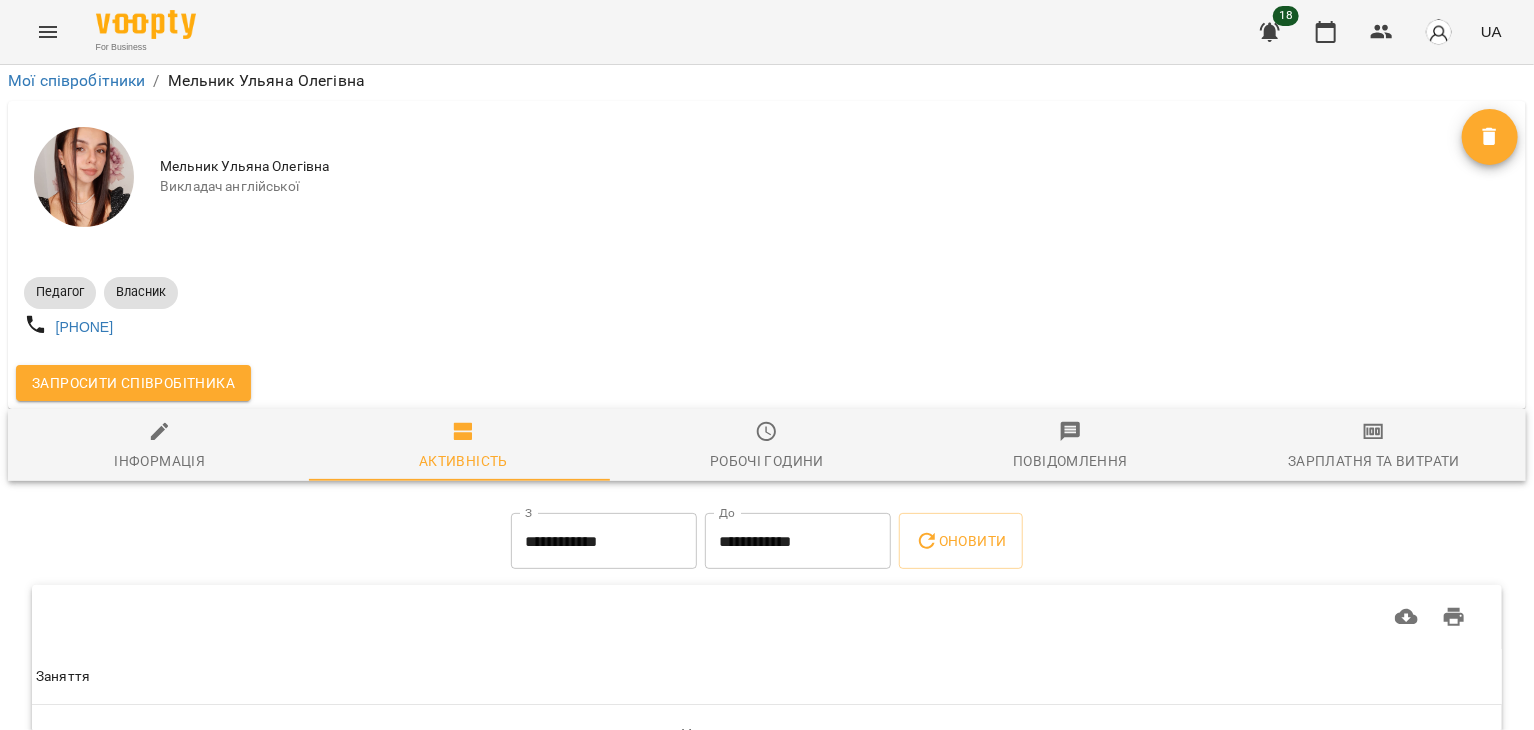 scroll, scrollTop: 34, scrollLeft: 0, axis: vertical 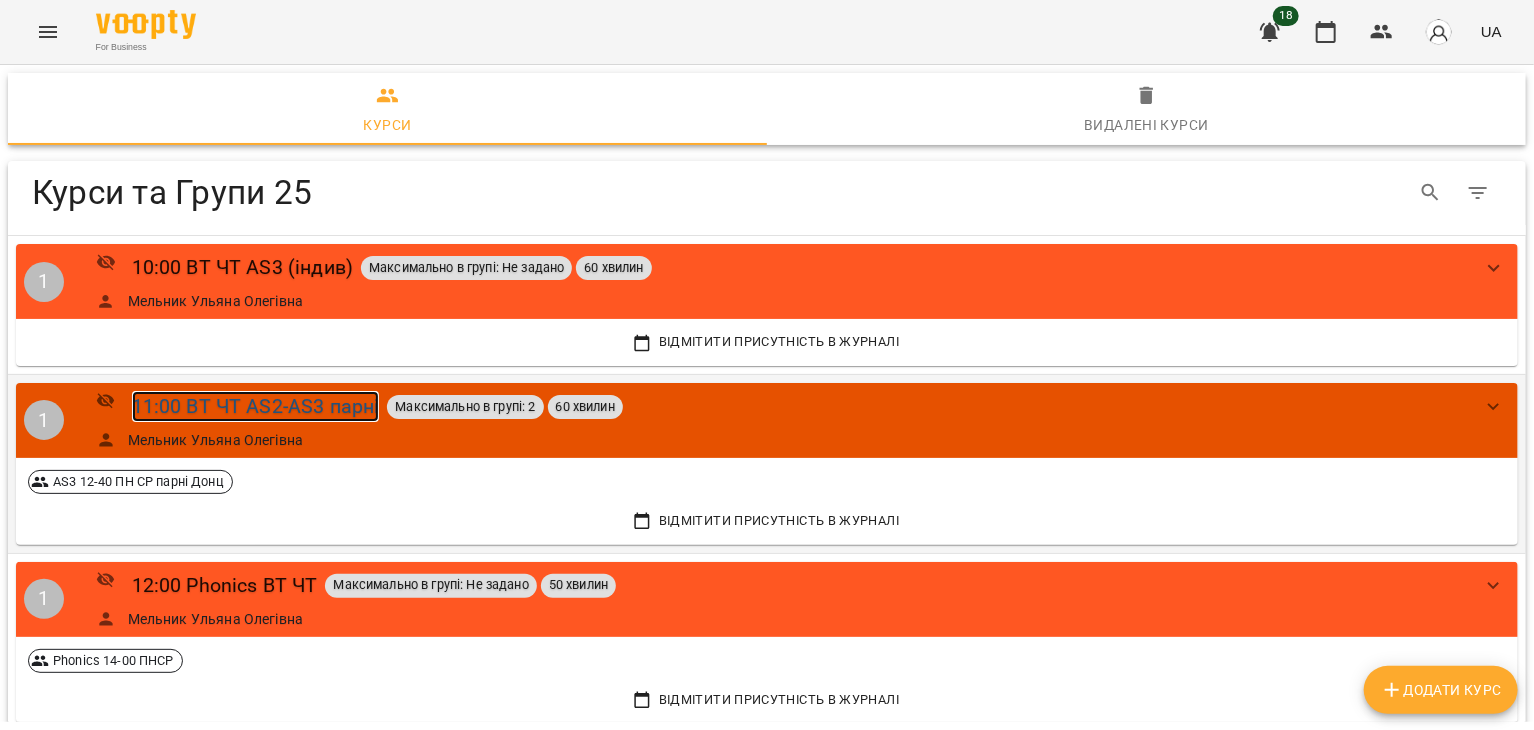 click on "11:00 ВТ ЧТ AS2-AS3 парні" at bounding box center [256, 406] 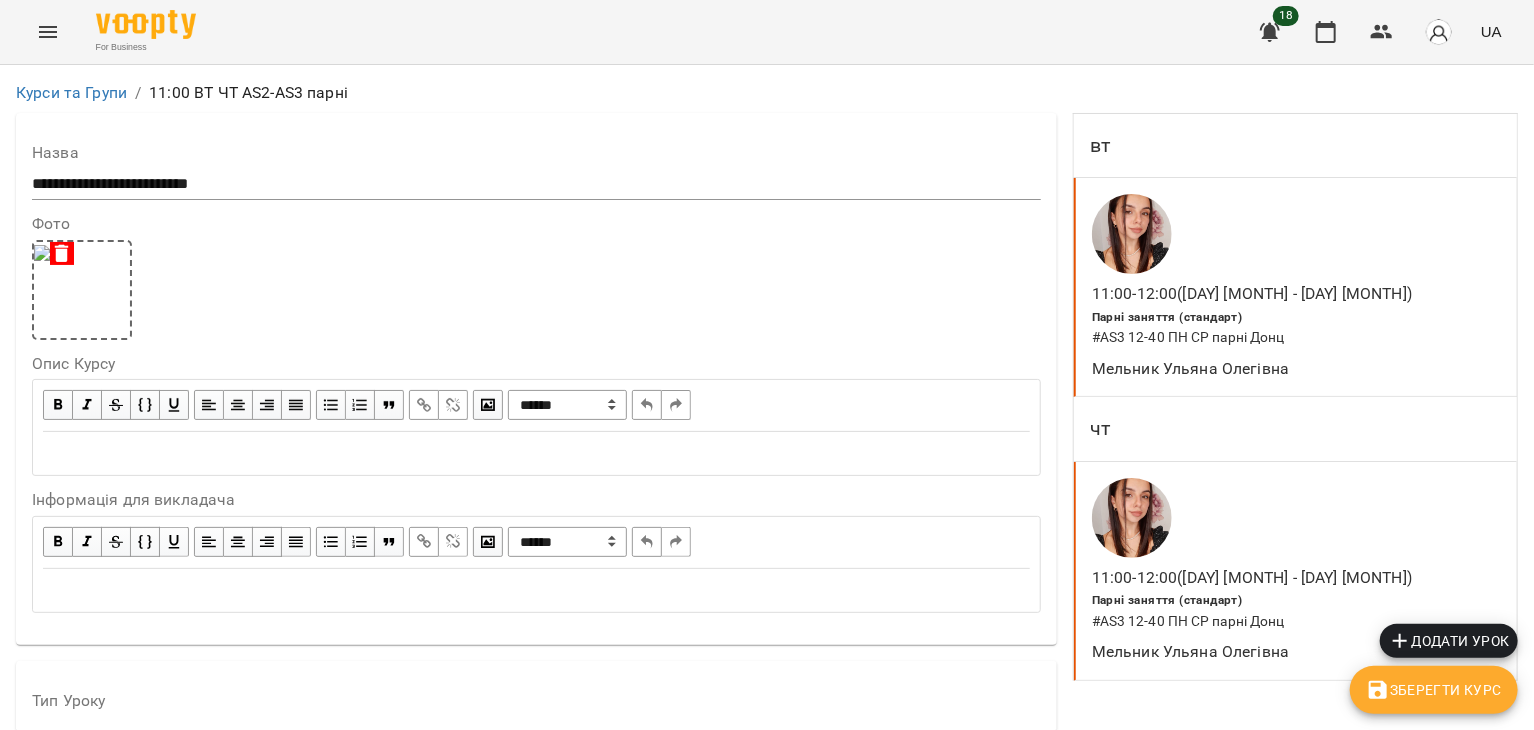 scroll, scrollTop: 0, scrollLeft: 0, axis: both 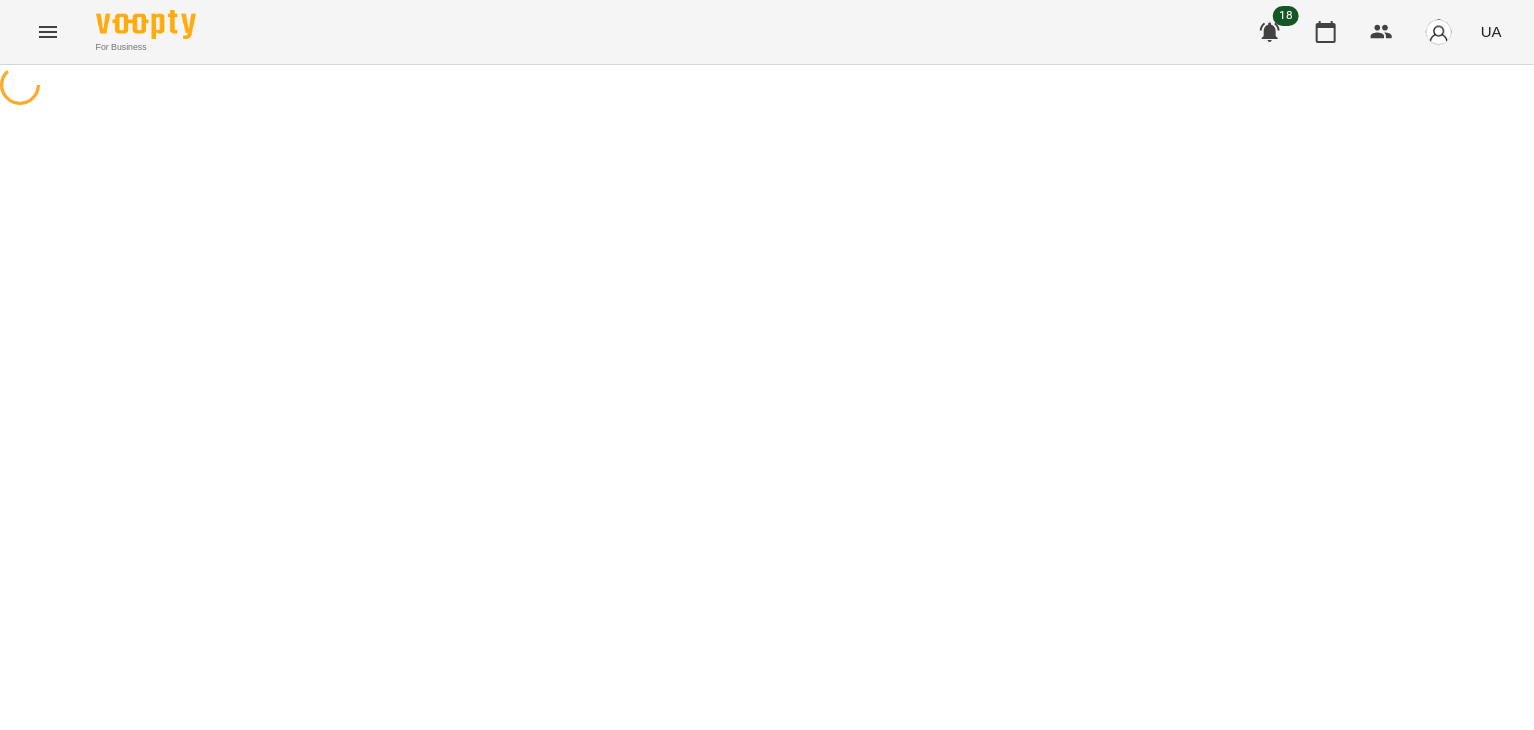 select on "*" 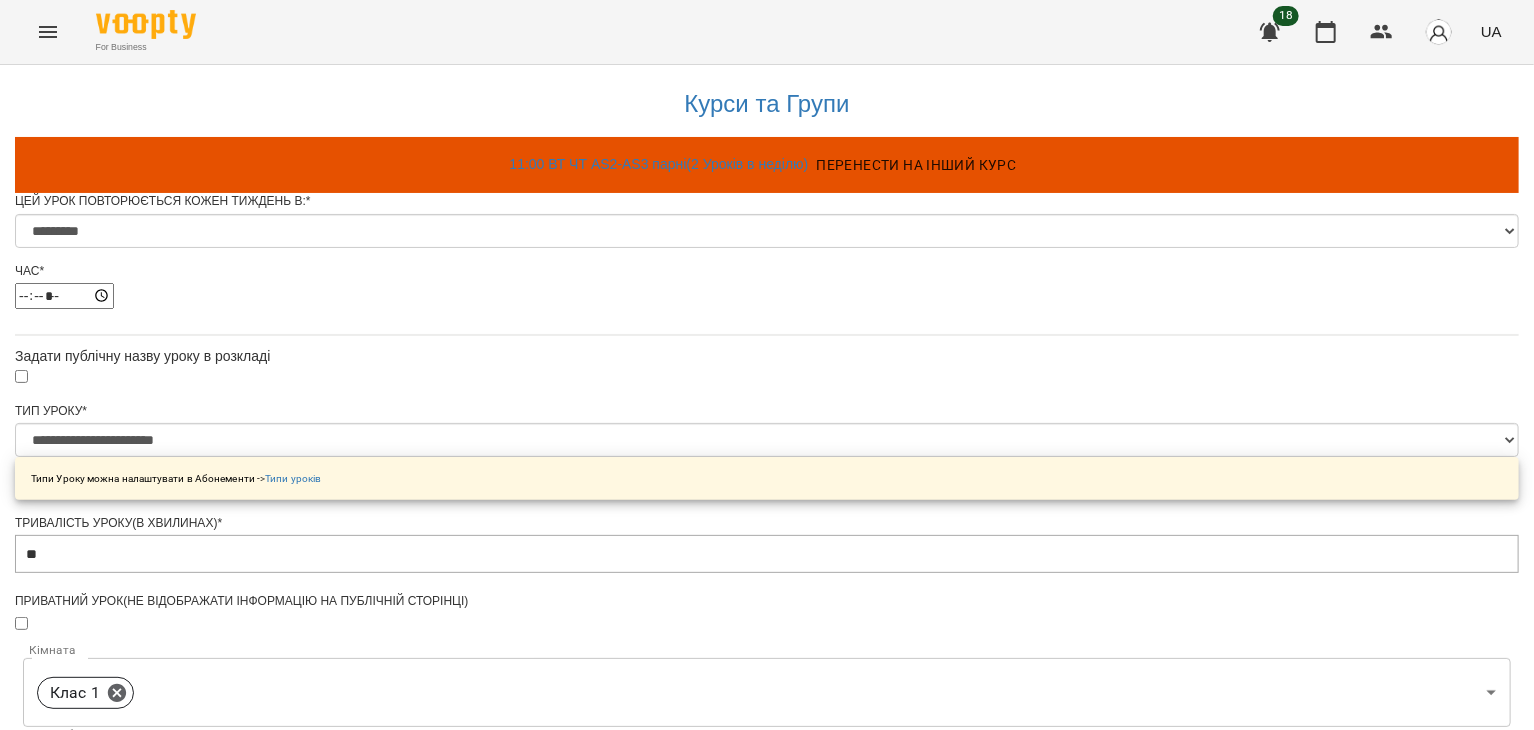 scroll, scrollTop: 882, scrollLeft: 0, axis: vertical 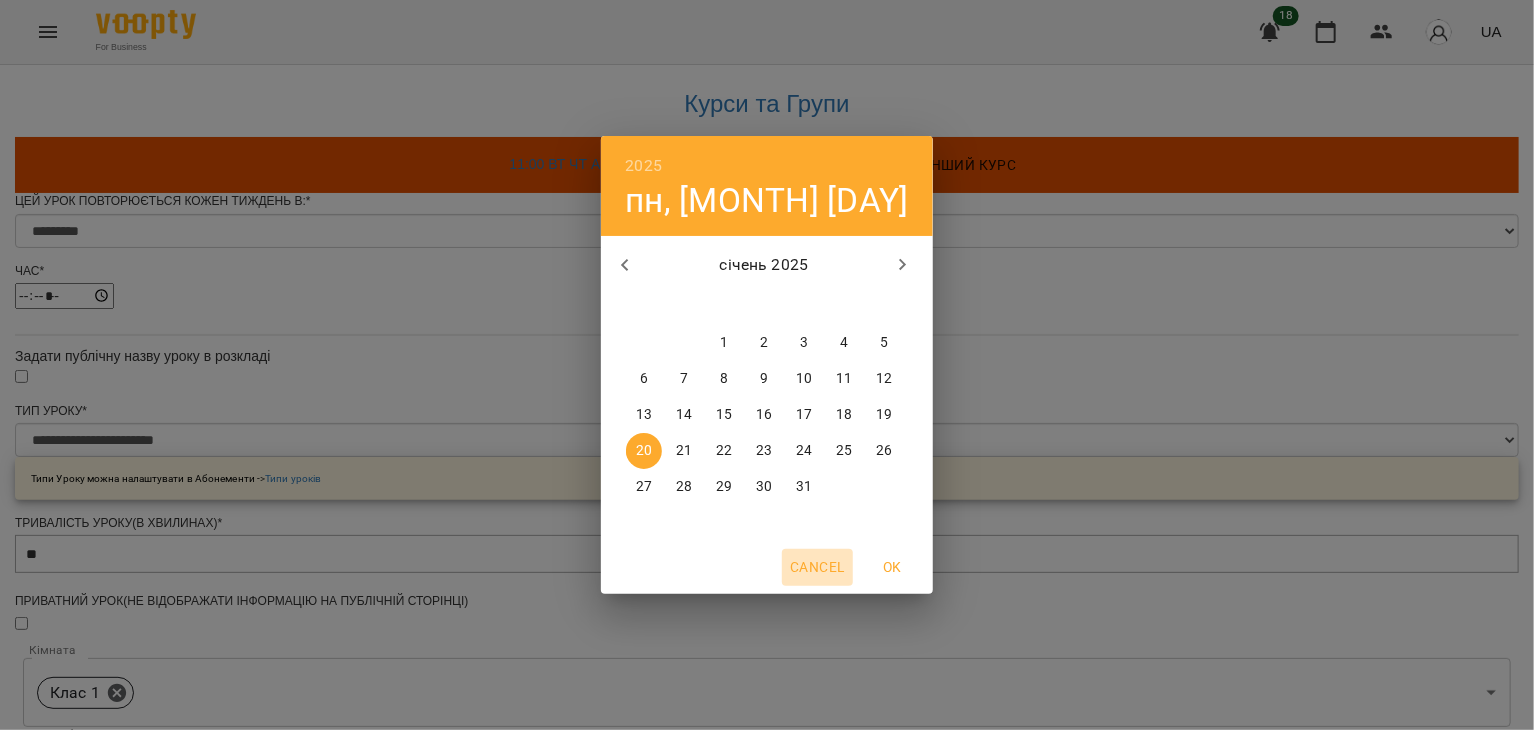 click on "Cancel" at bounding box center [817, 567] 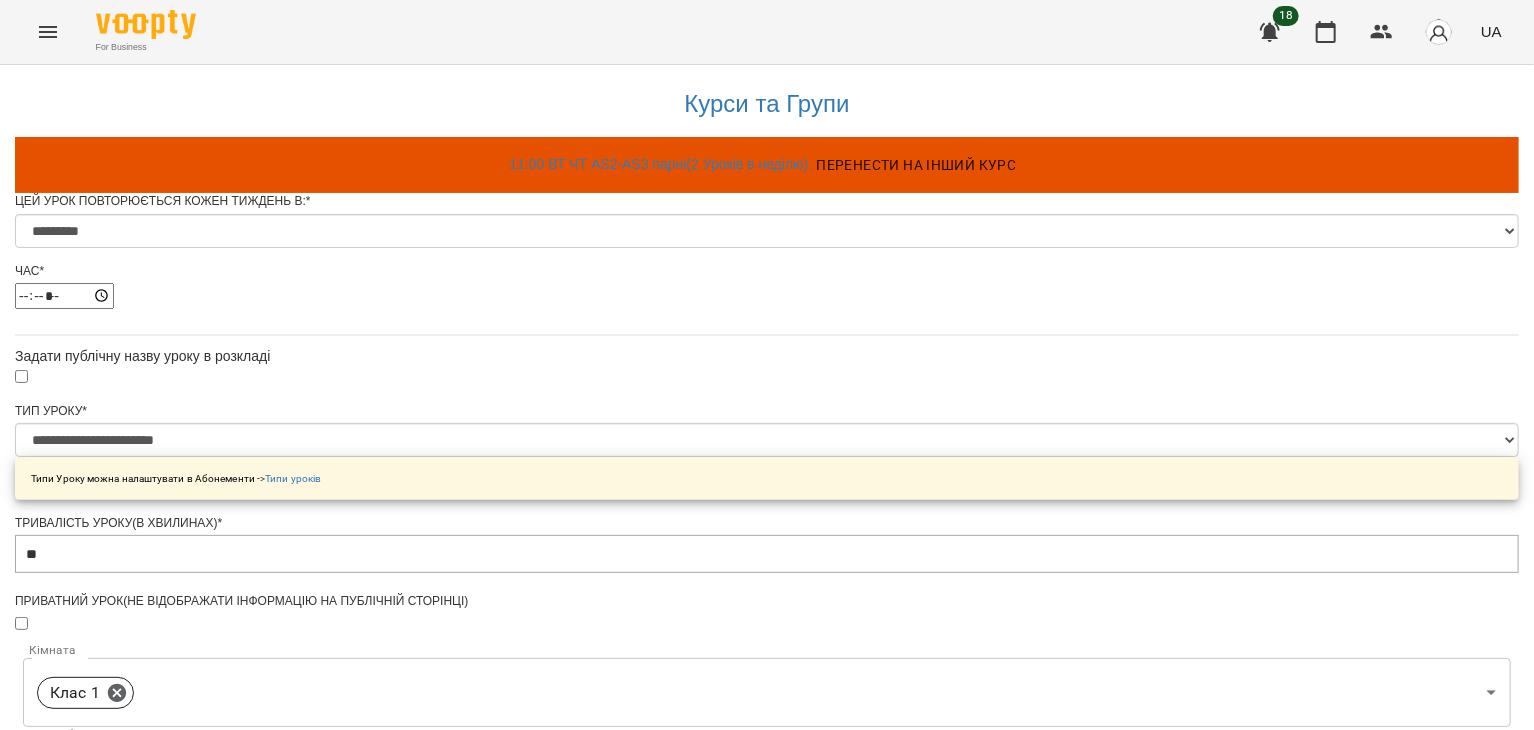 click on "**********" at bounding box center [108, 1246] 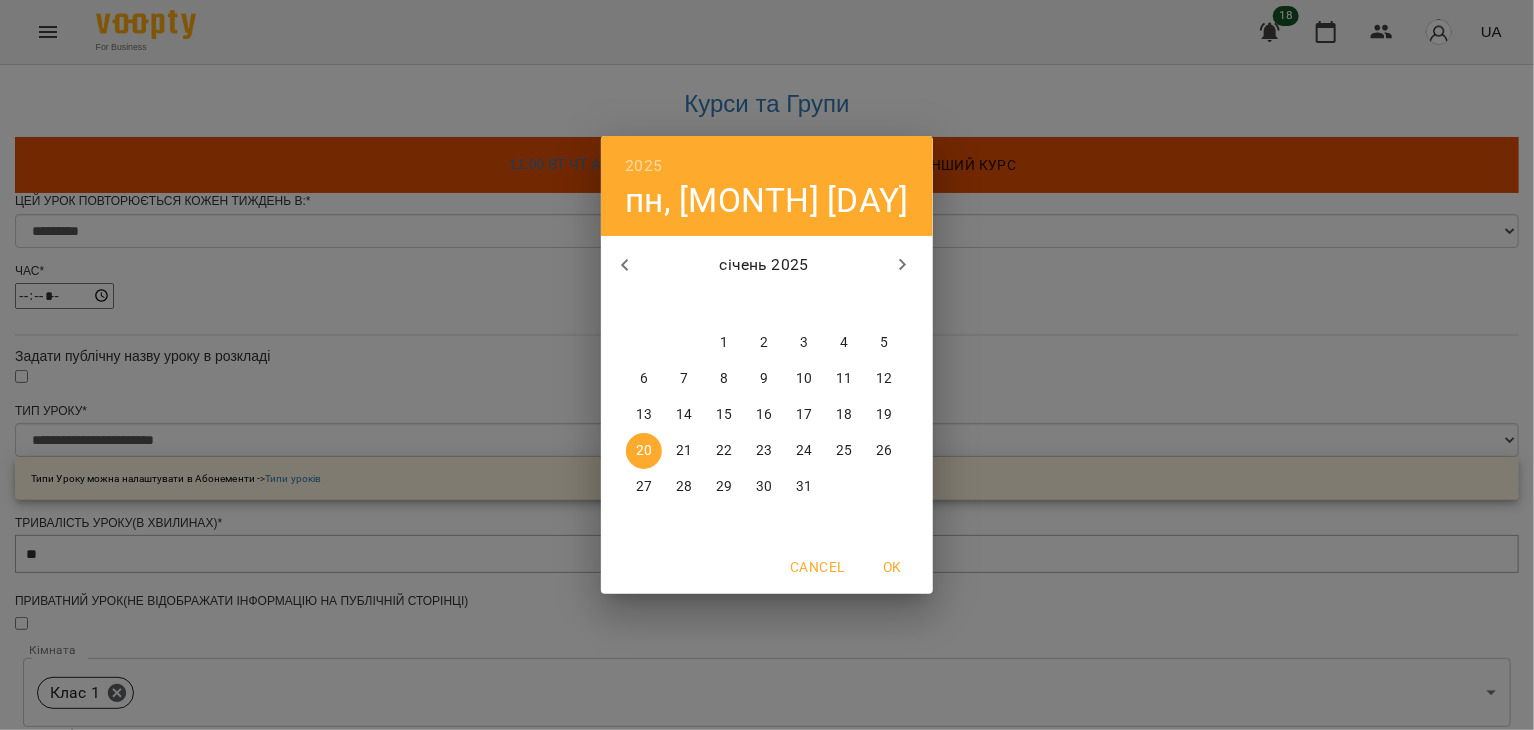 click 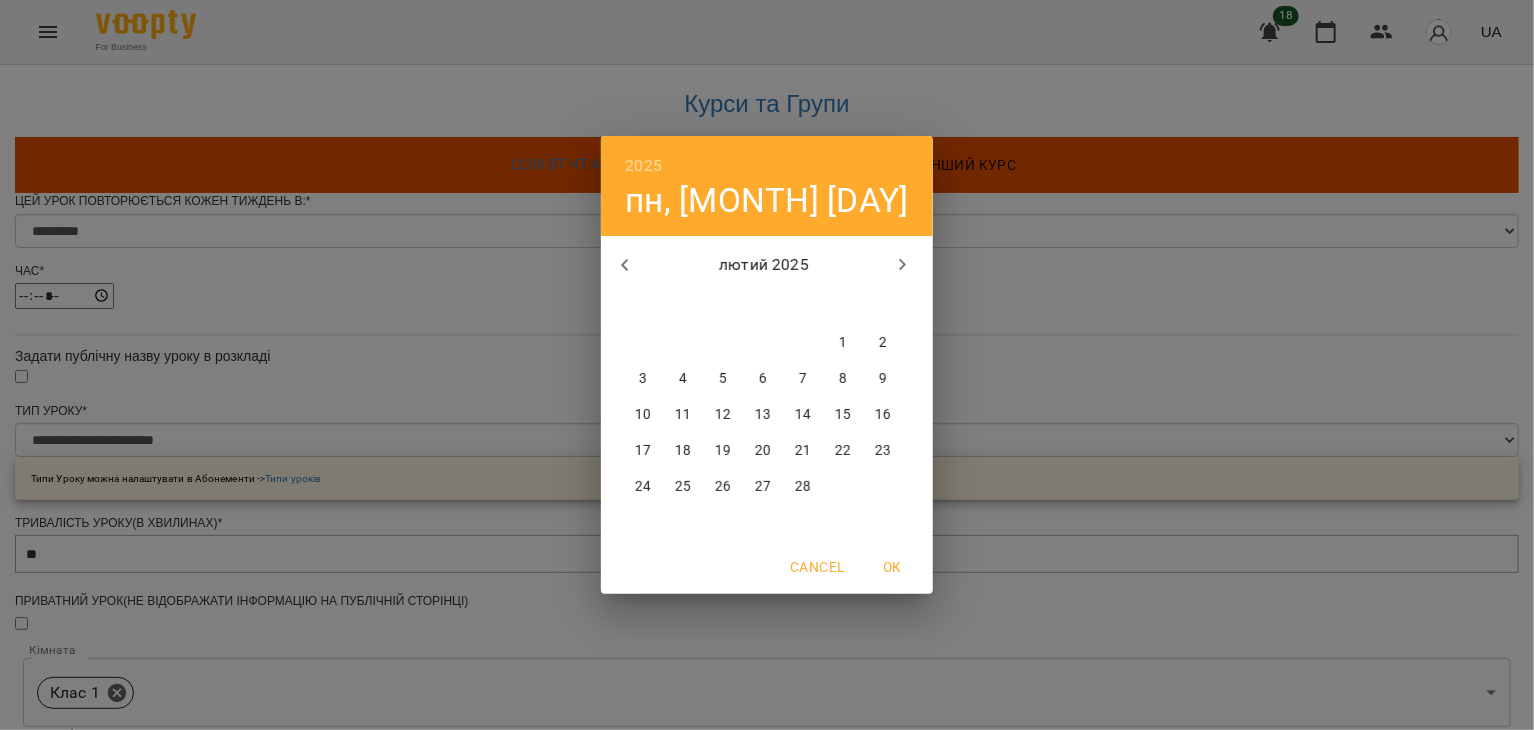 click 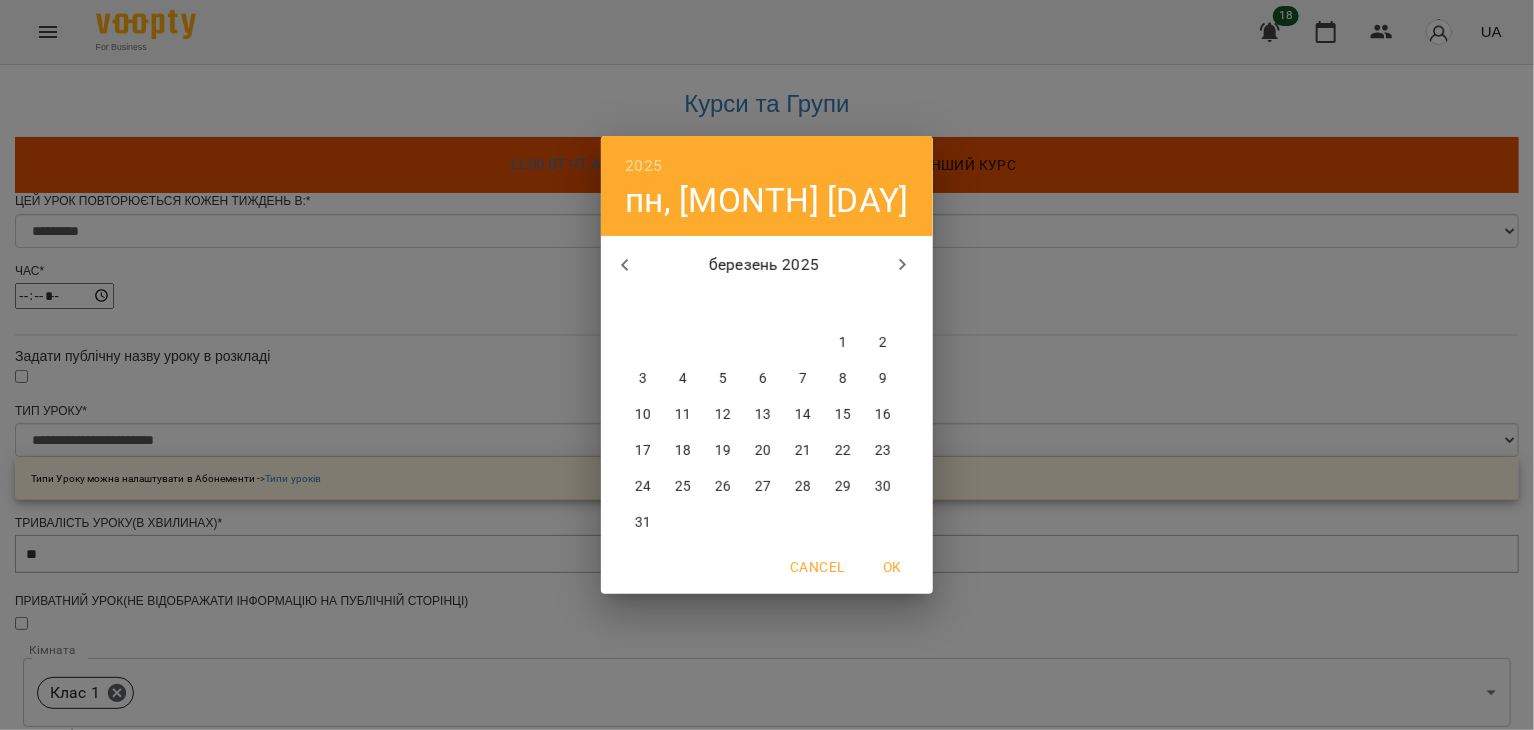 click 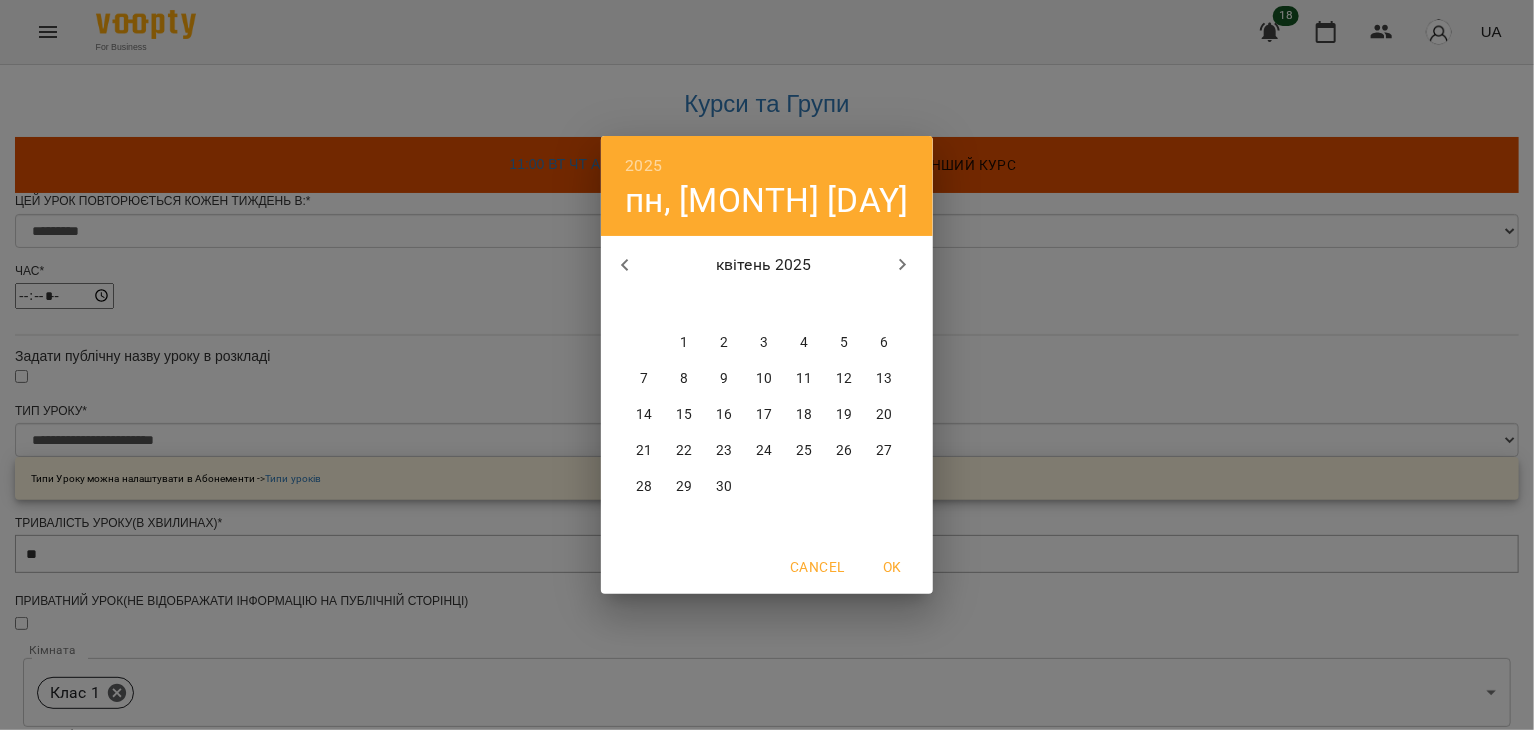 click 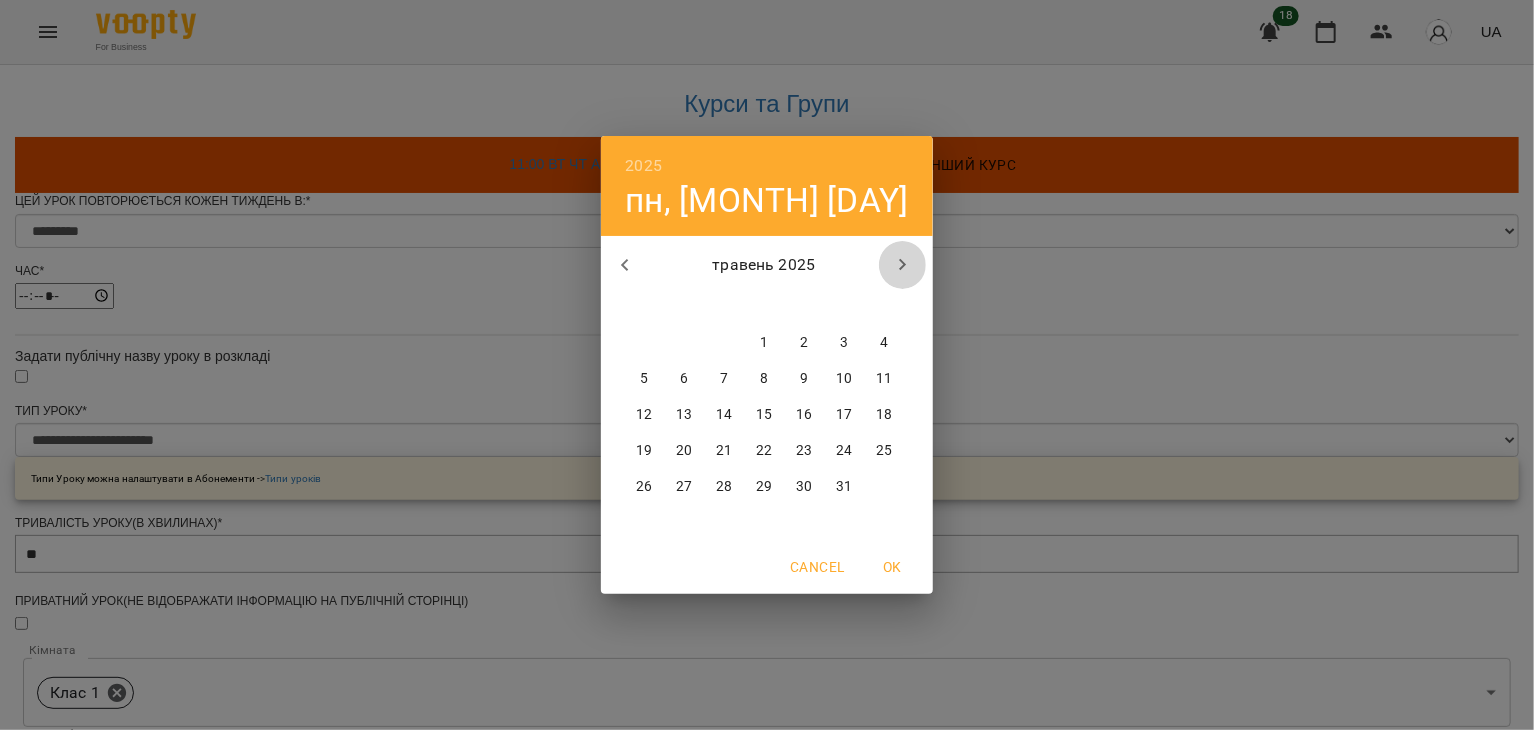 click 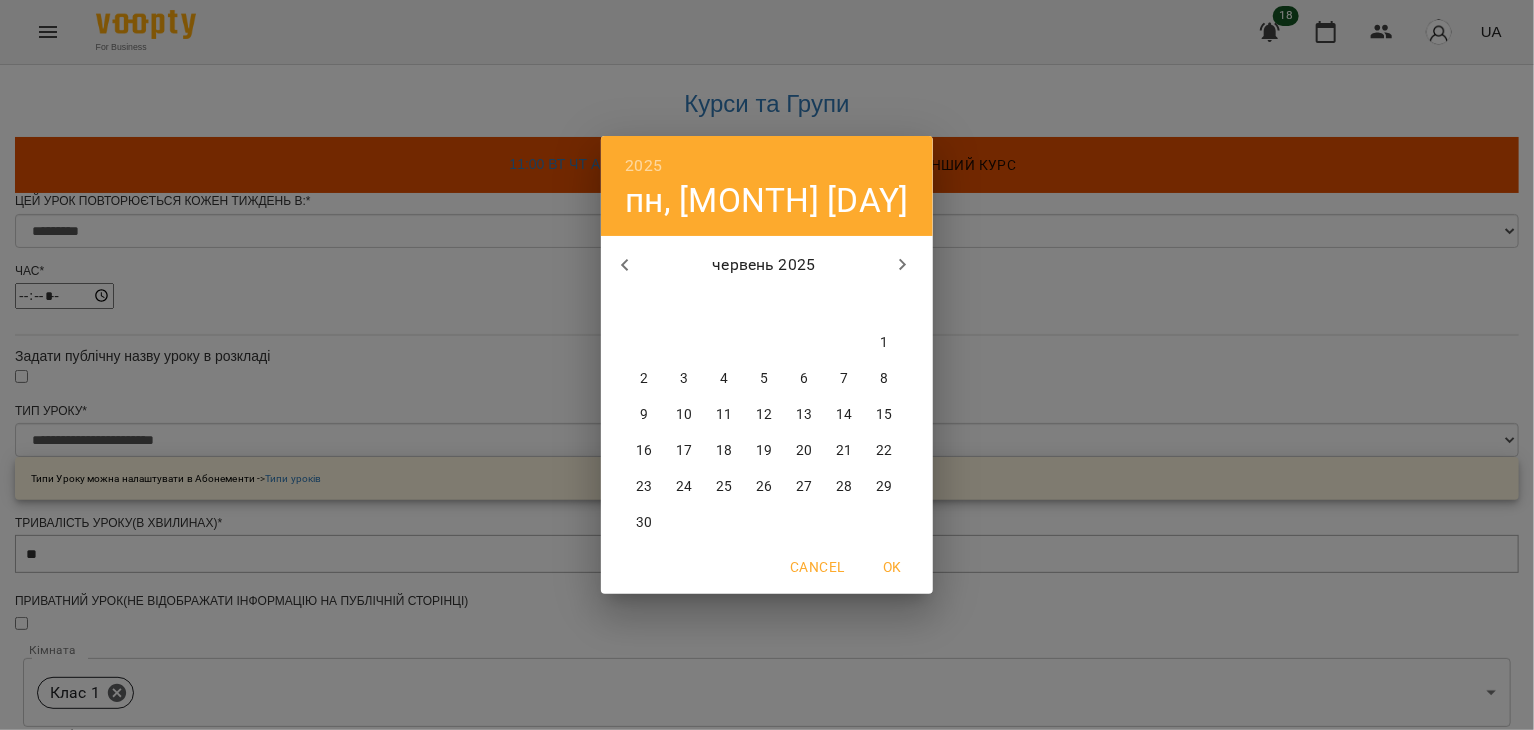click 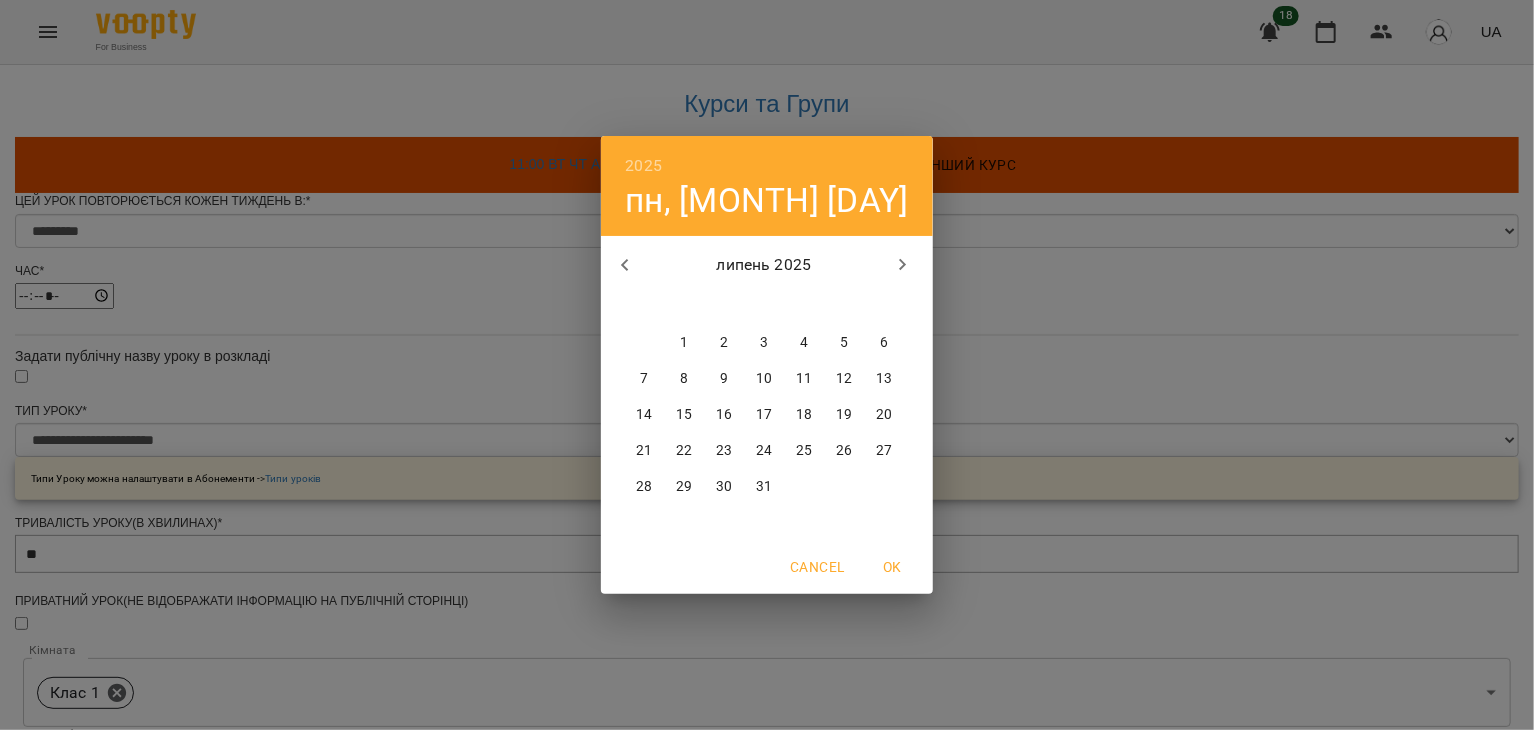 click 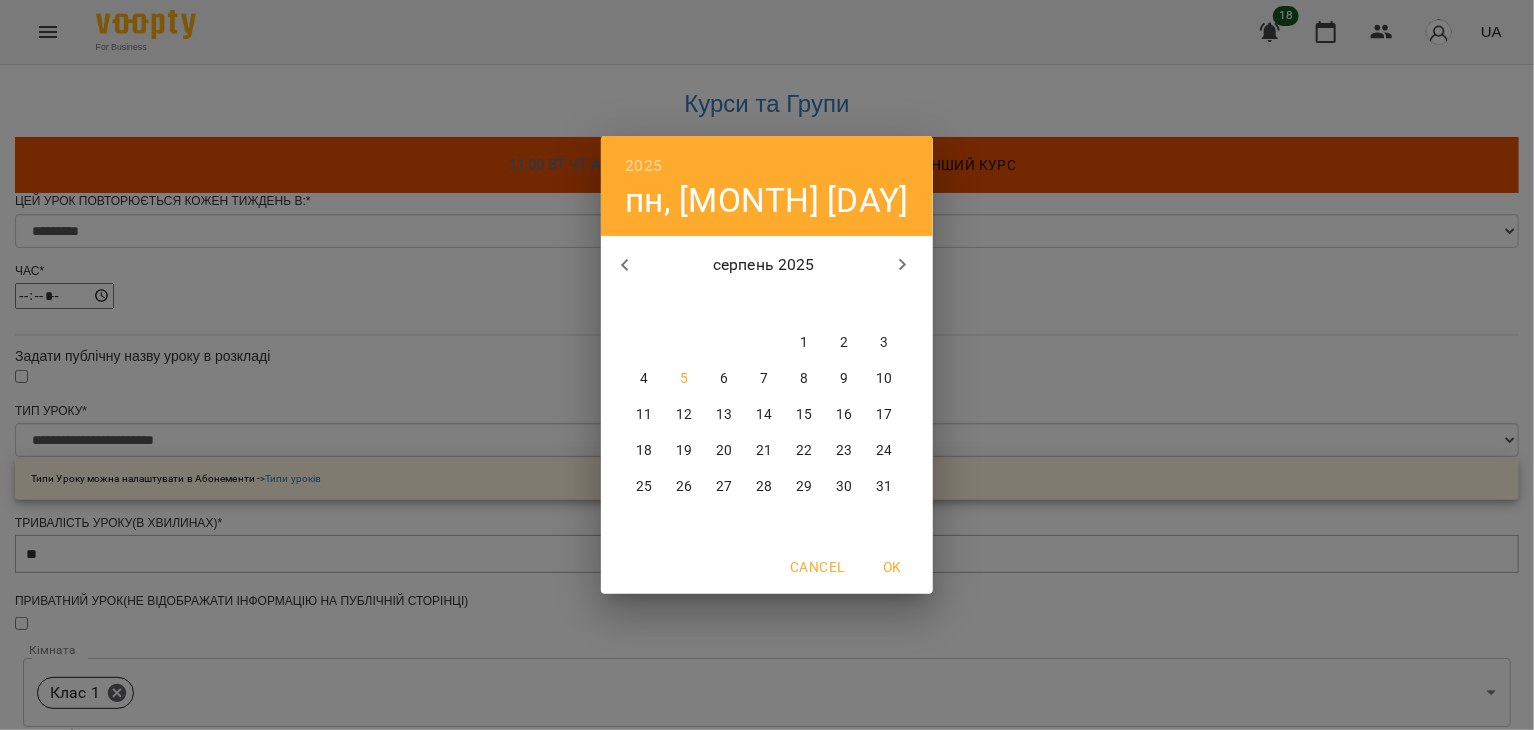 click on "11" at bounding box center (644, 415) 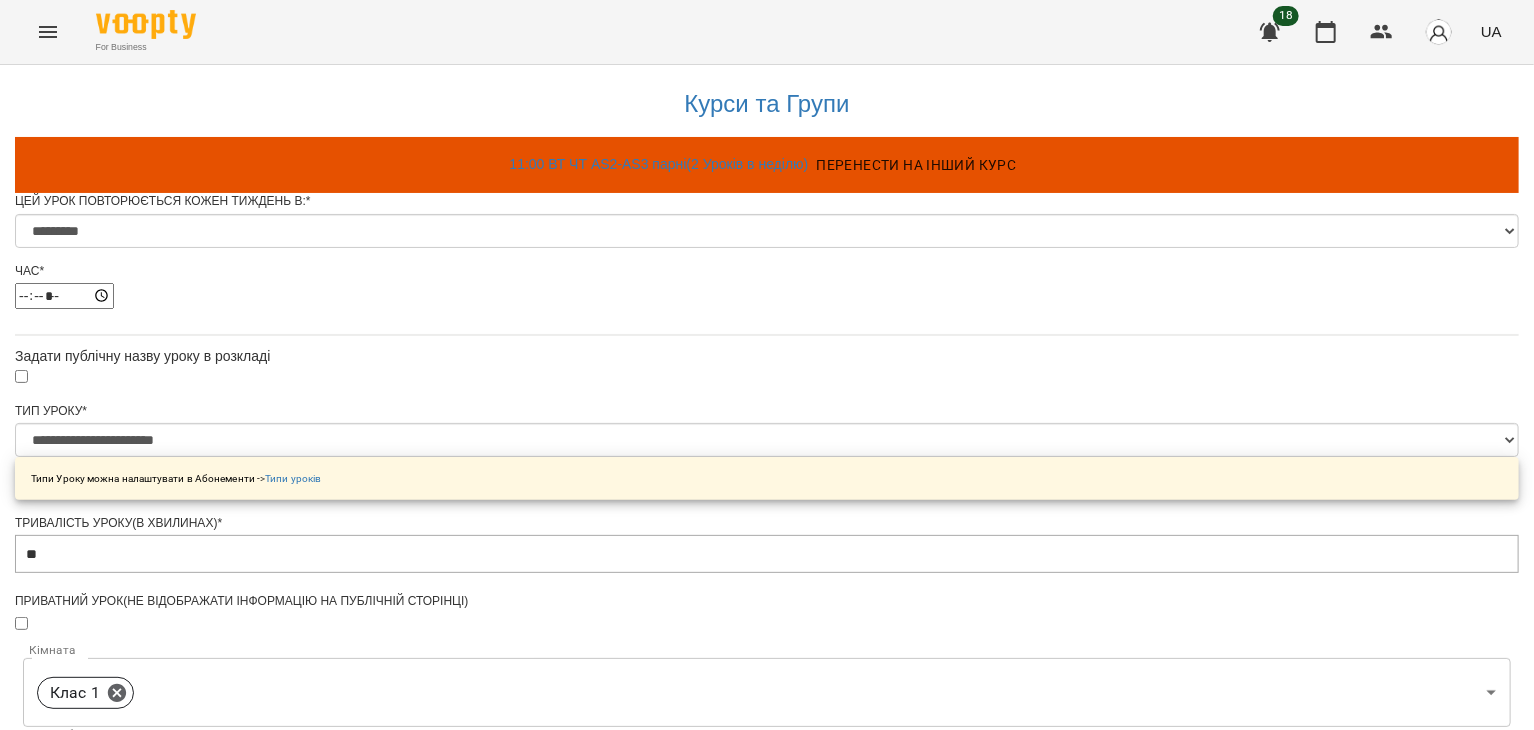 scroll, scrollTop: 884, scrollLeft: 0, axis: vertical 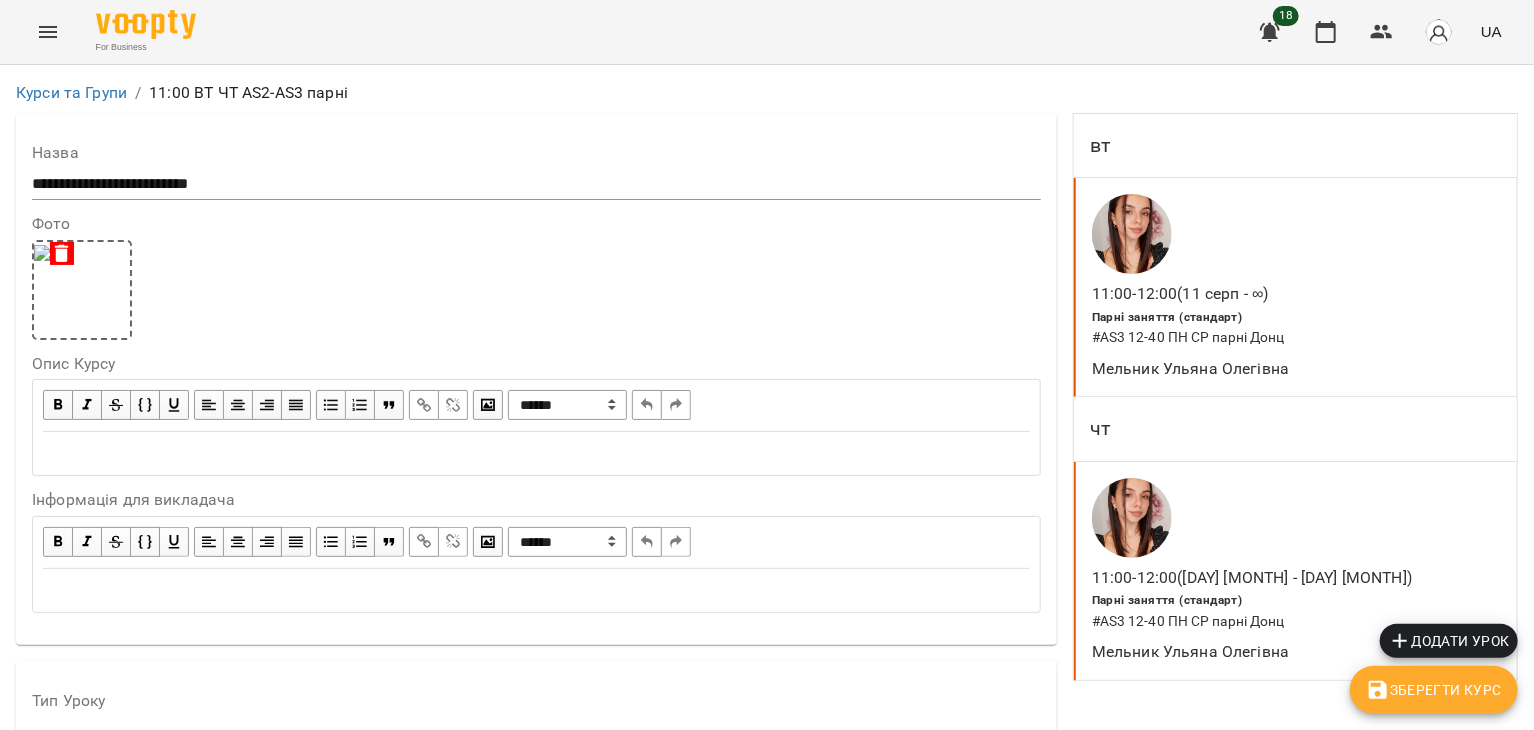 click on "**********" at bounding box center (536, 184) 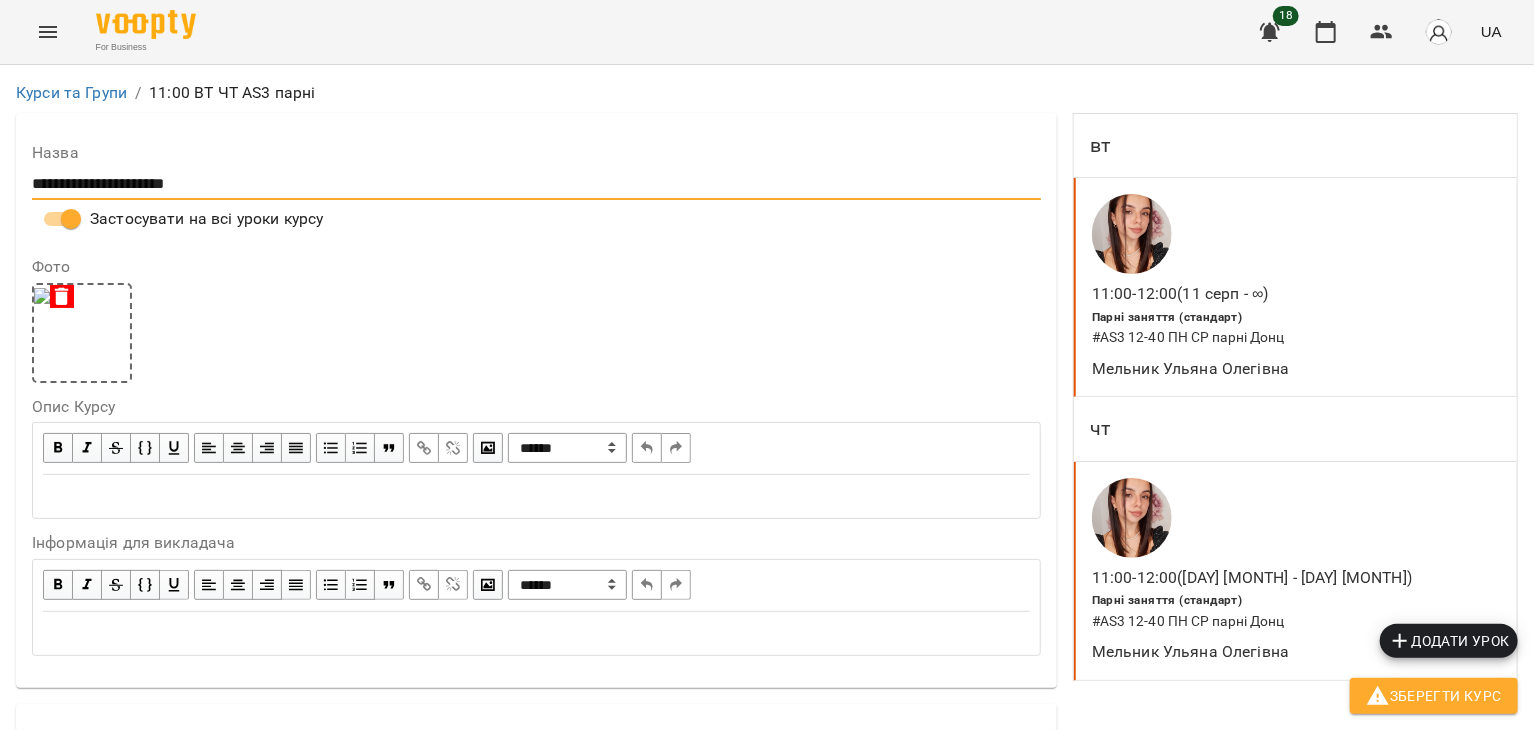 click on "**********" at bounding box center [536, 184] 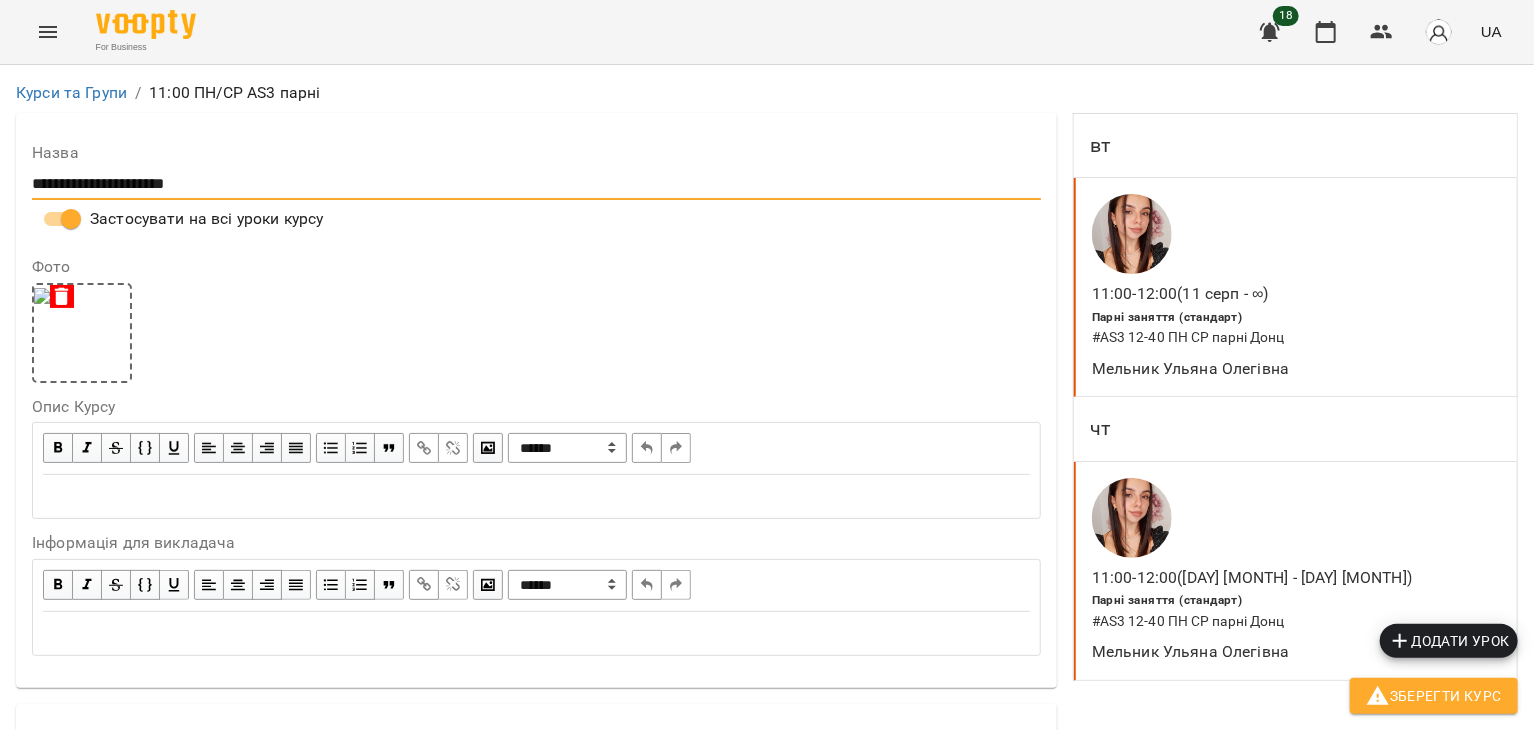 type on "**********" 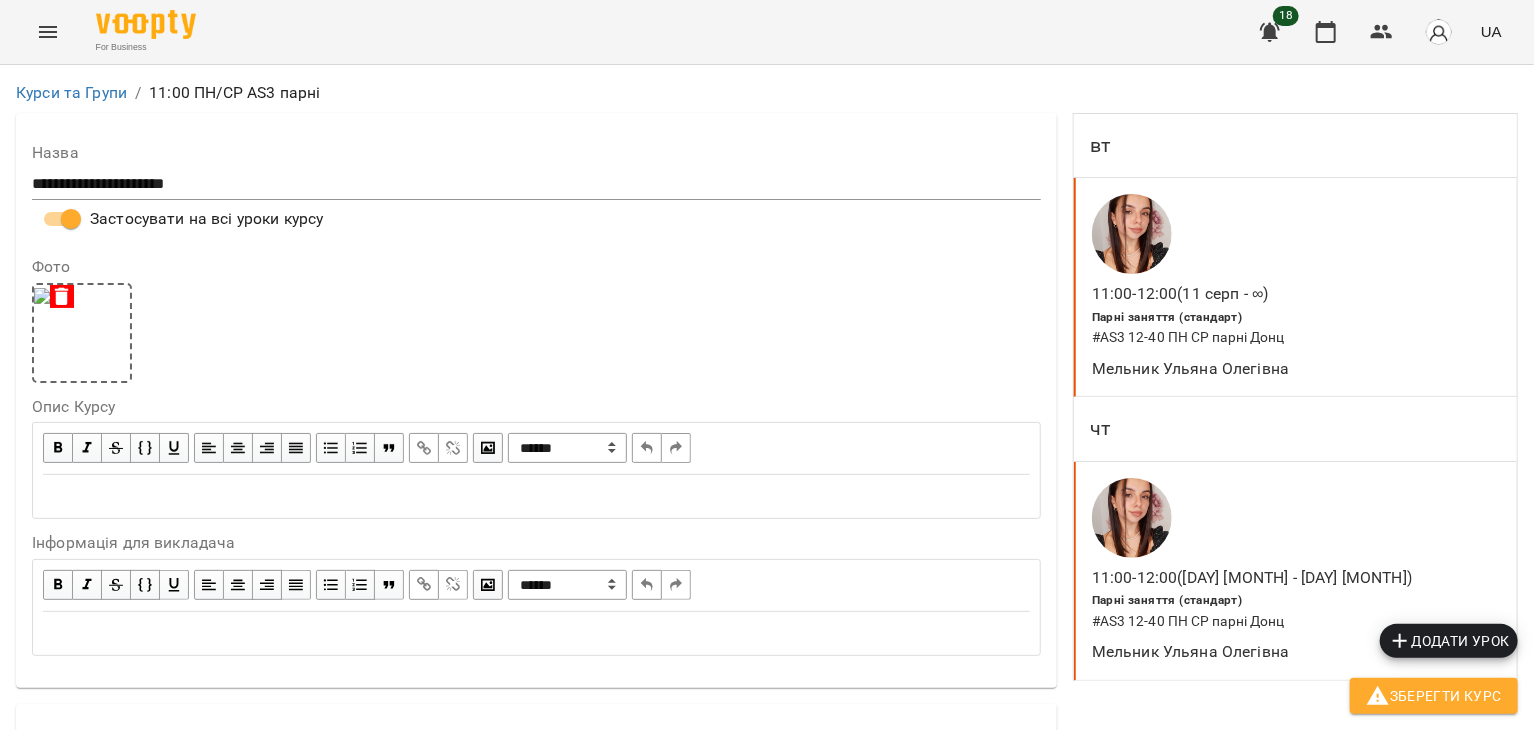 click on "11:00  -  12:00 (11 серп - ∞)" at bounding box center [1180, 294] 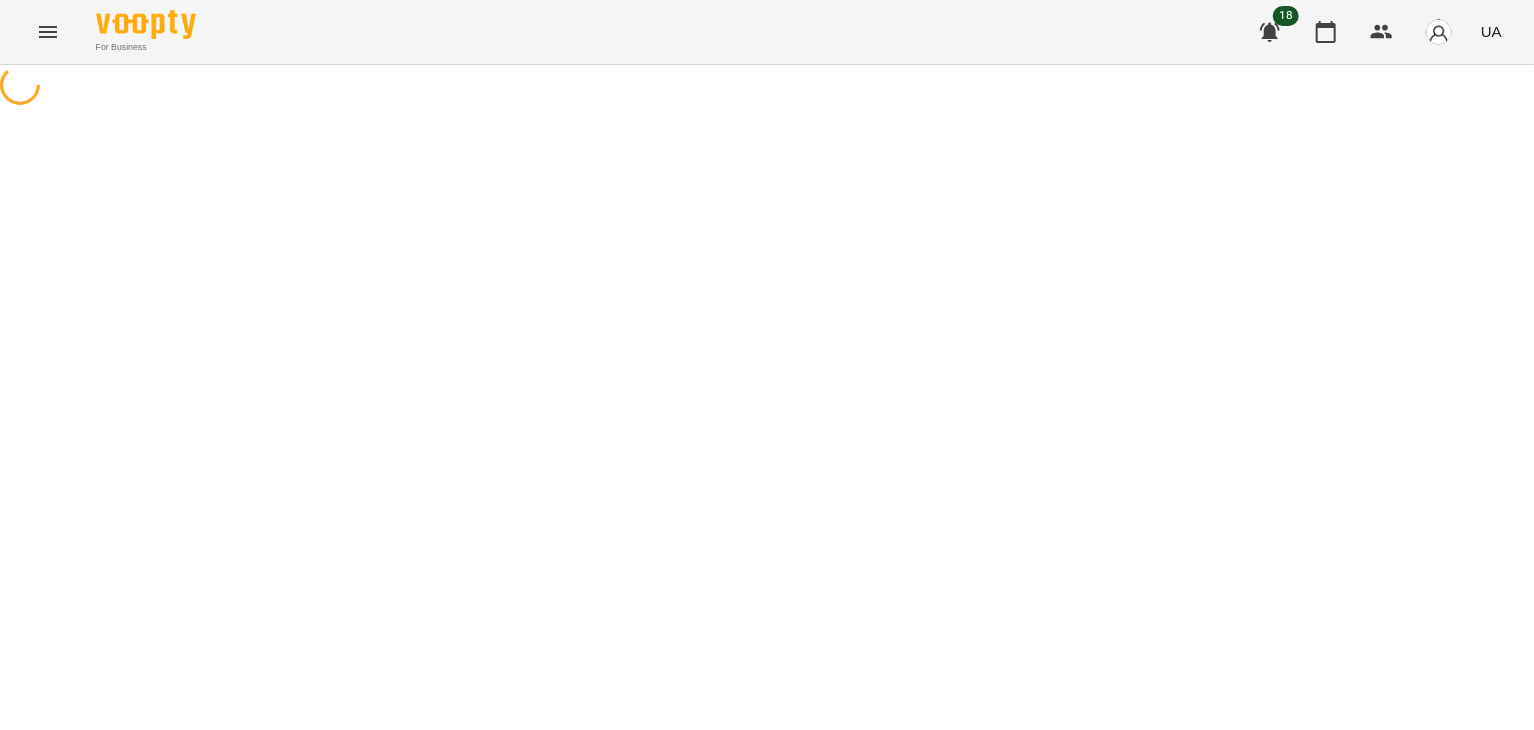 select on "*" 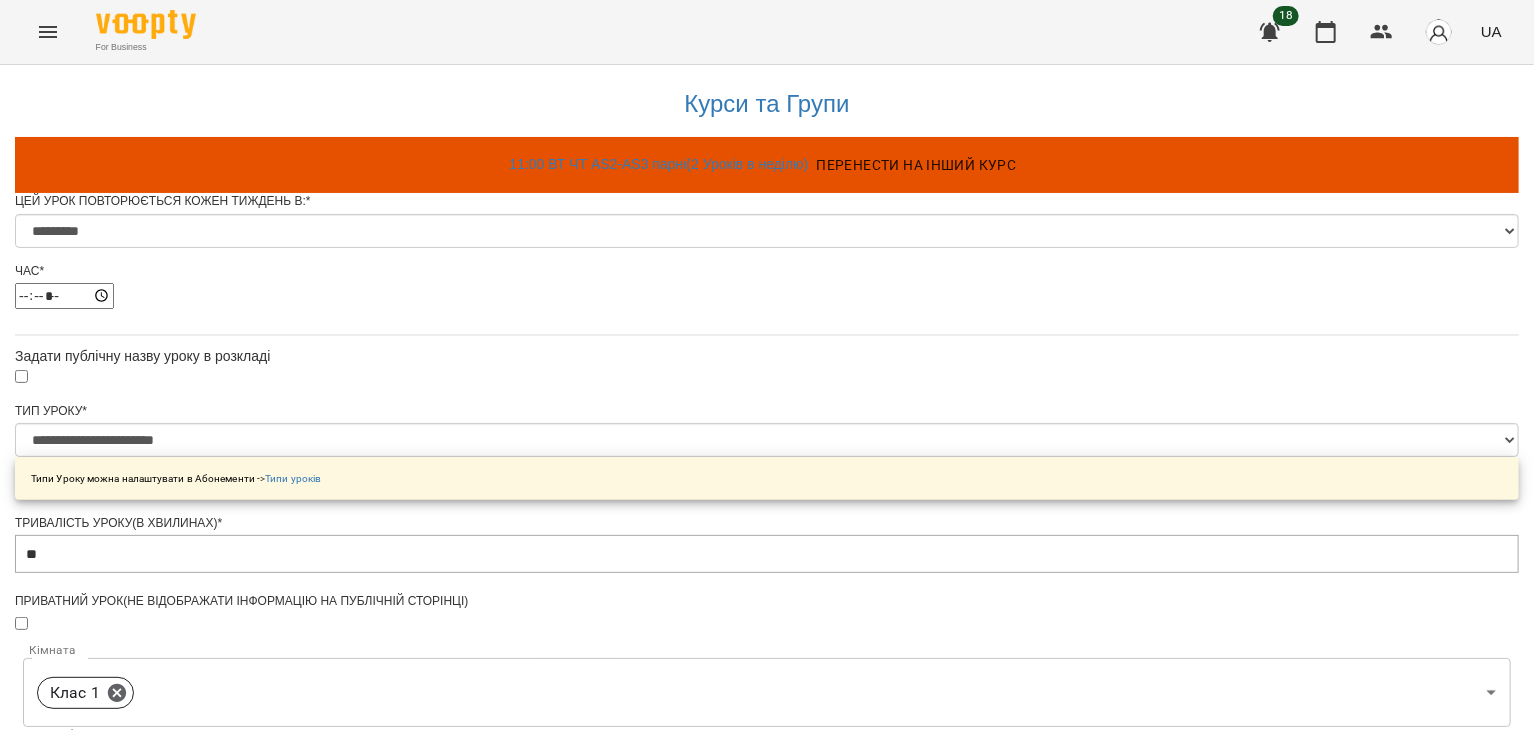 scroll, scrollTop: 0, scrollLeft: 0, axis: both 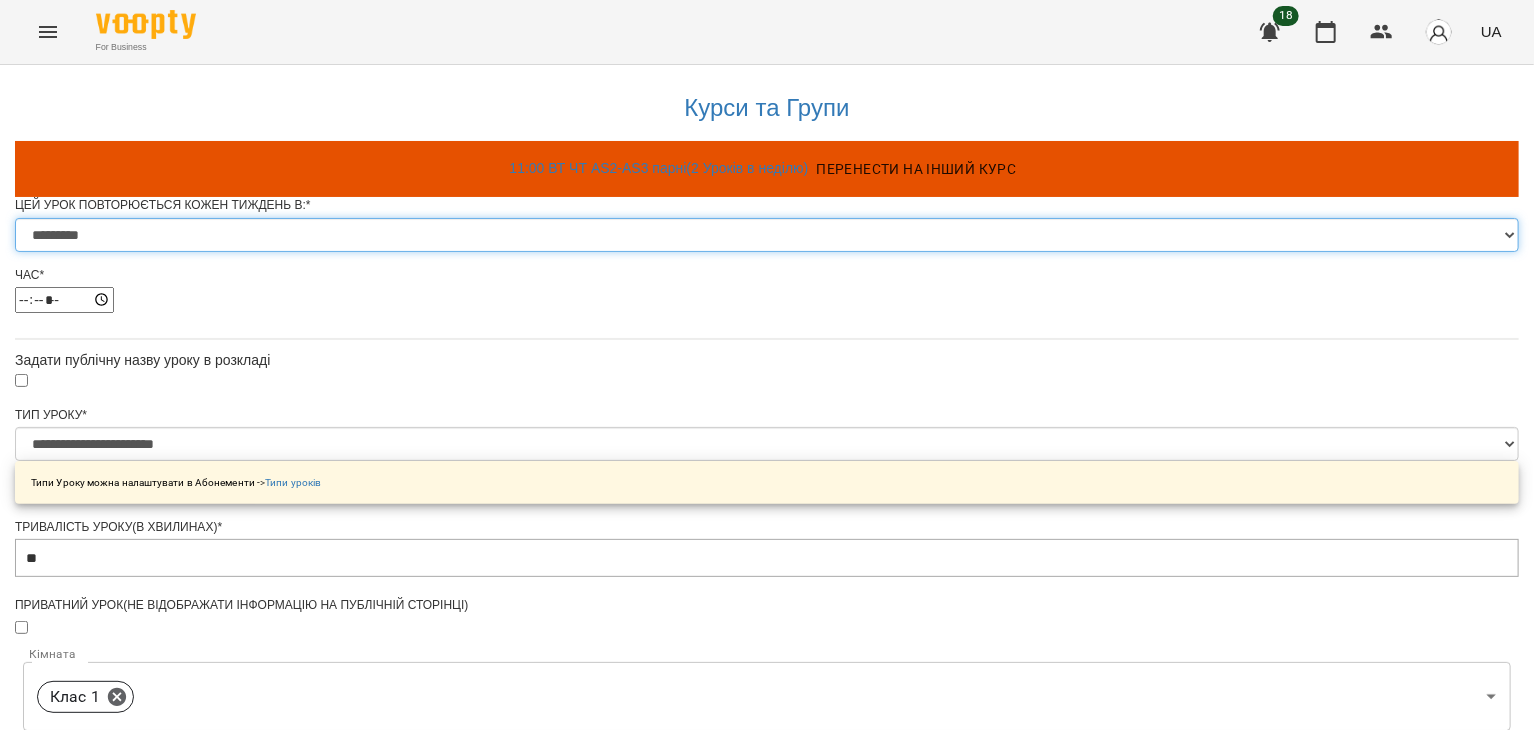 click on "********* ******** ****** ****** ******** ******" at bounding box center (767, 235) 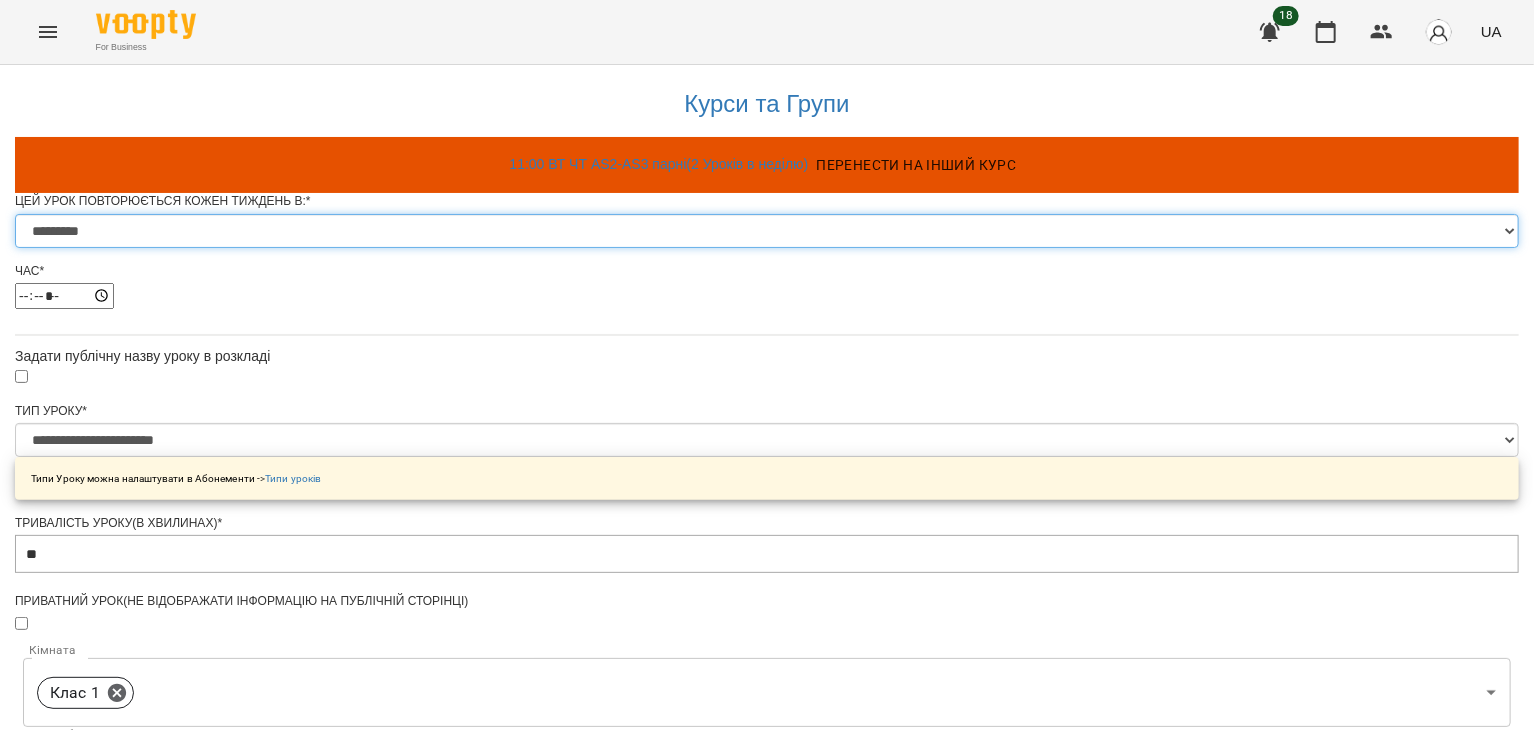 scroll, scrollTop: 884, scrollLeft: 0, axis: vertical 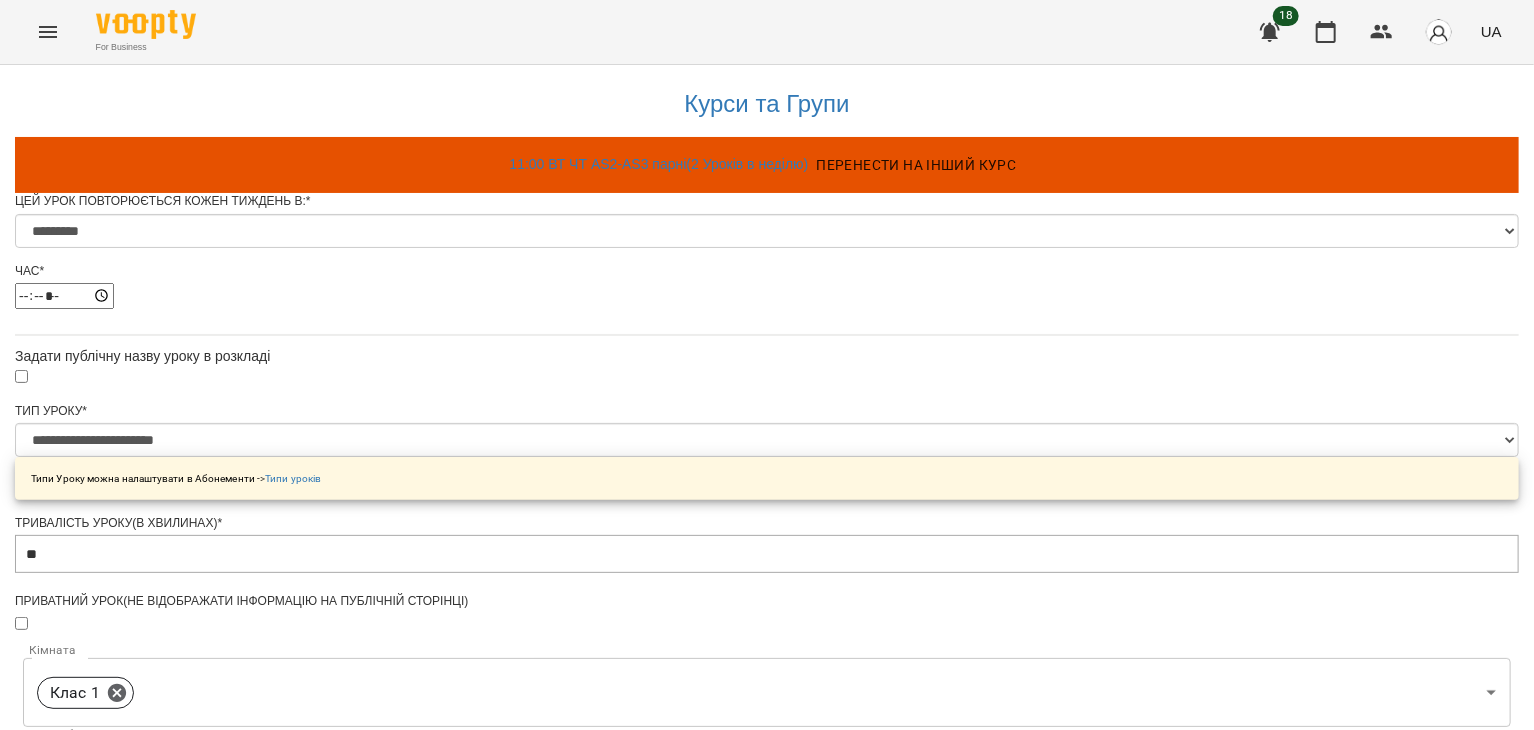 click on "Зберегти" at bounding box center [767, 1405] 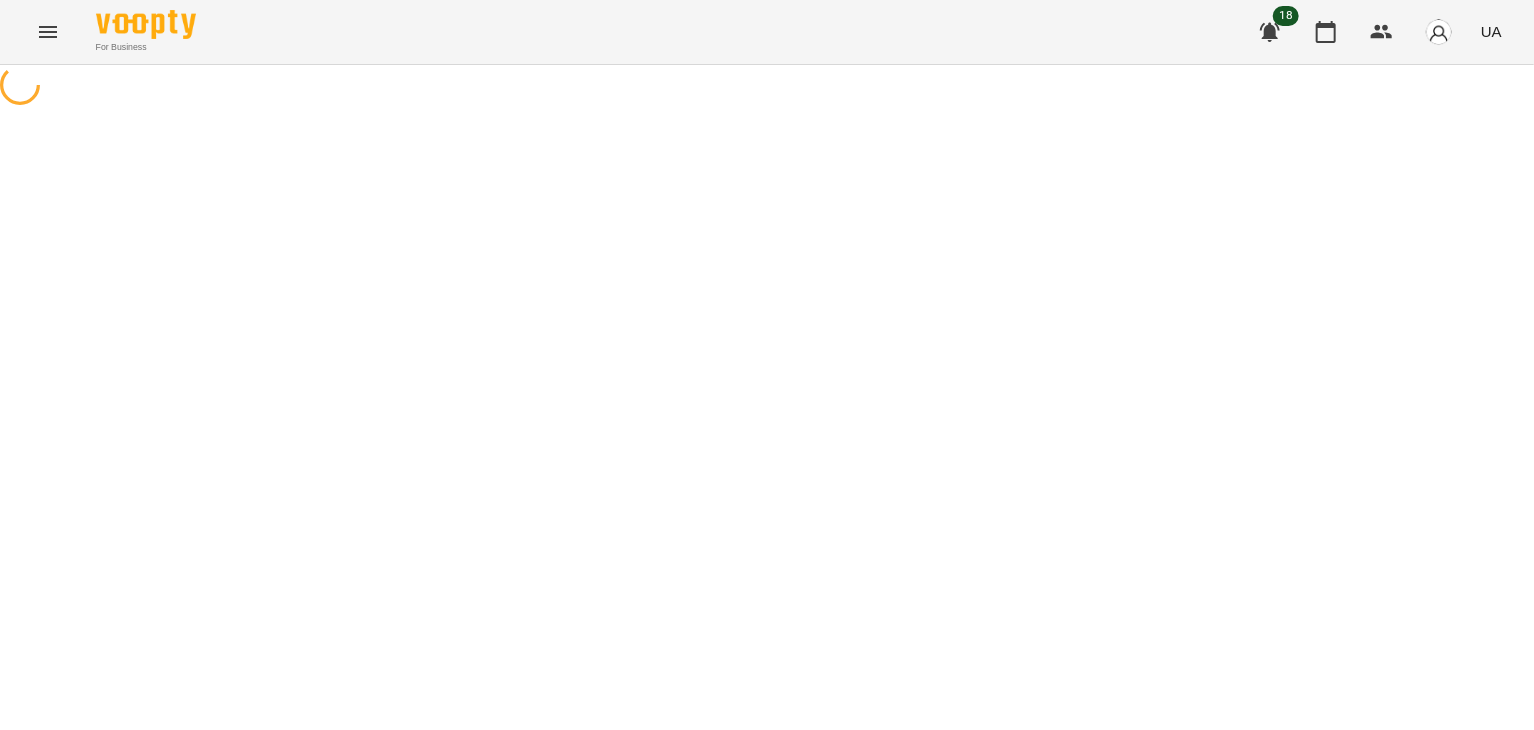 scroll, scrollTop: 0, scrollLeft: 0, axis: both 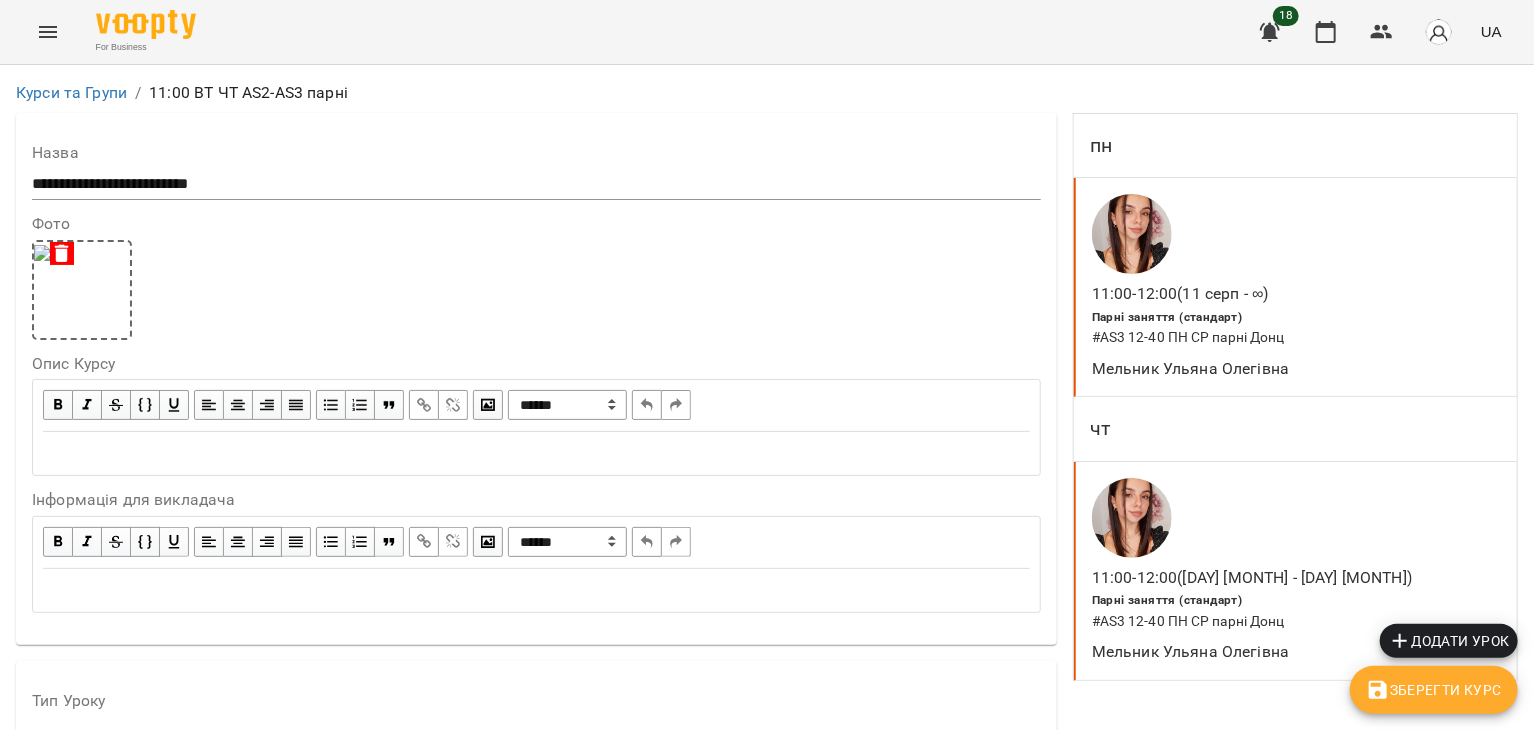 click at bounding box center (1252, 518) 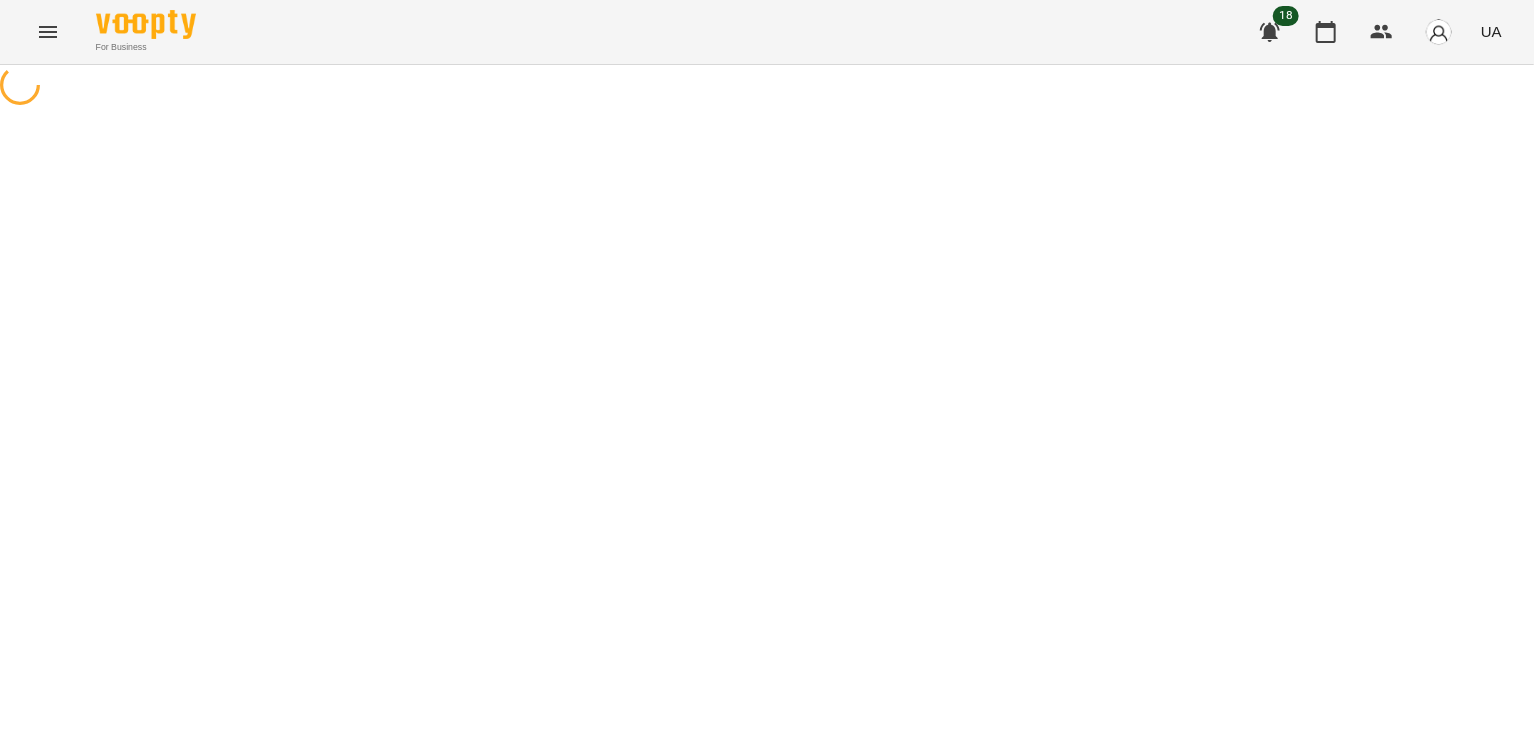 select on "*" 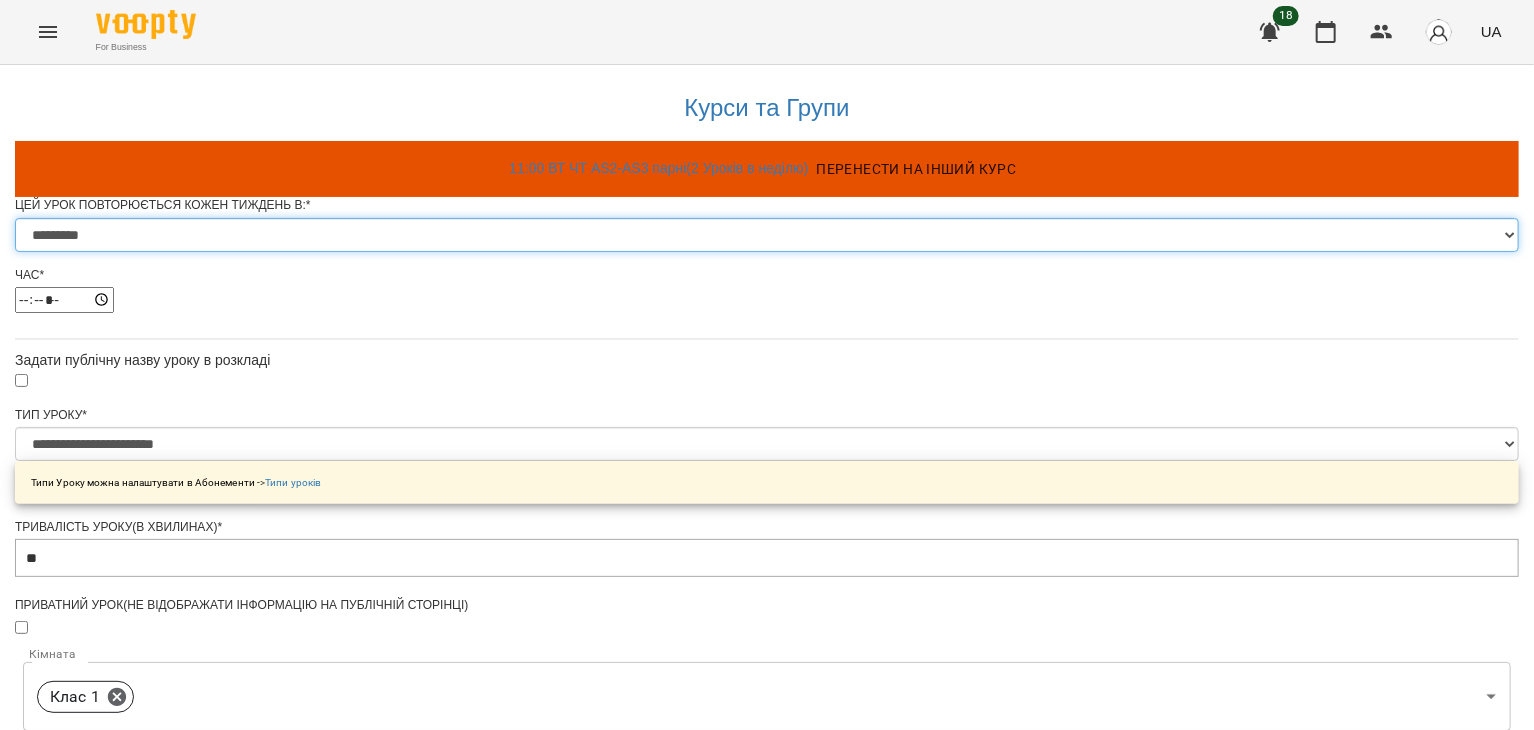 click on "********* ******** ****** ****** ******** ******" at bounding box center [767, 235] 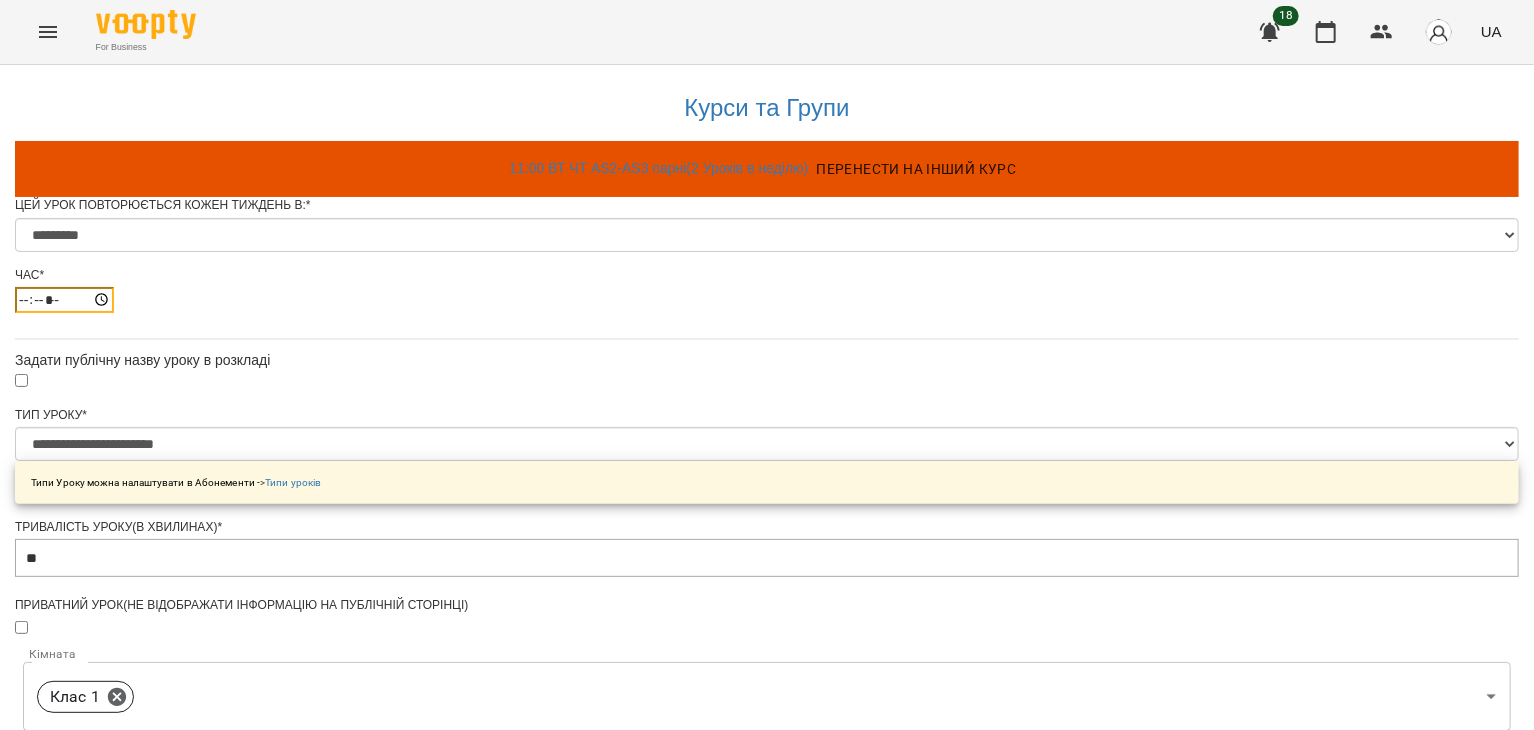 click on "*****" at bounding box center [64, 300] 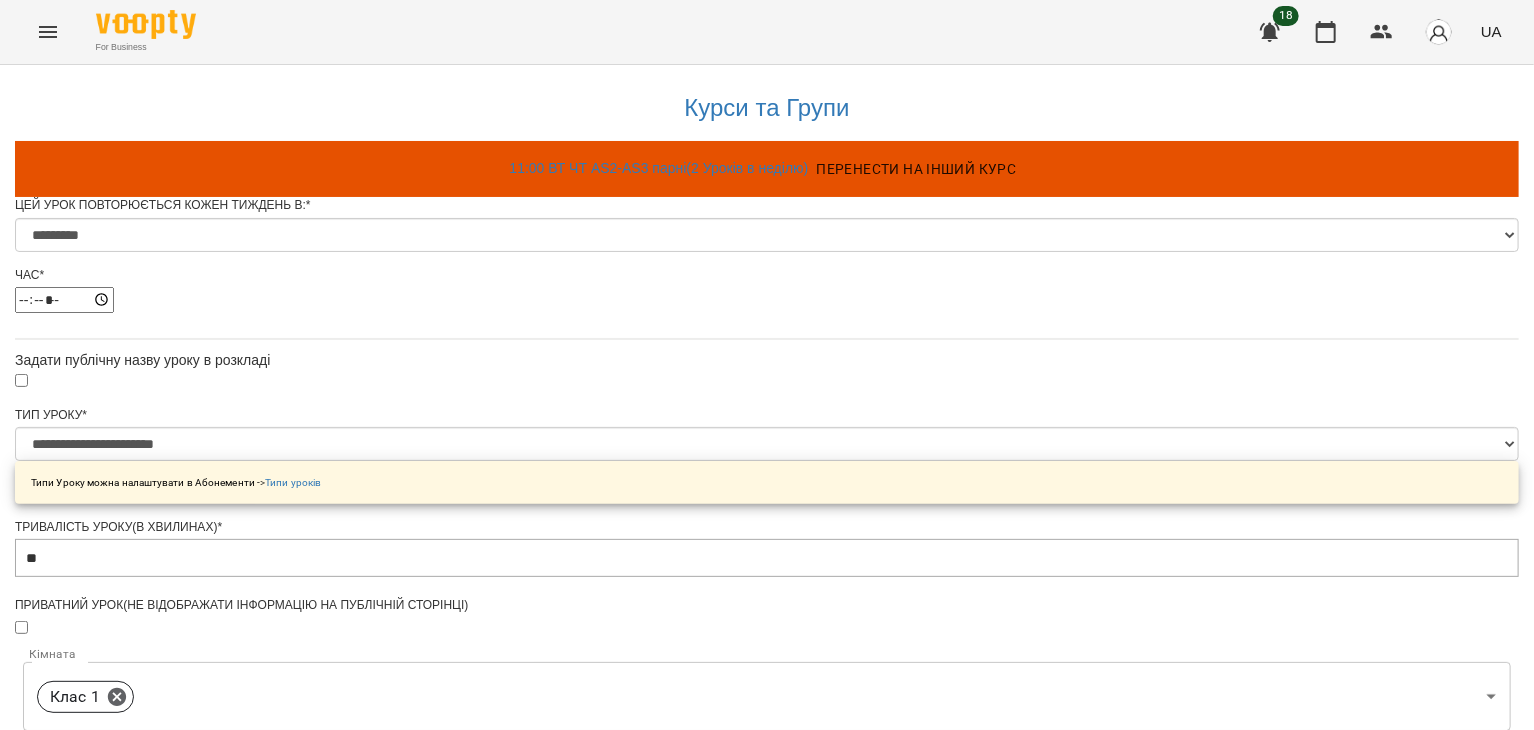 click on "Час * *****" at bounding box center [767, 297] 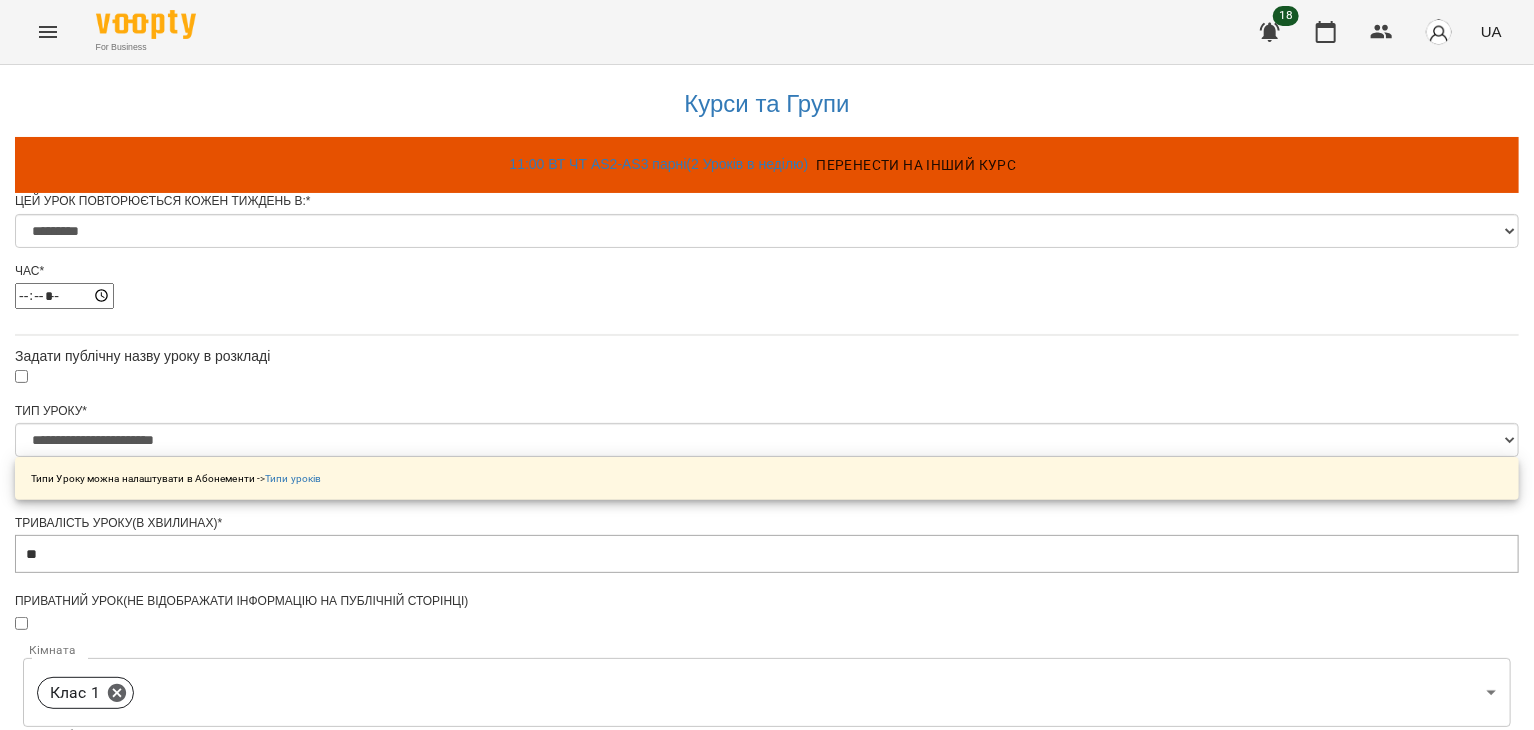 scroll, scrollTop: 892, scrollLeft: 0, axis: vertical 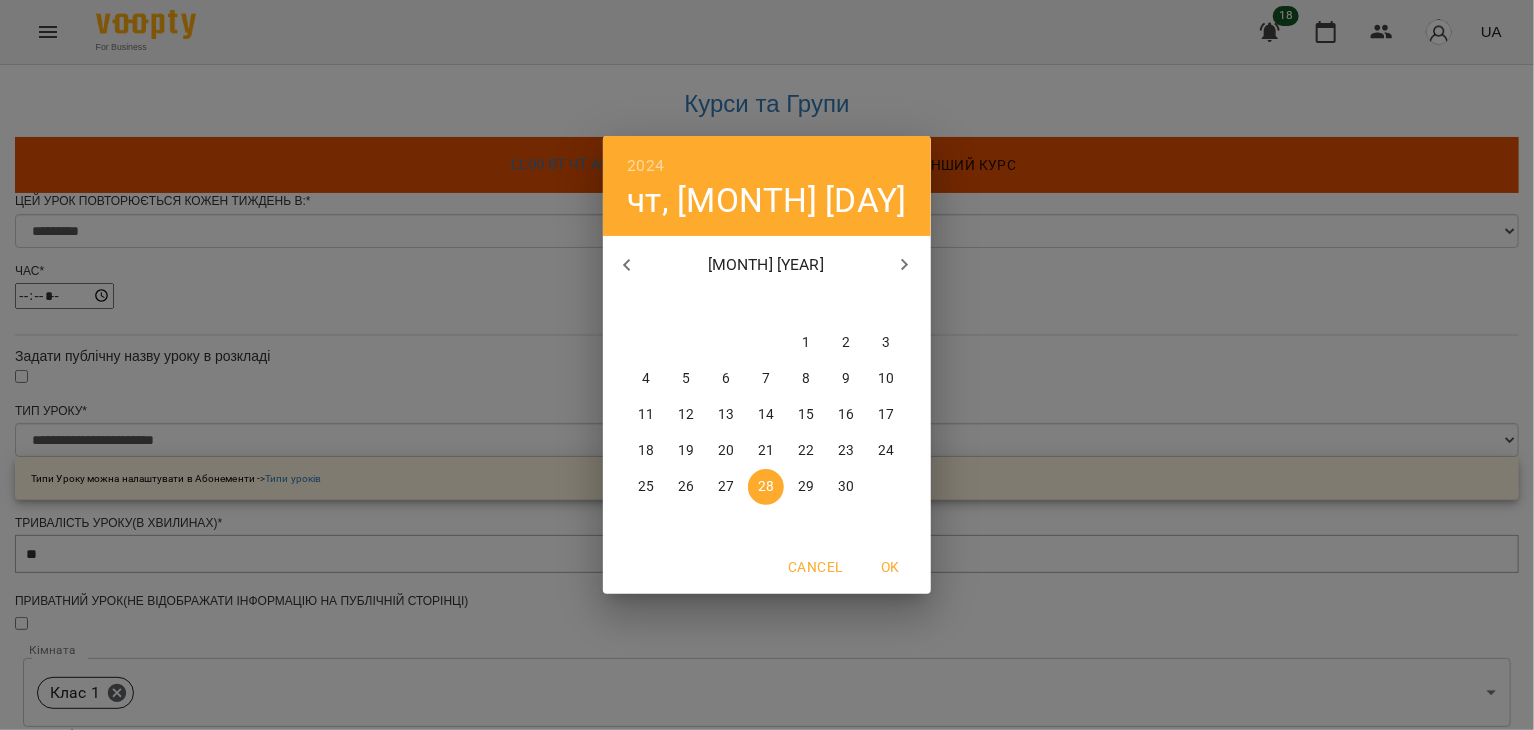 click 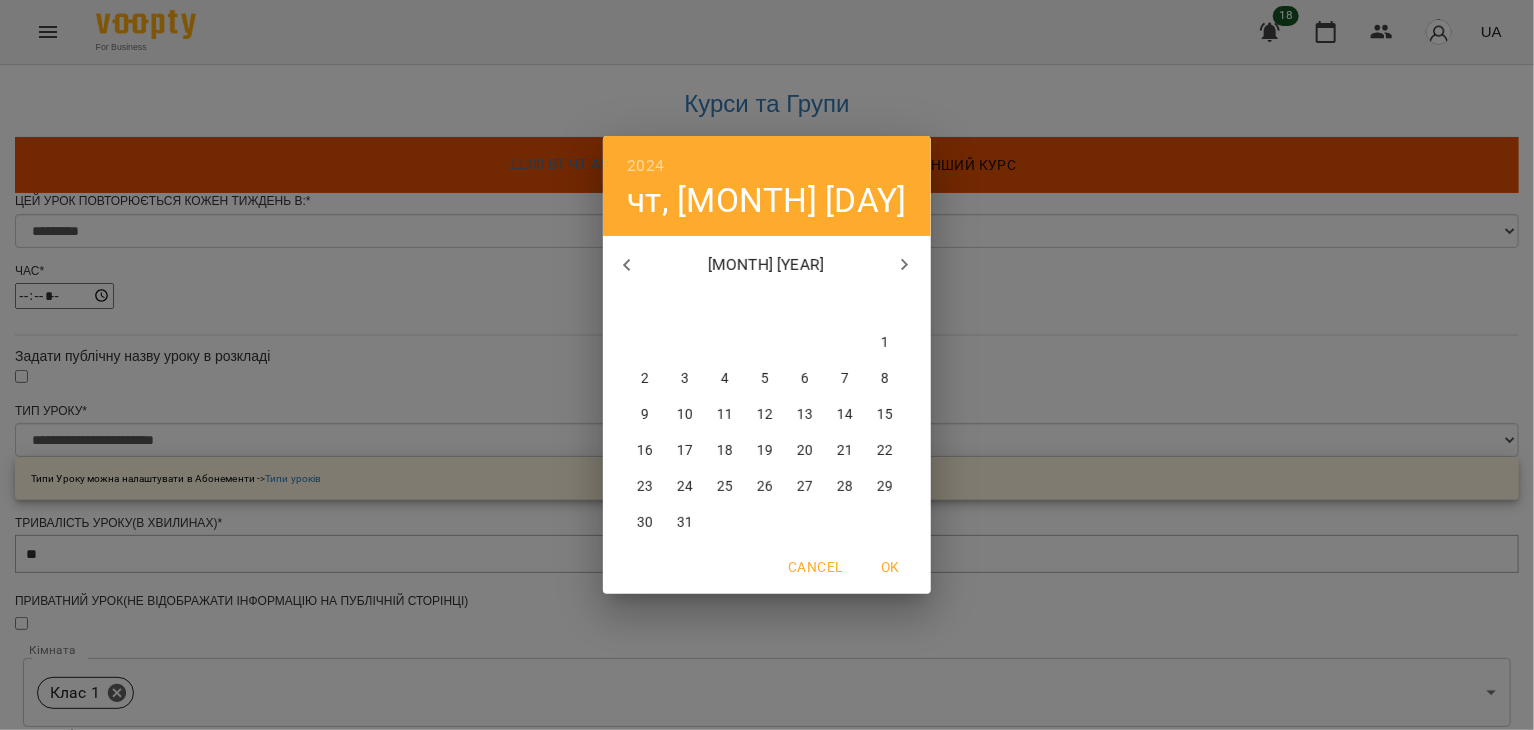 click 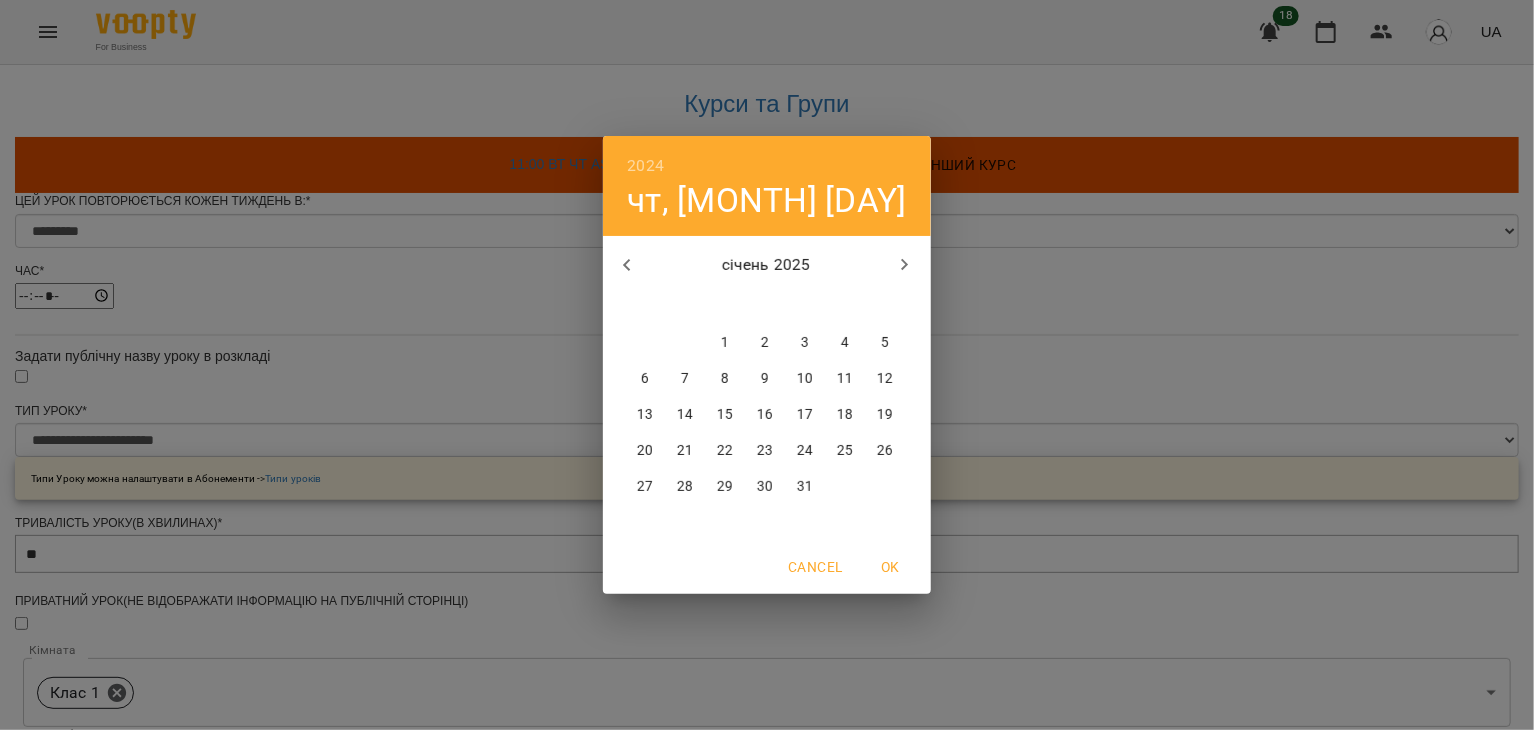click 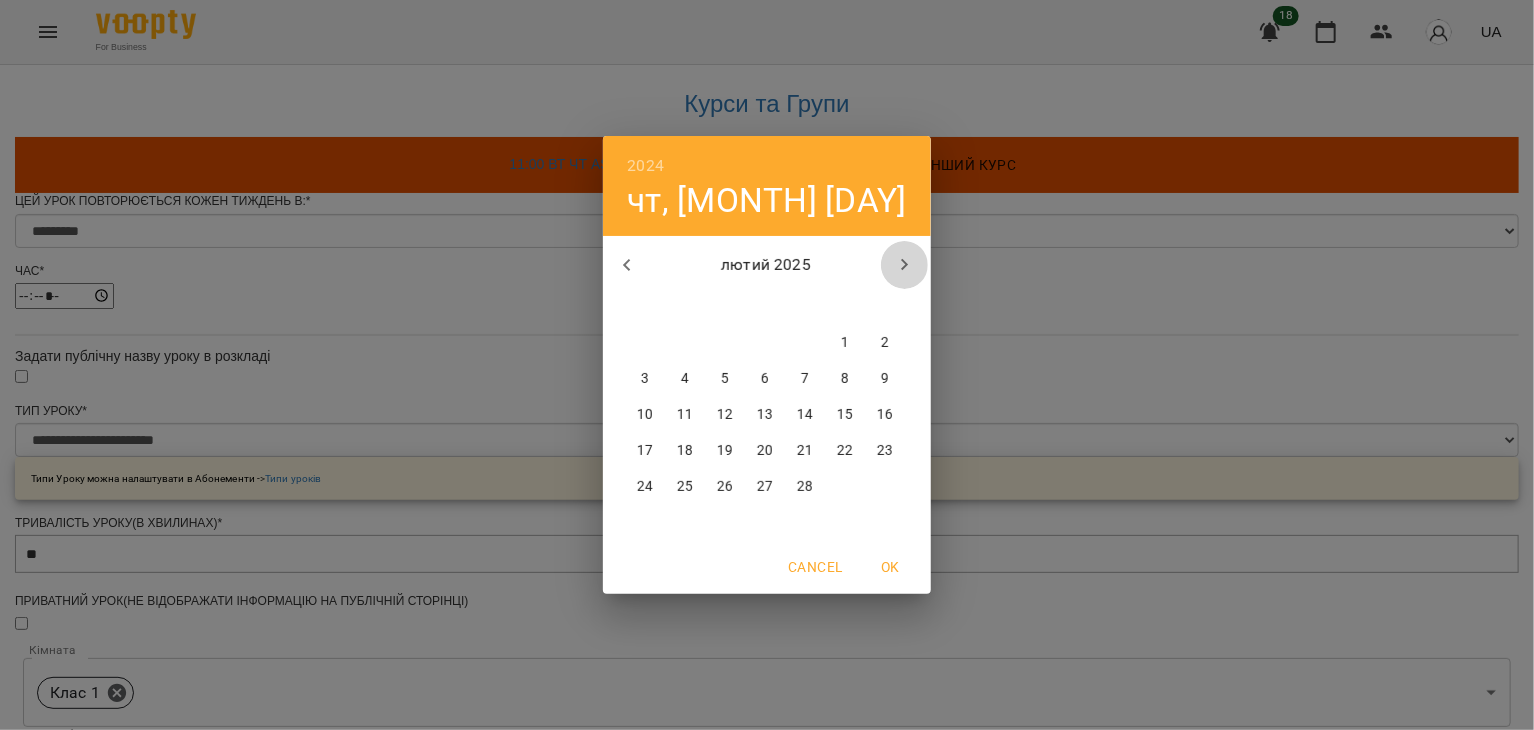 click 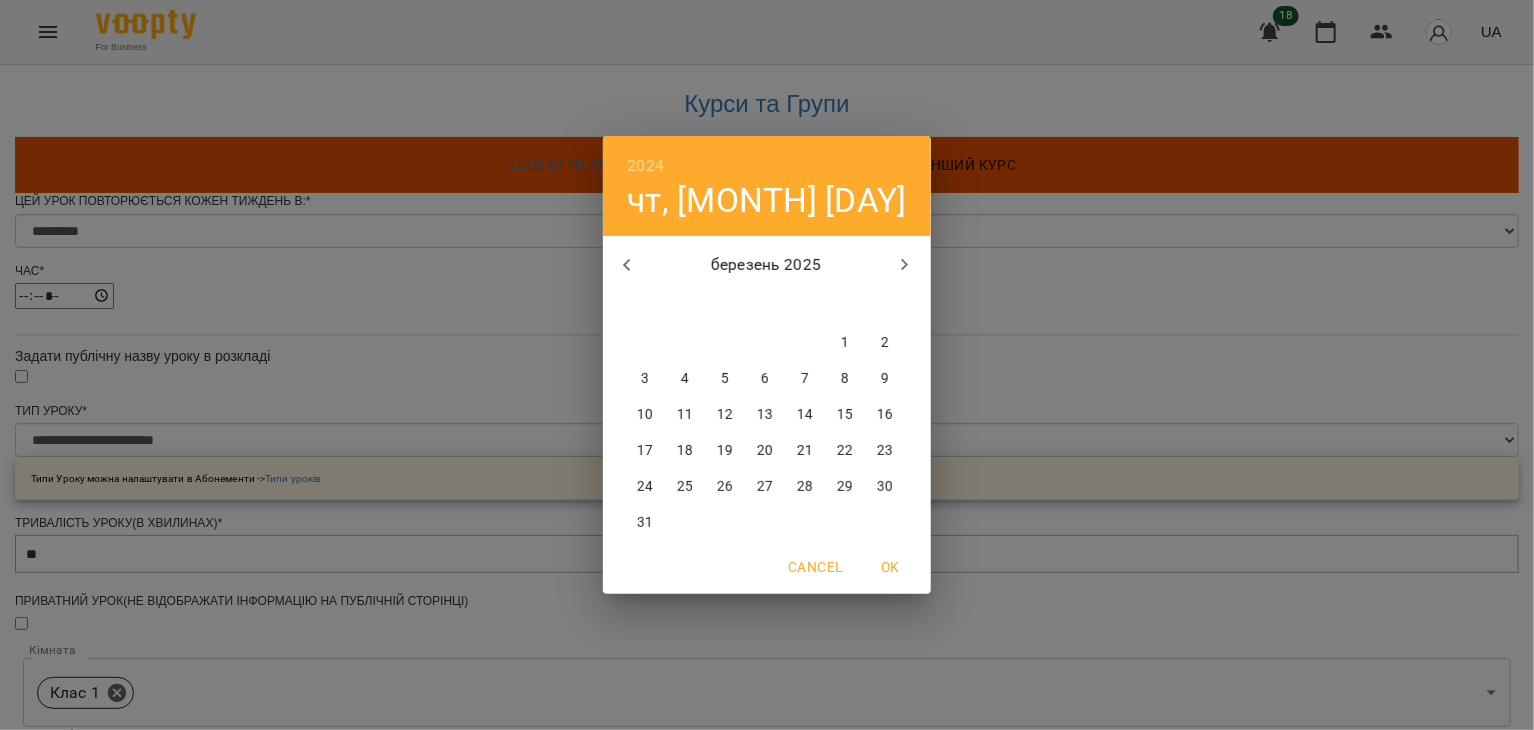 click 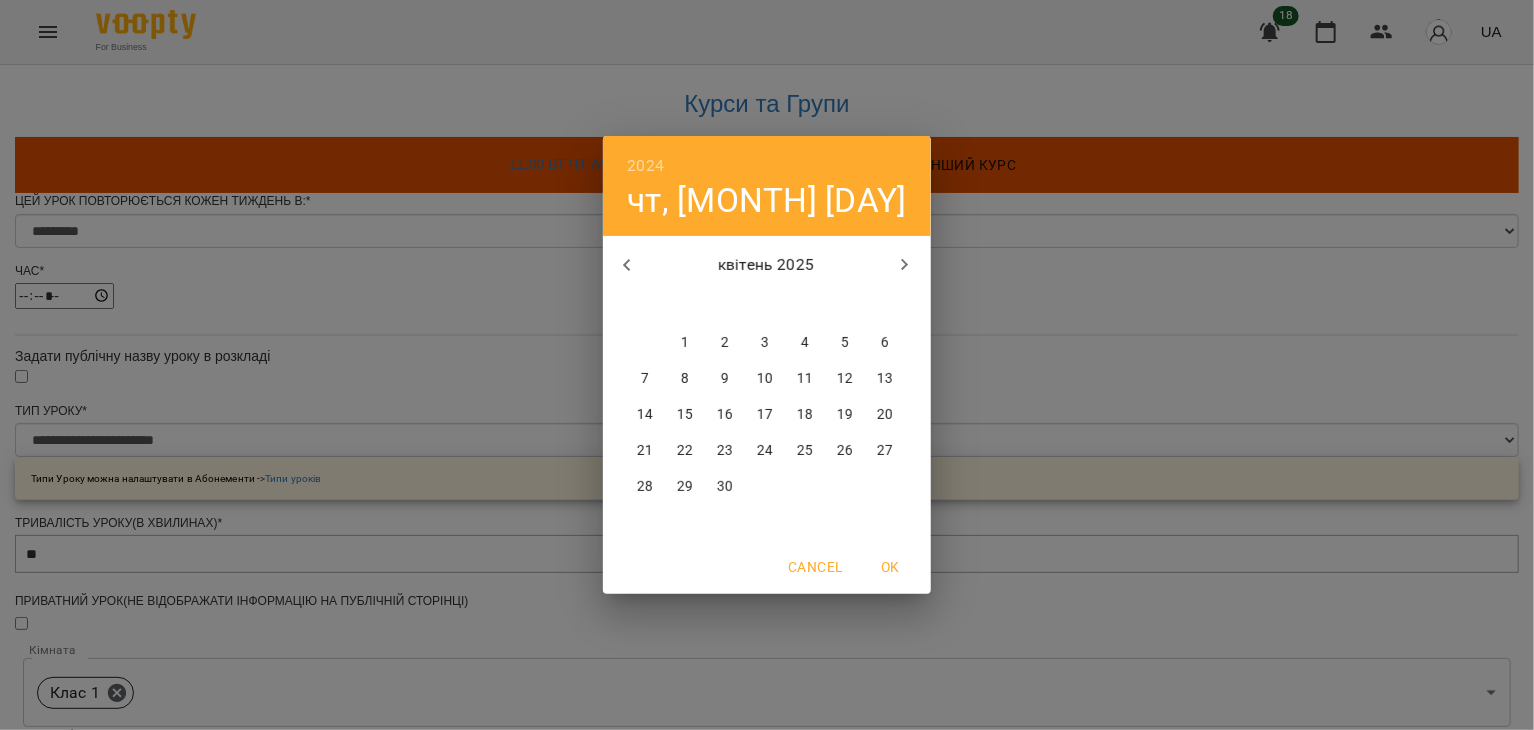 click 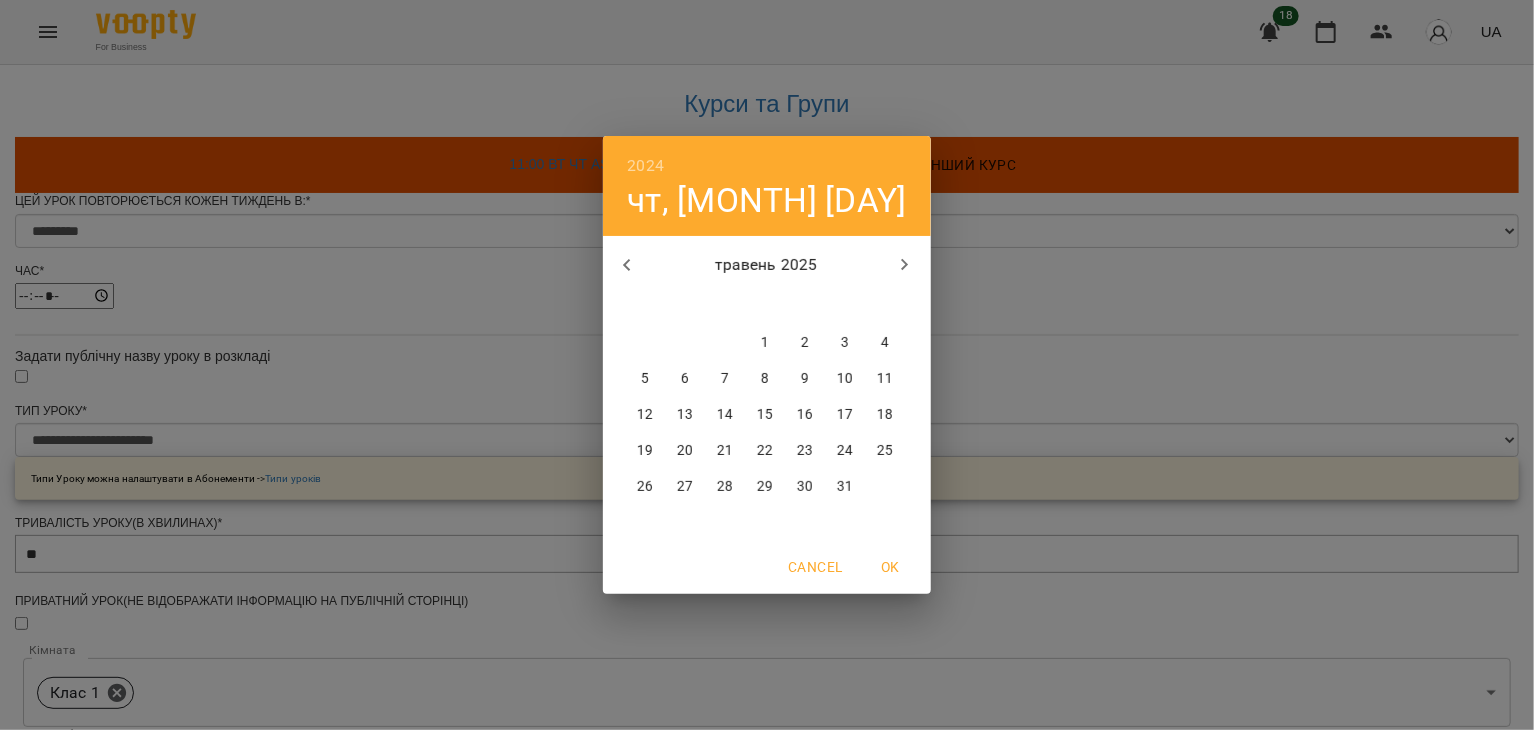 click 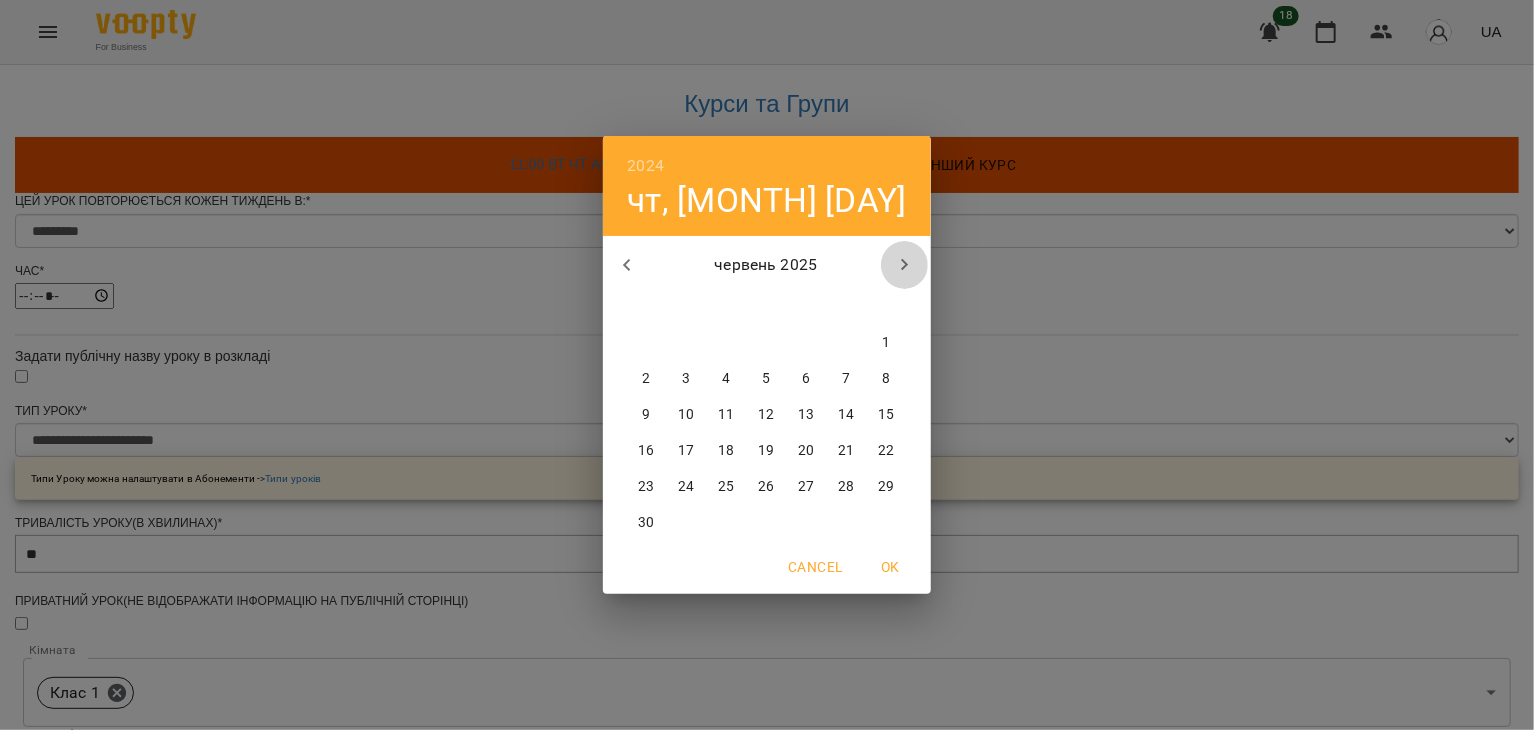 click at bounding box center [905, 265] 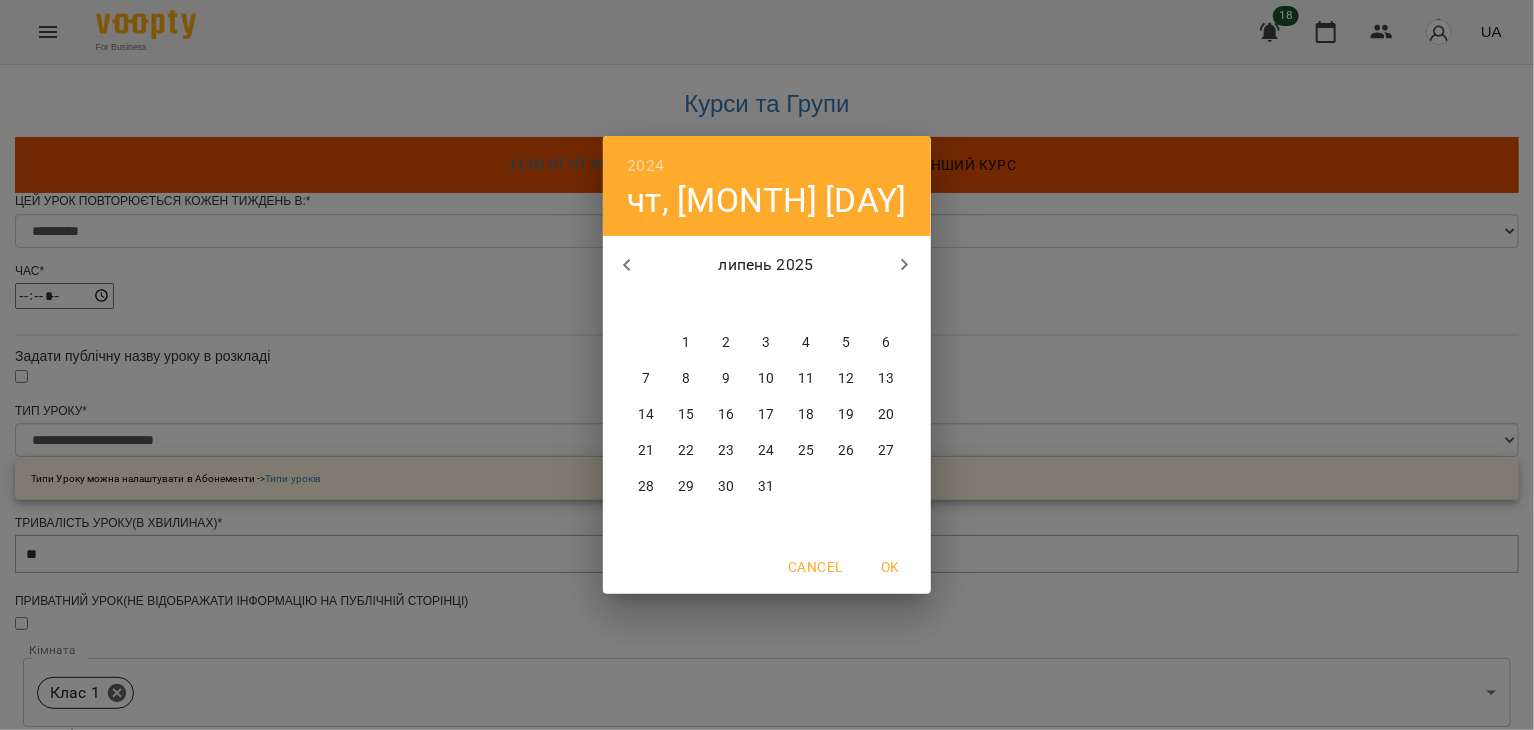 click at bounding box center (905, 265) 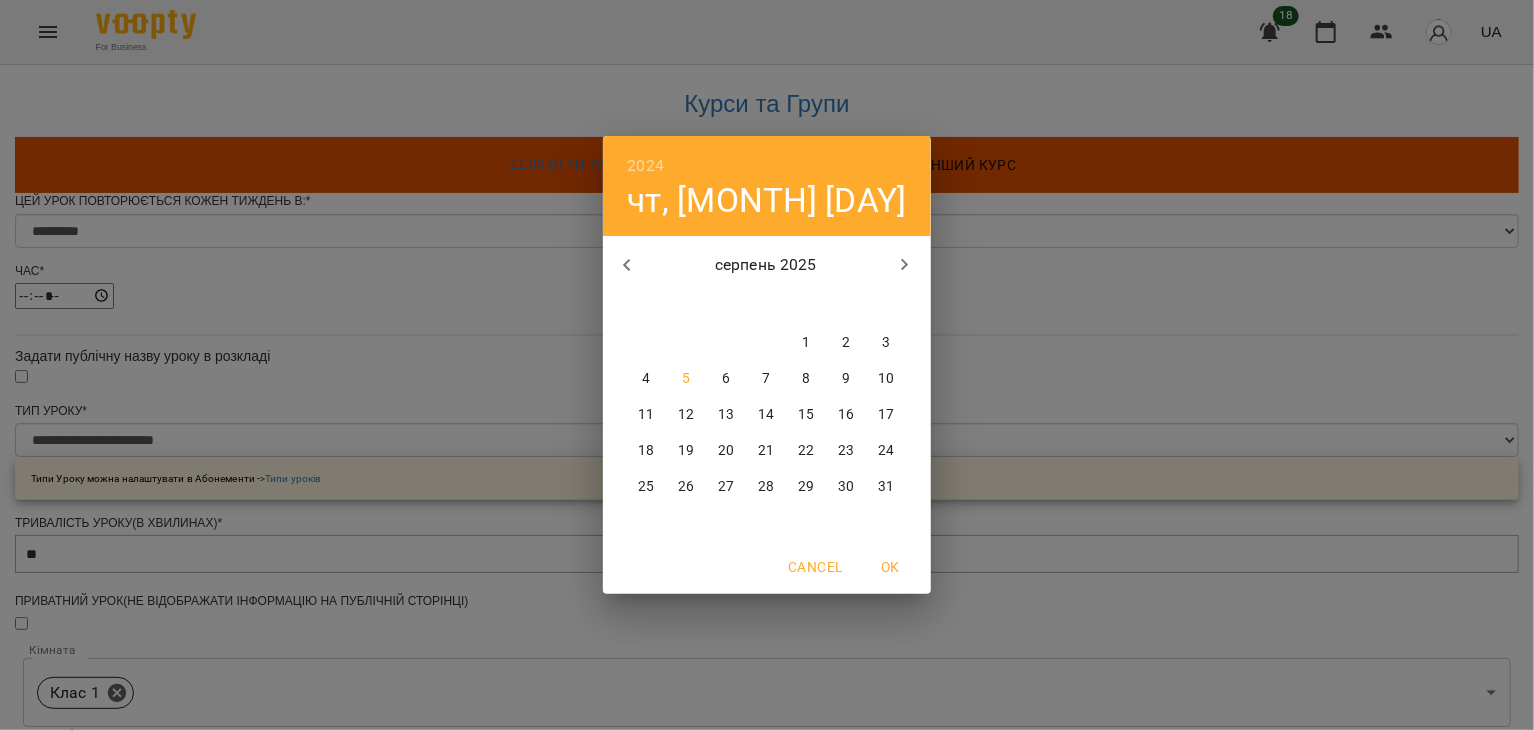 click on "11" at bounding box center [646, 415] 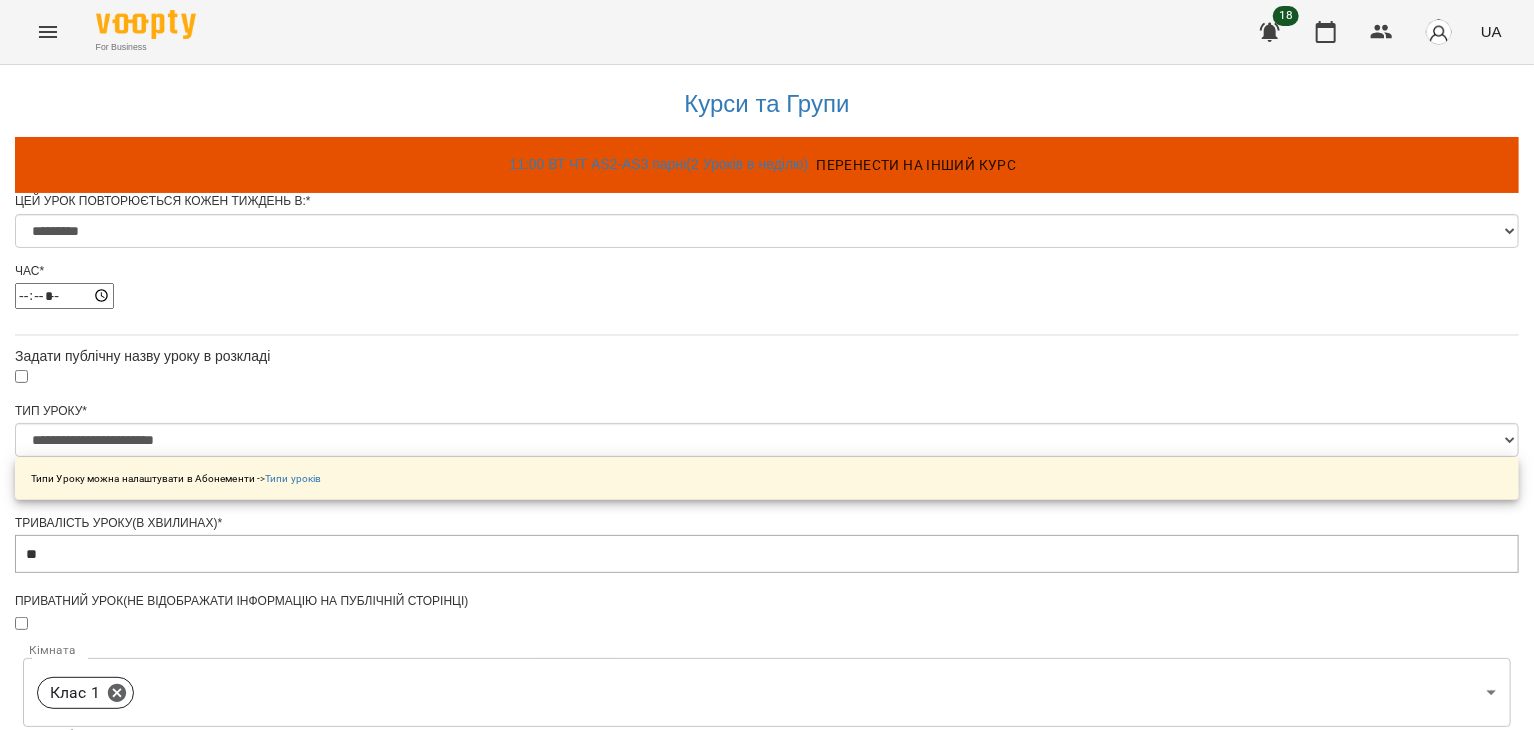 scroll, scrollTop: 884, scrollLeft: 0, axis: vertical 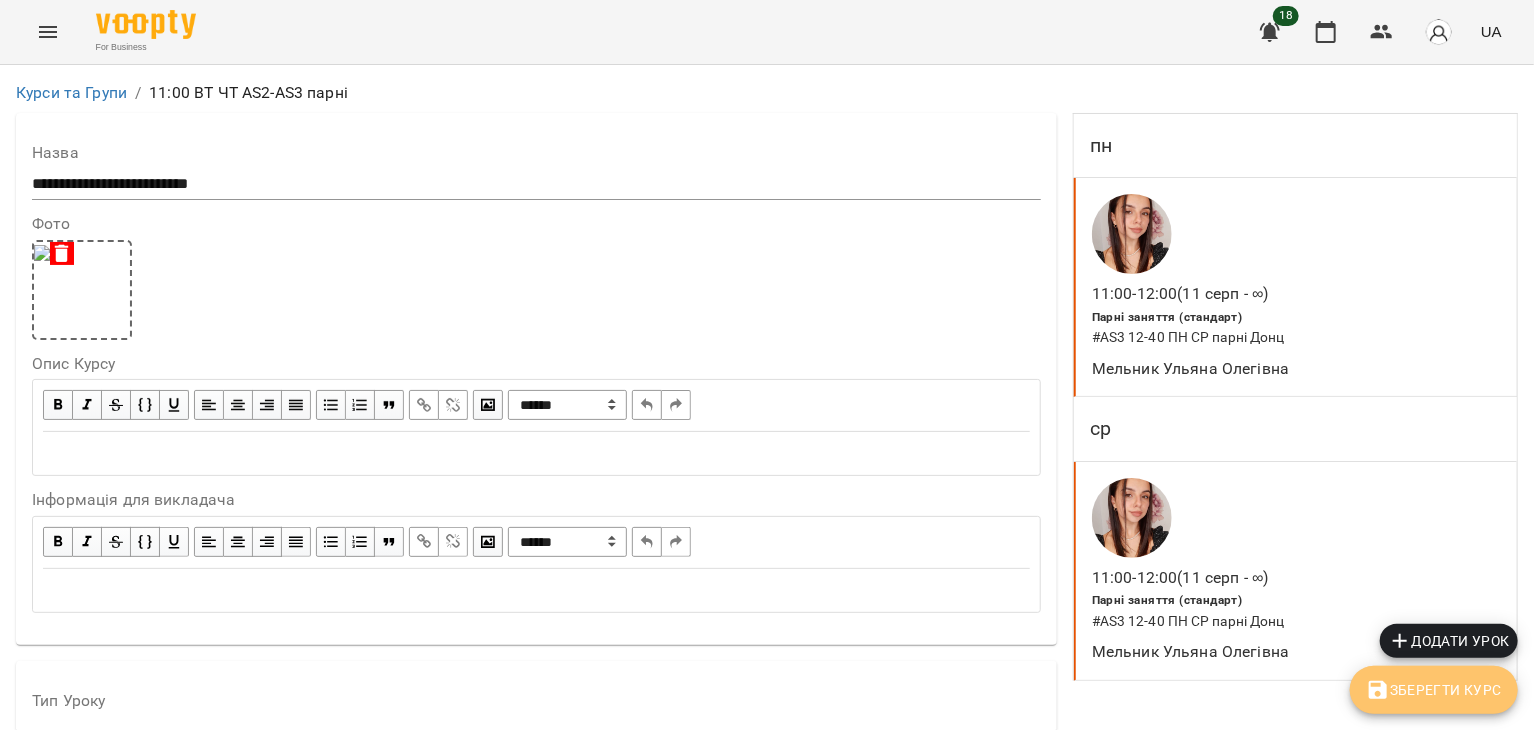 click on "Зберегти Курс" at bounding box center [1434, 690] 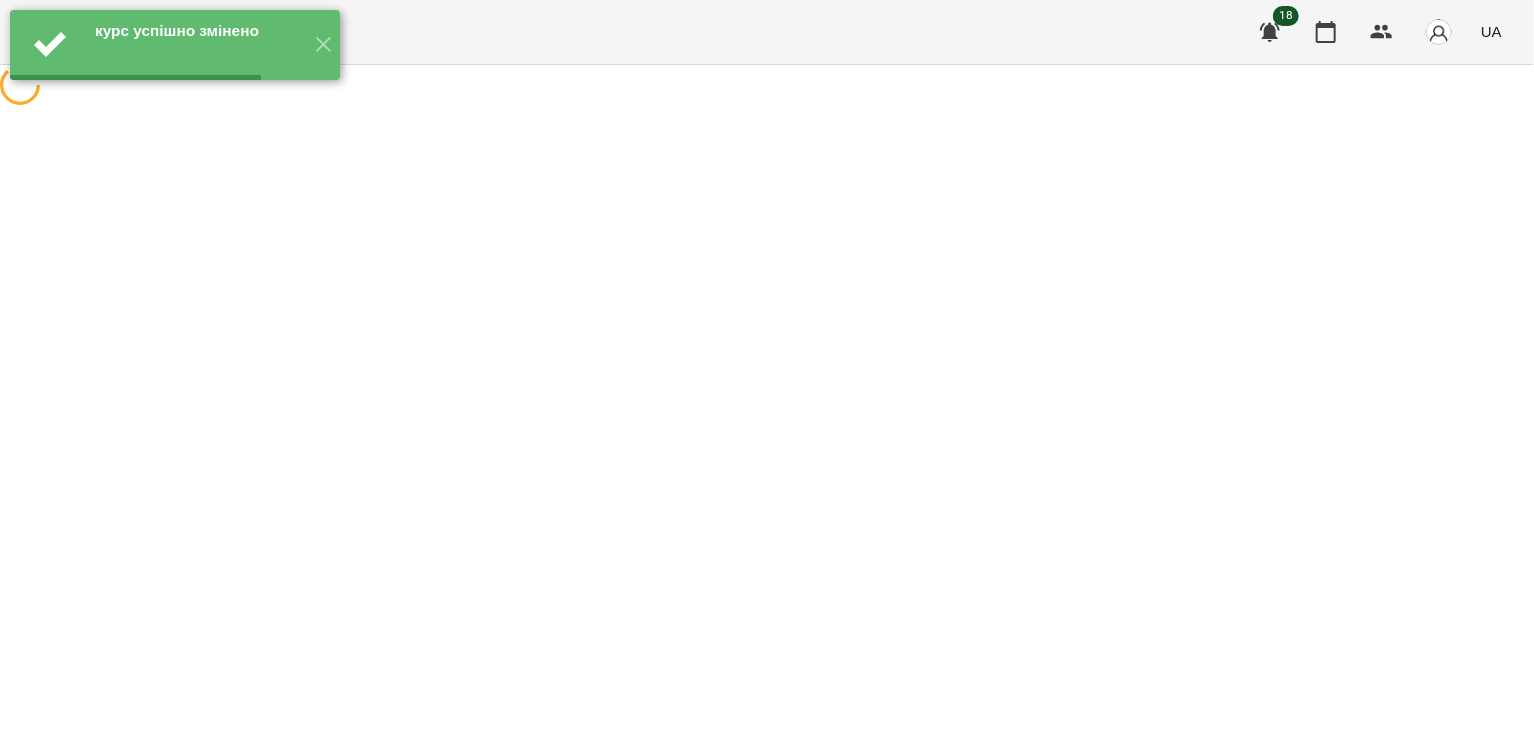 scroll, scrollTop: 0, scrollLeft: 0, axis: both 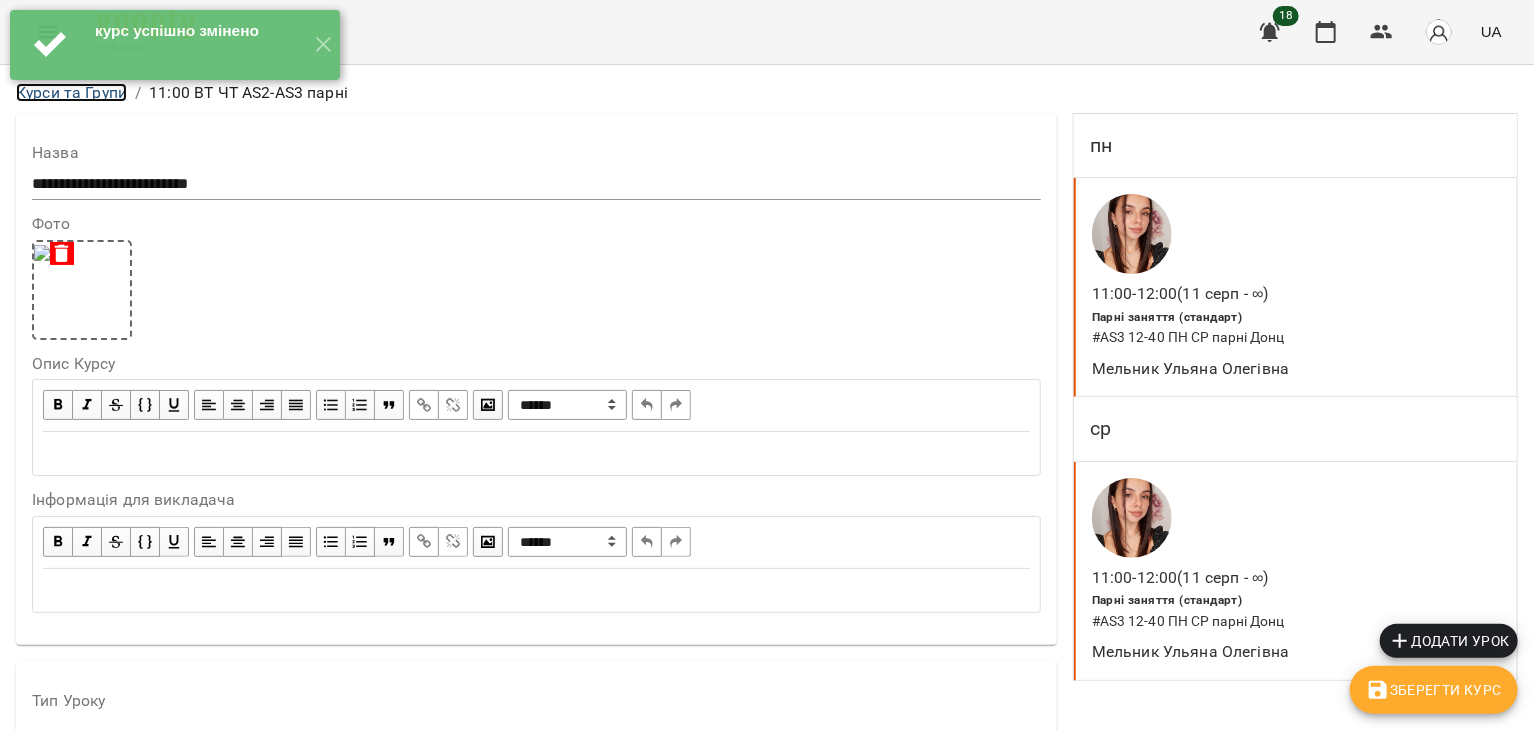 click on "Курси та Групи" at bounding box center (71, 92) 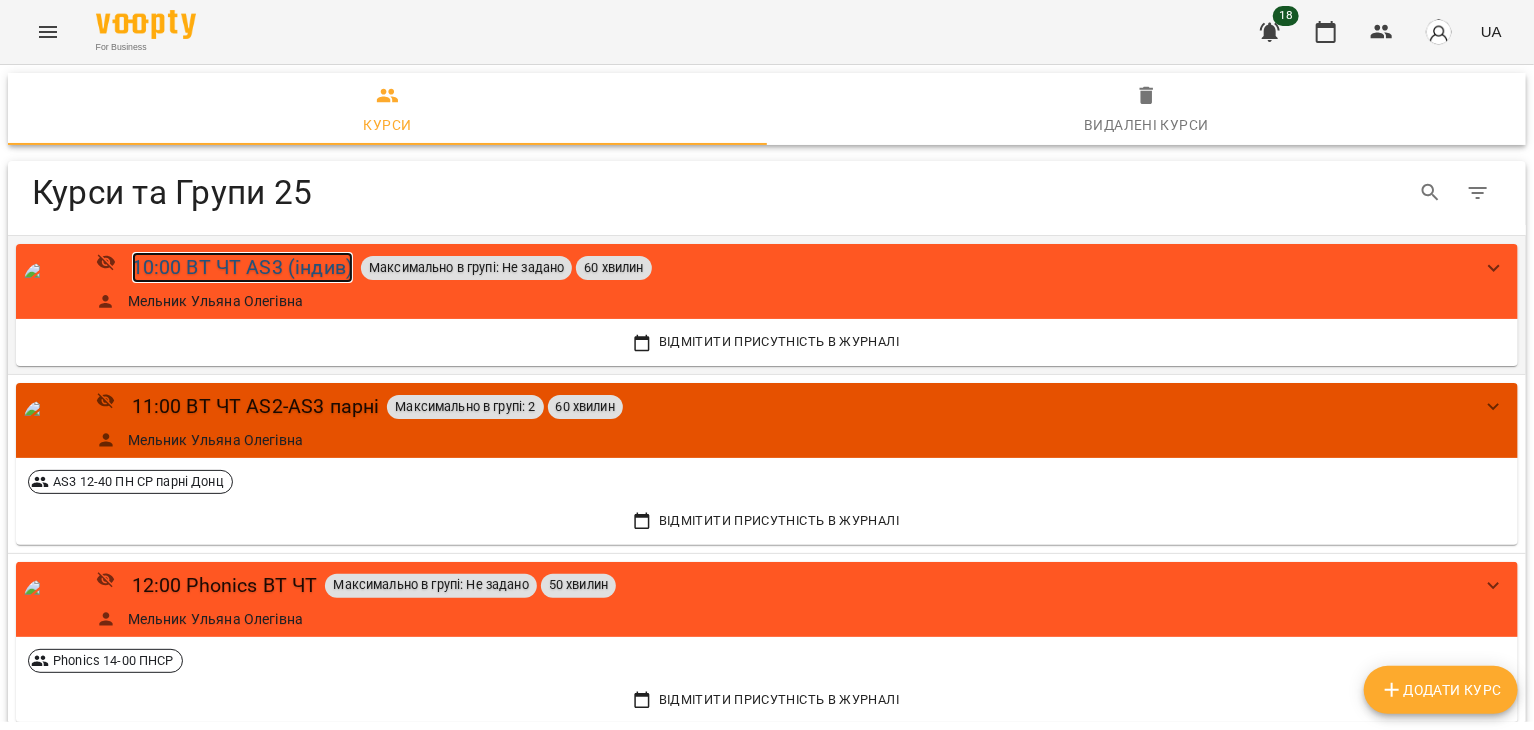 click on "10:00 ВТ ЧТ AS3 (індив)" at bounding box center [242, 267] 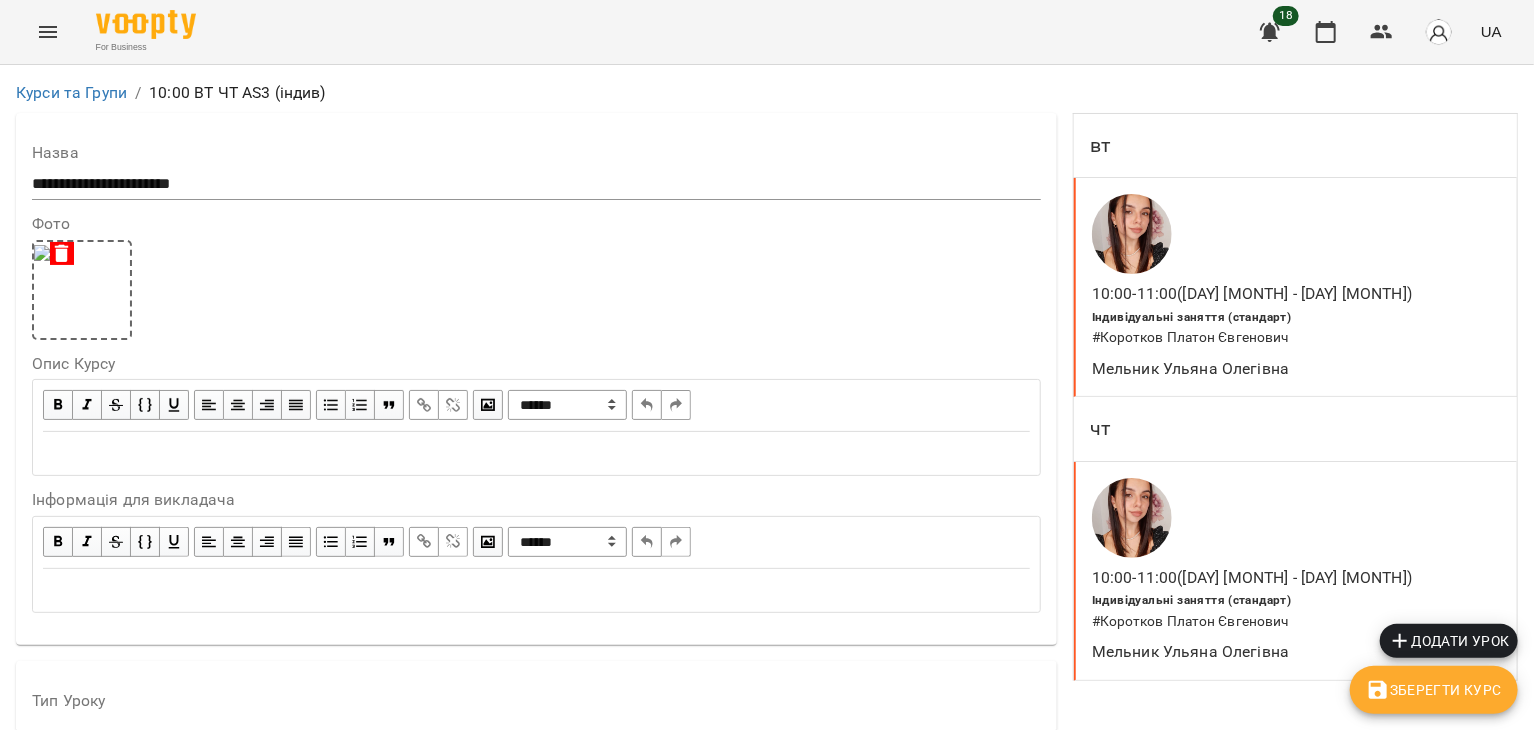 click on "**********" at bounding box center [536, 184] 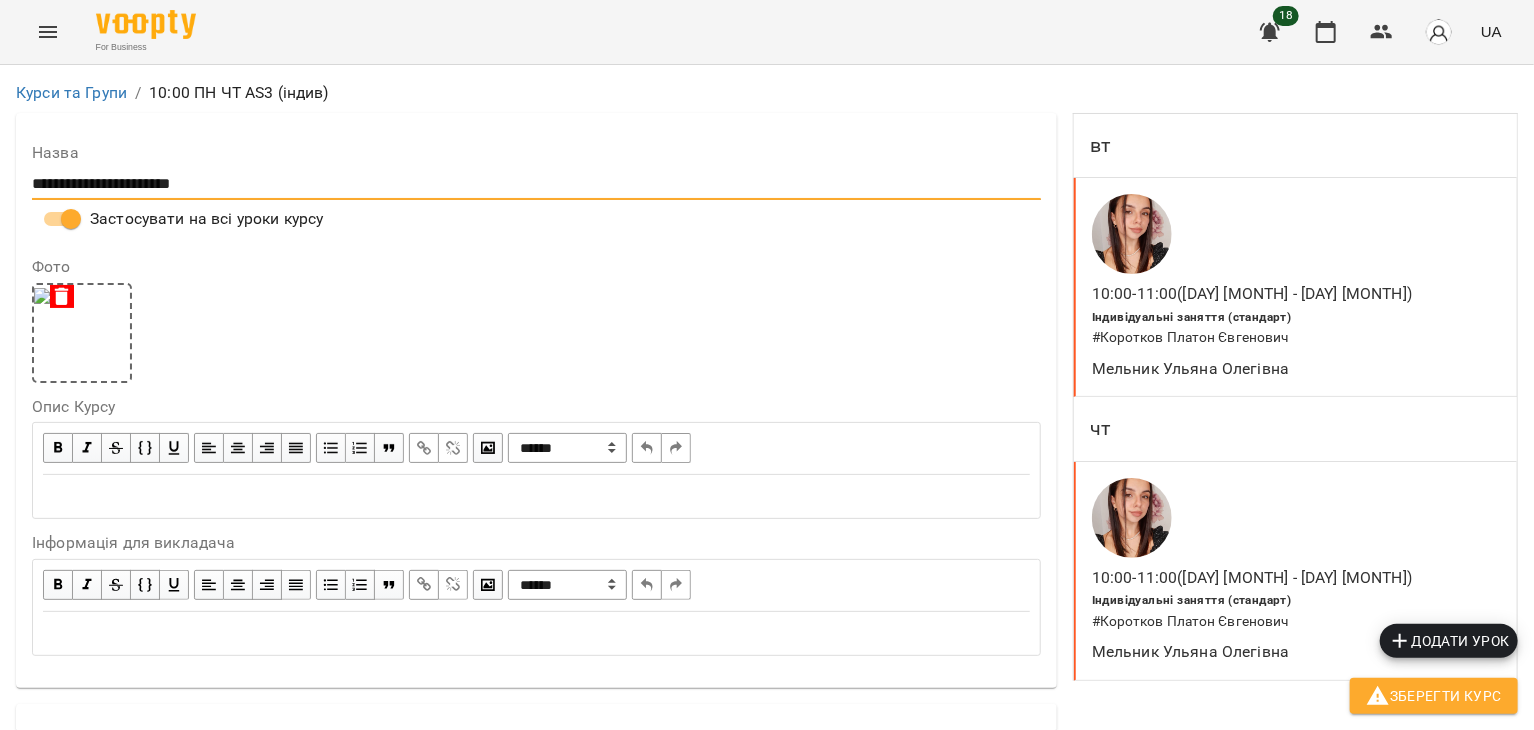 click on "**********" at bounding box center [536, 184] 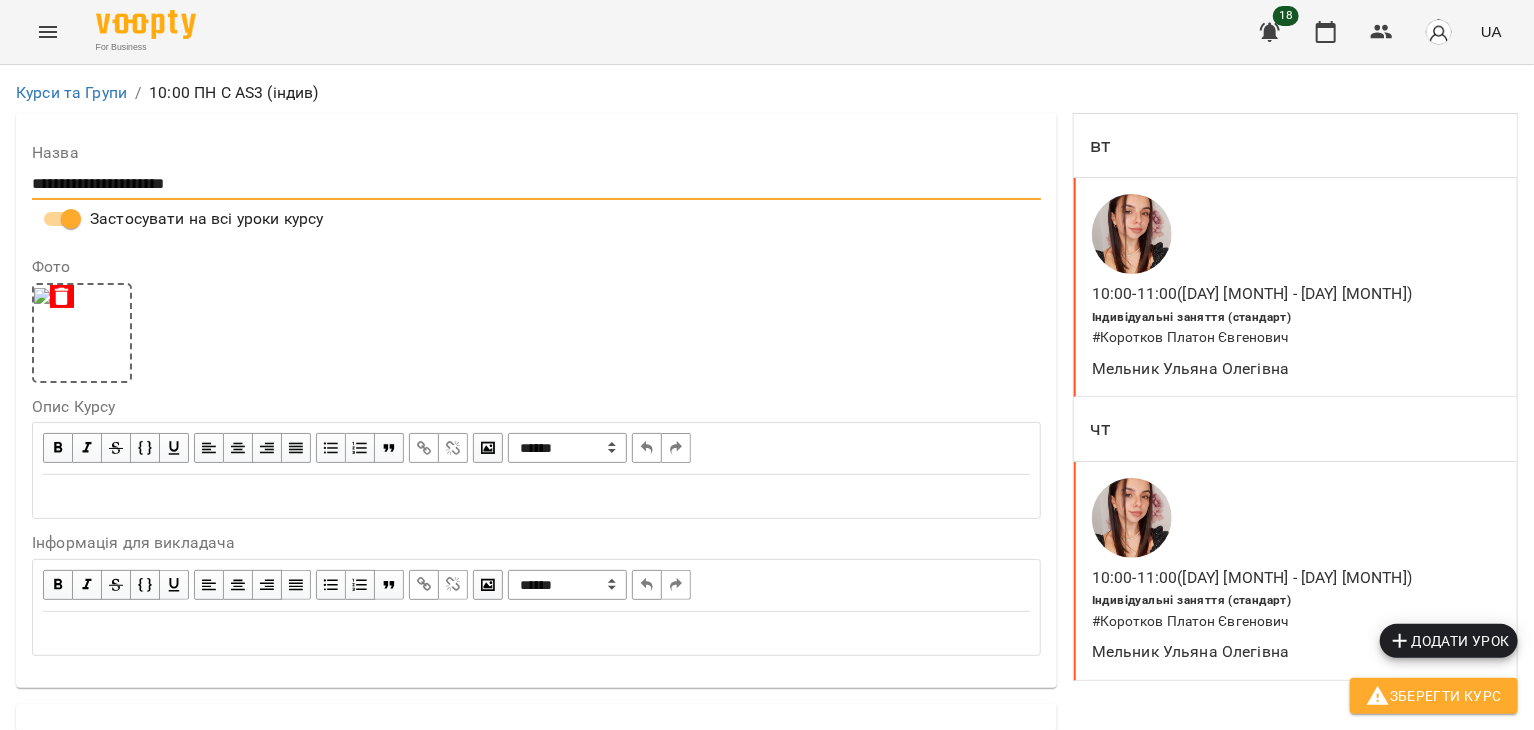 type on "**********" 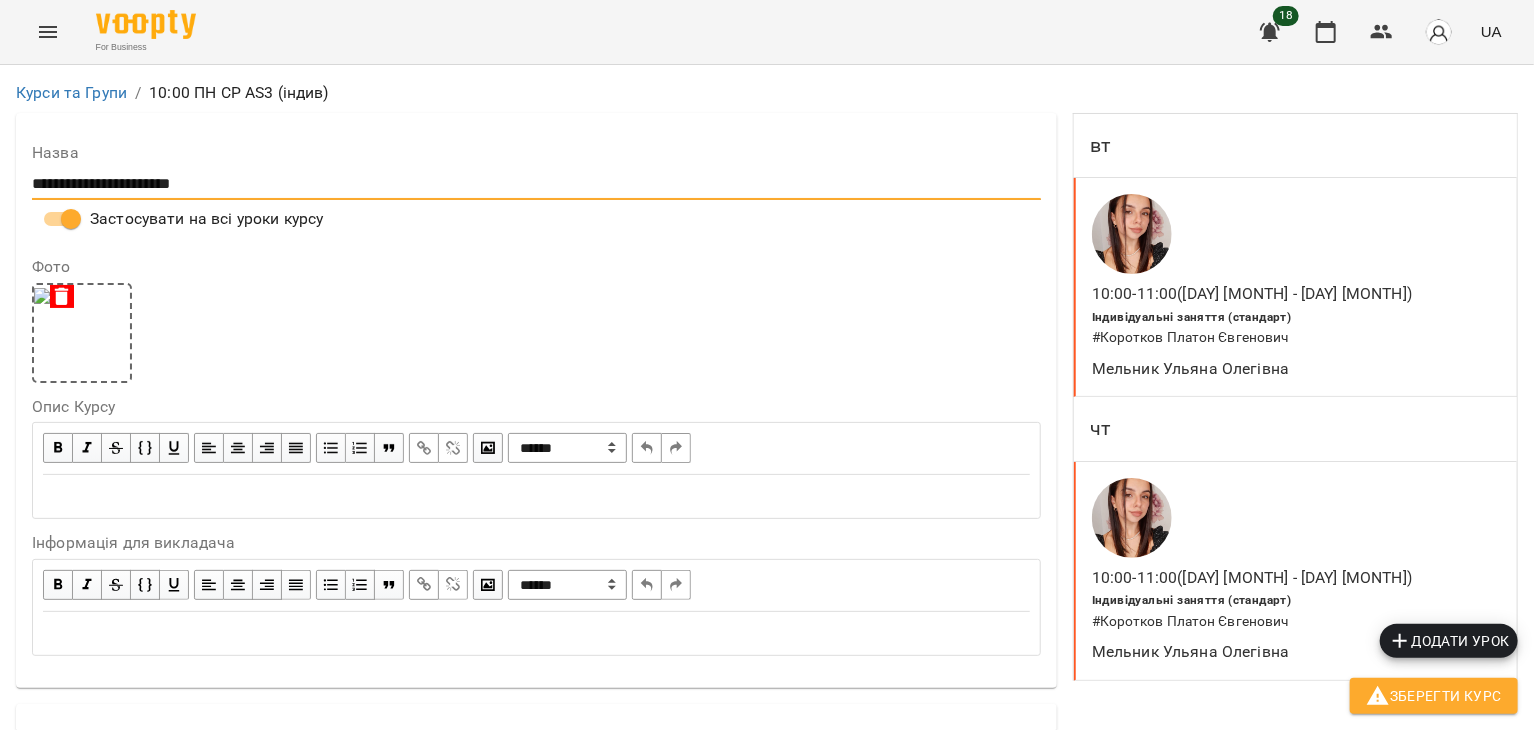 click on "**********" at bounding box center (536, 184) 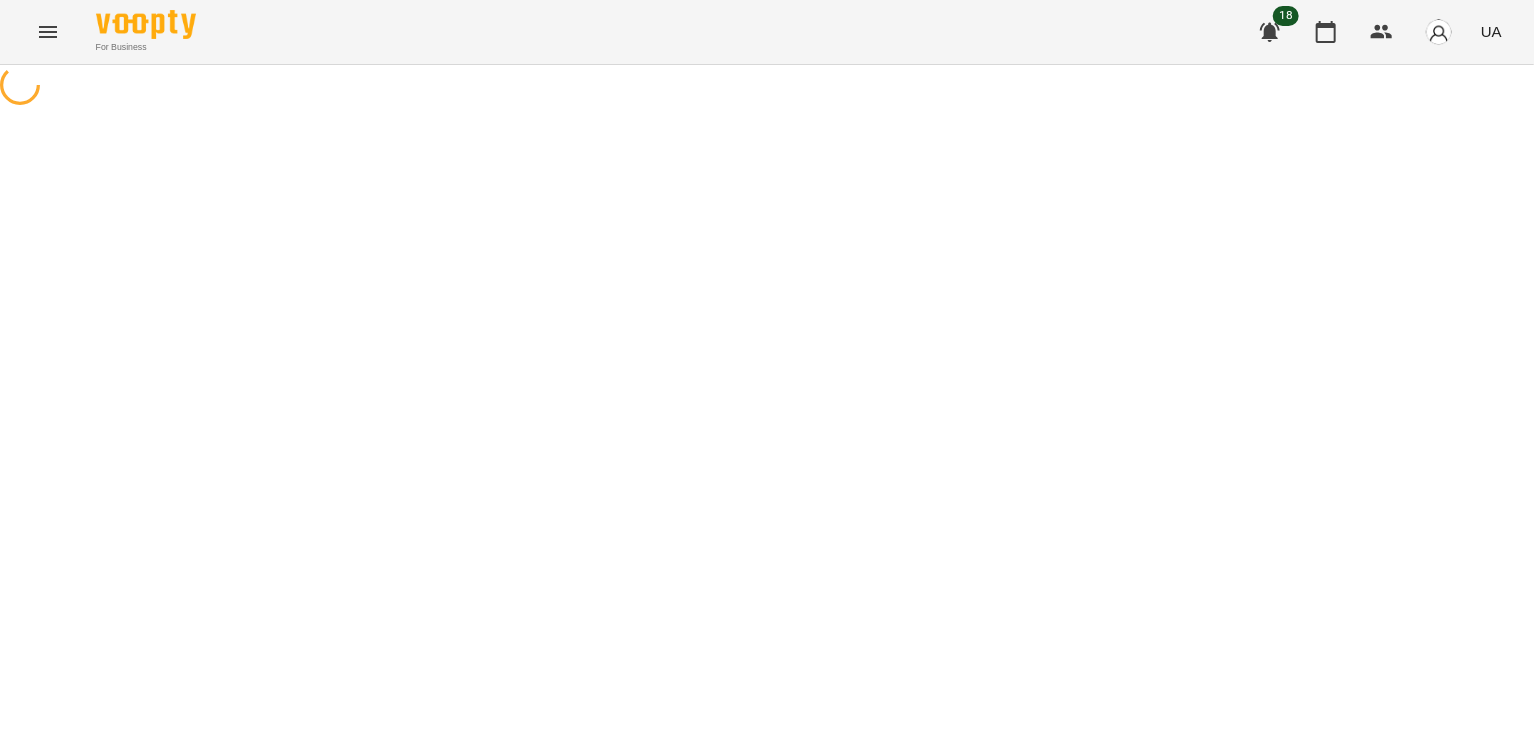 select on "*" 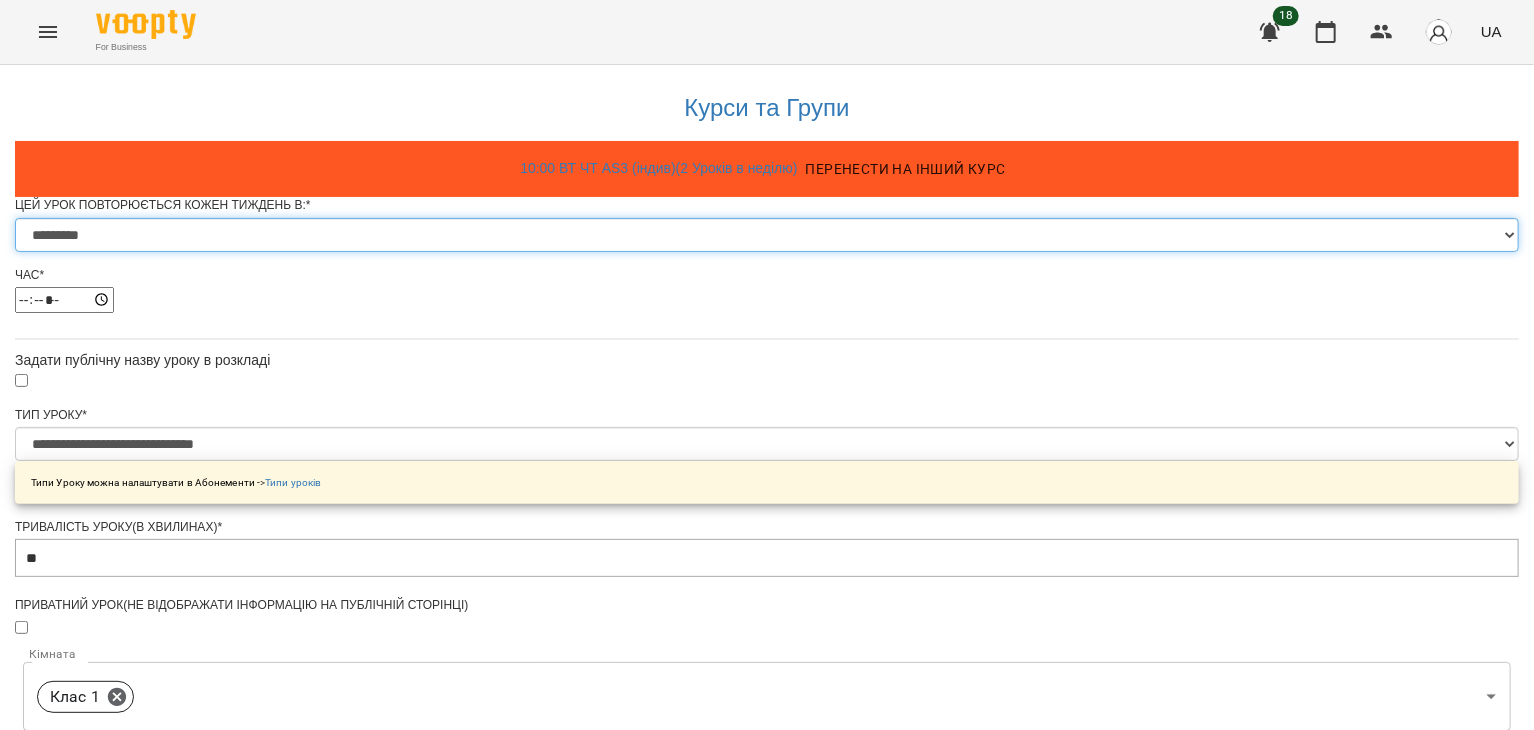 click on "********* ******** ****** ****** ******** ******" at bounding box center [767, 235] 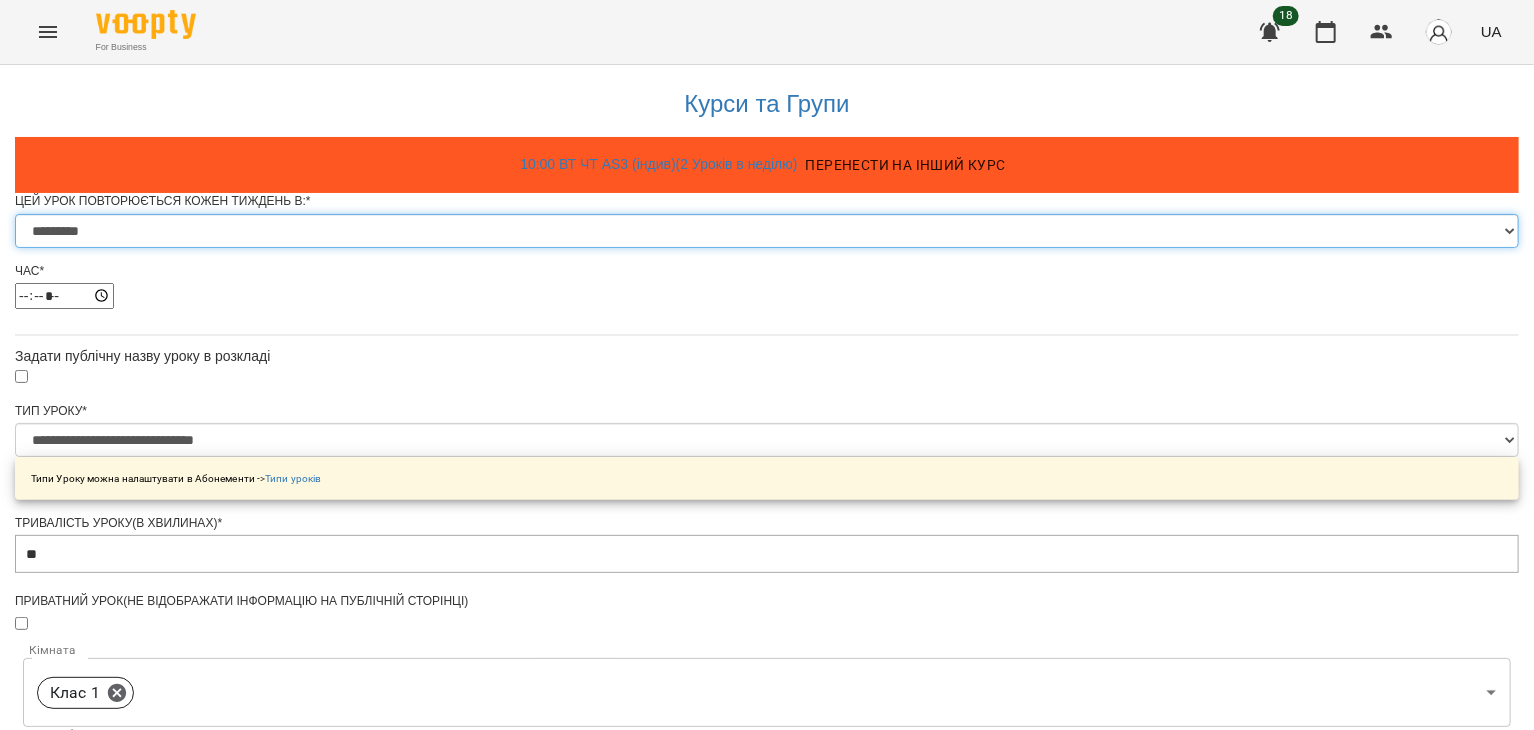 scroll, scrollTop: 144, scrollLeft: 0, axis: vertical 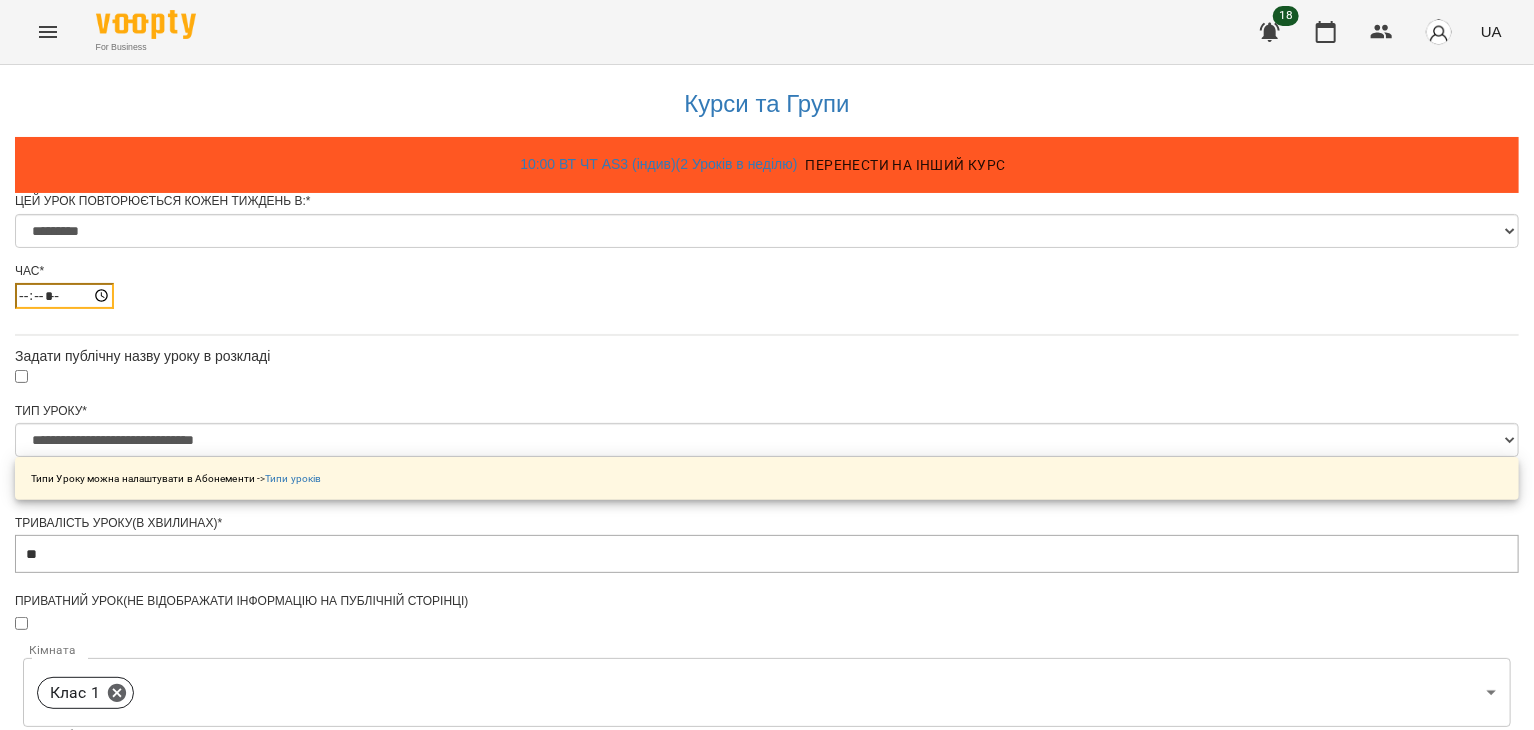 click on "*****" at bounding box center [64, 296] 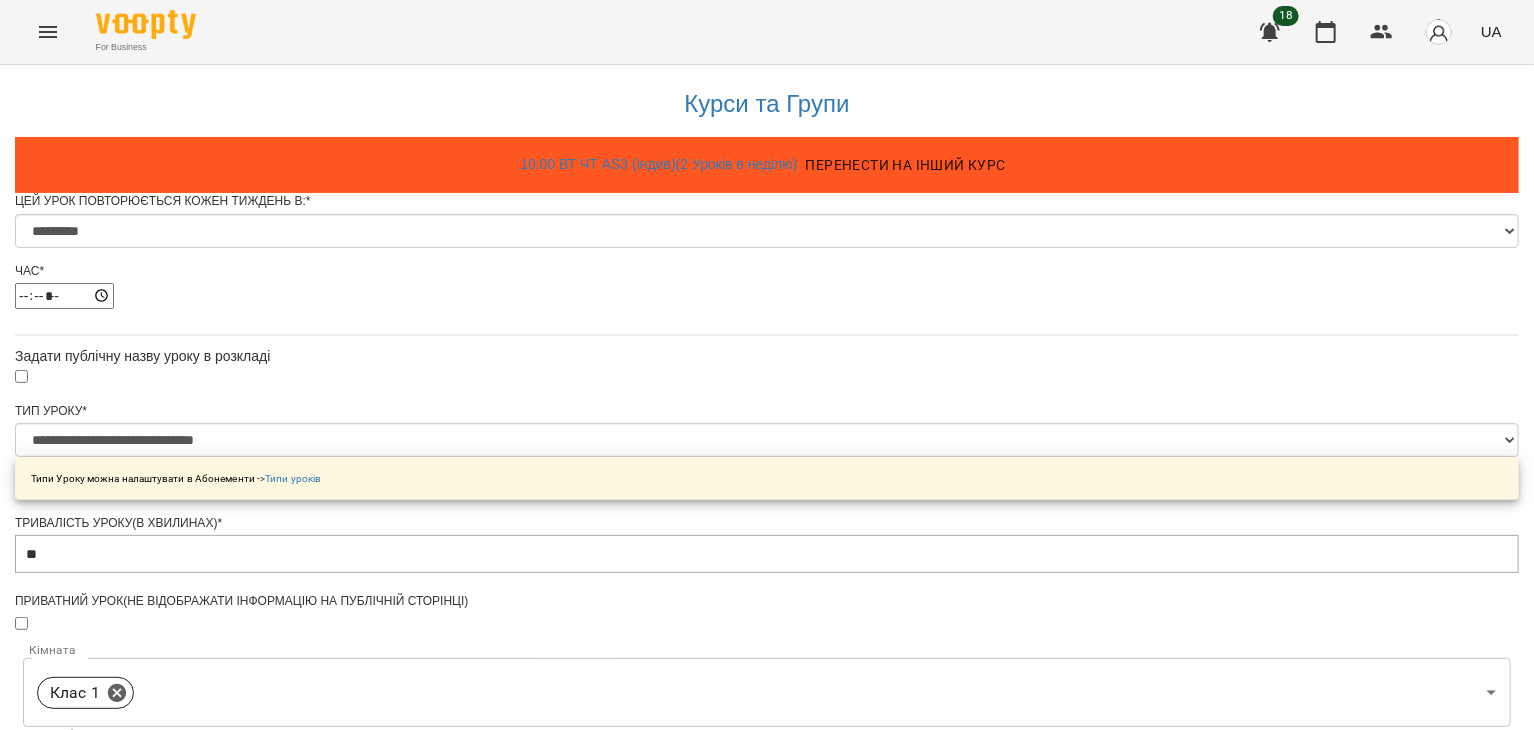click on "**********" at bounding box center (767, 793) 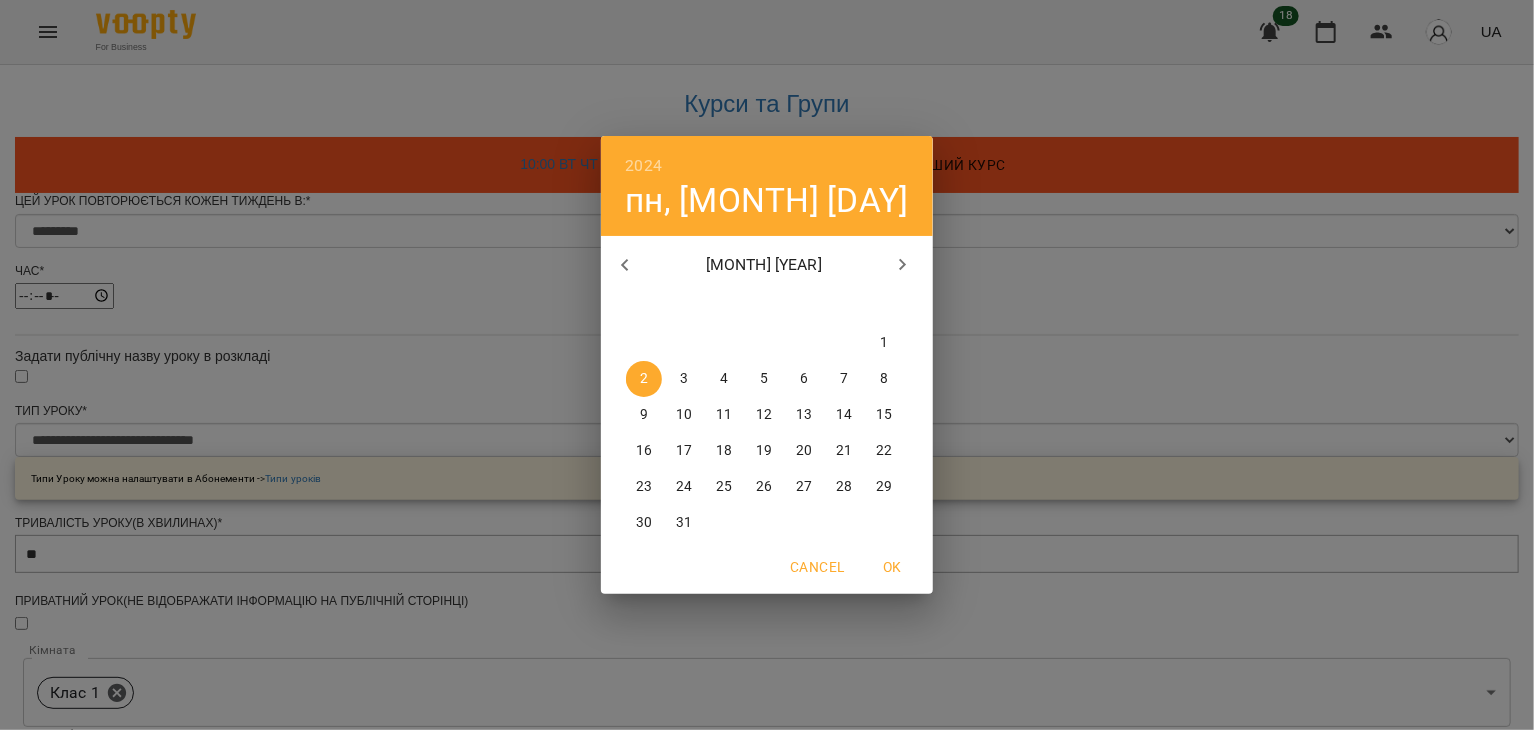 click 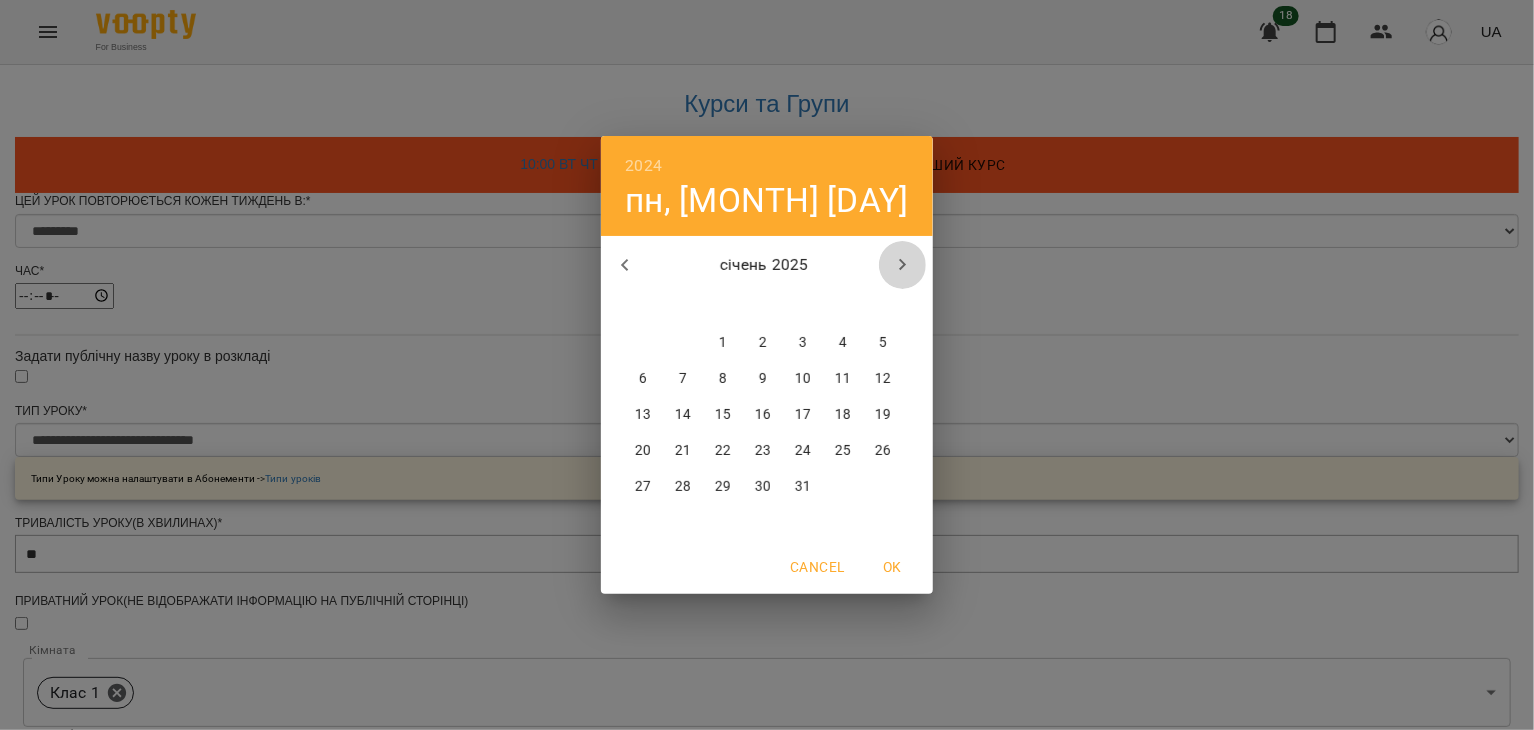 click 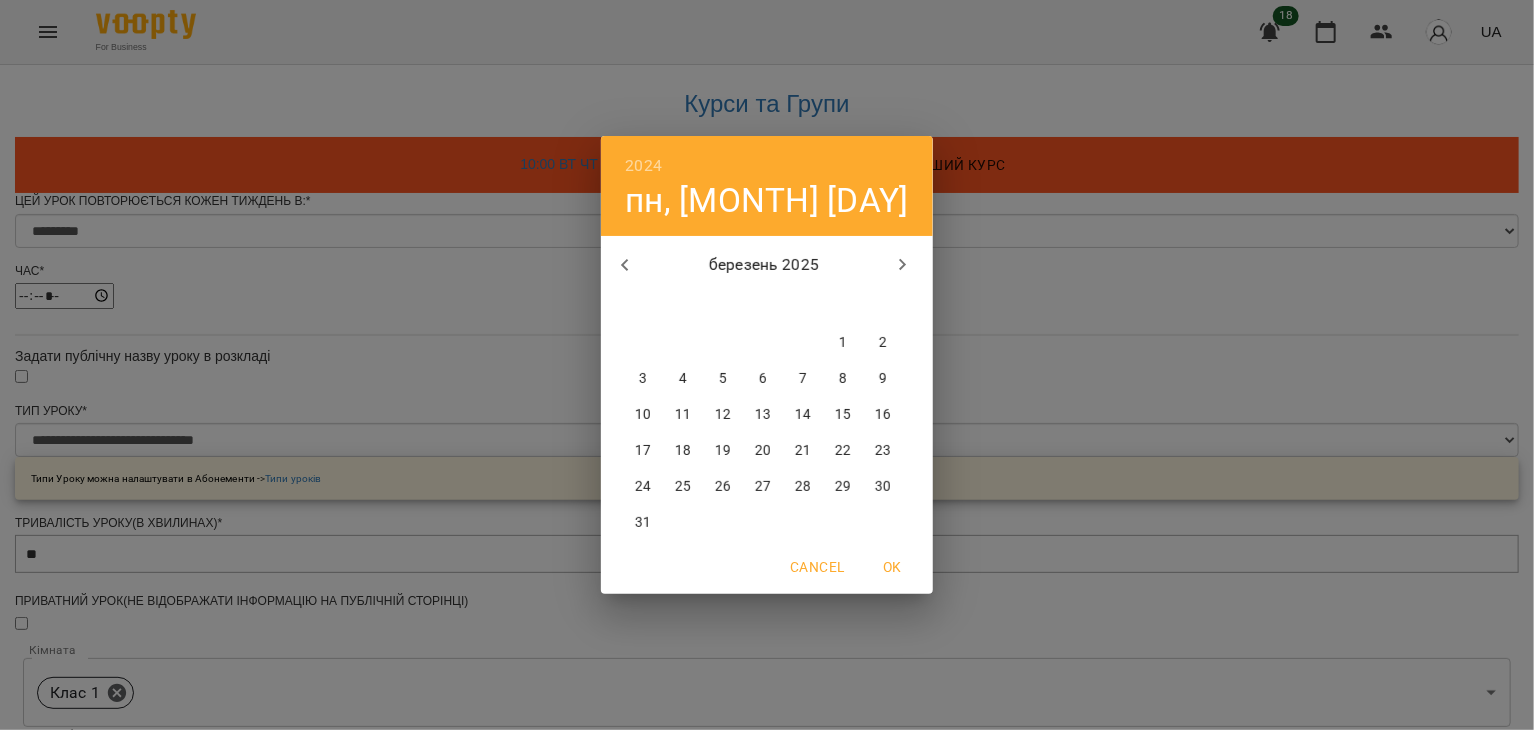 click 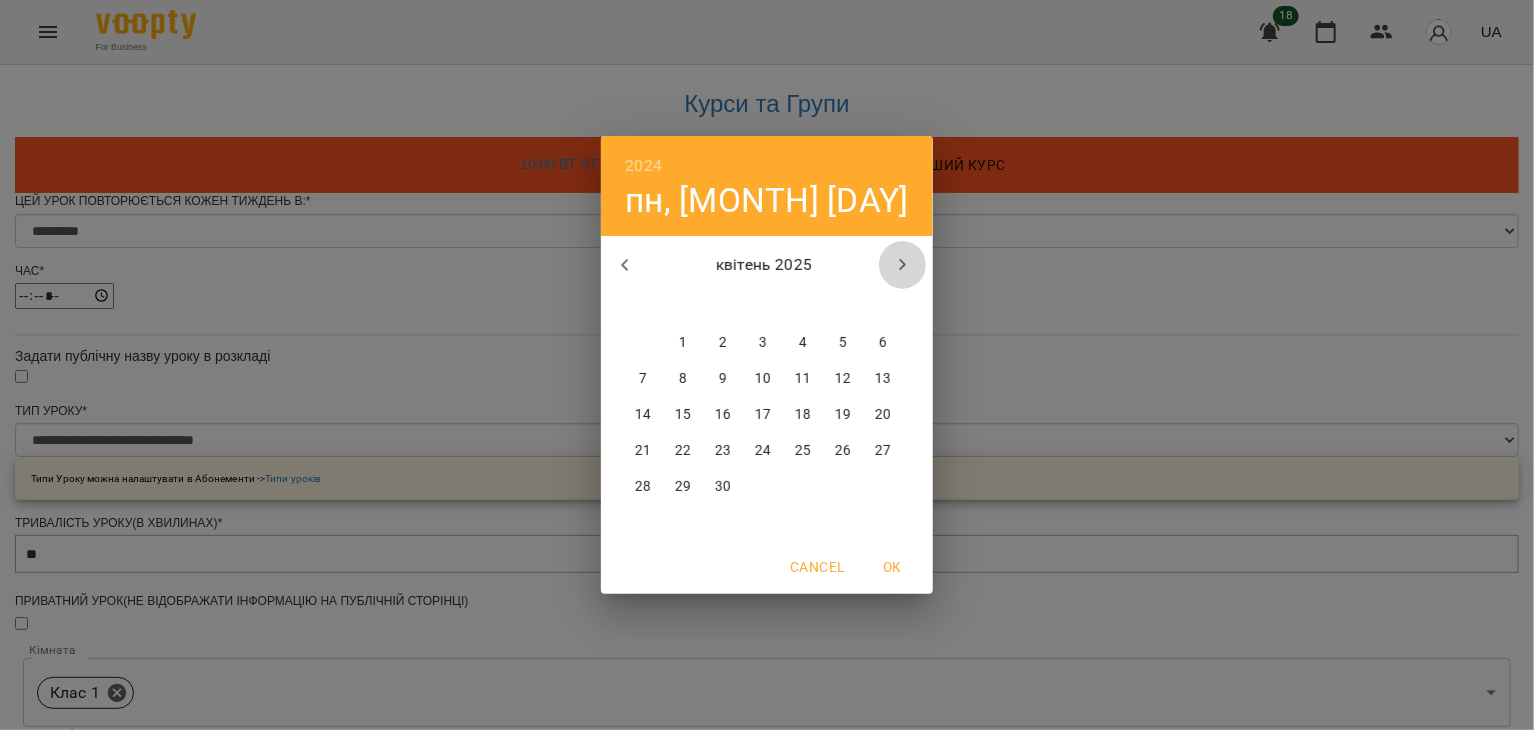 click 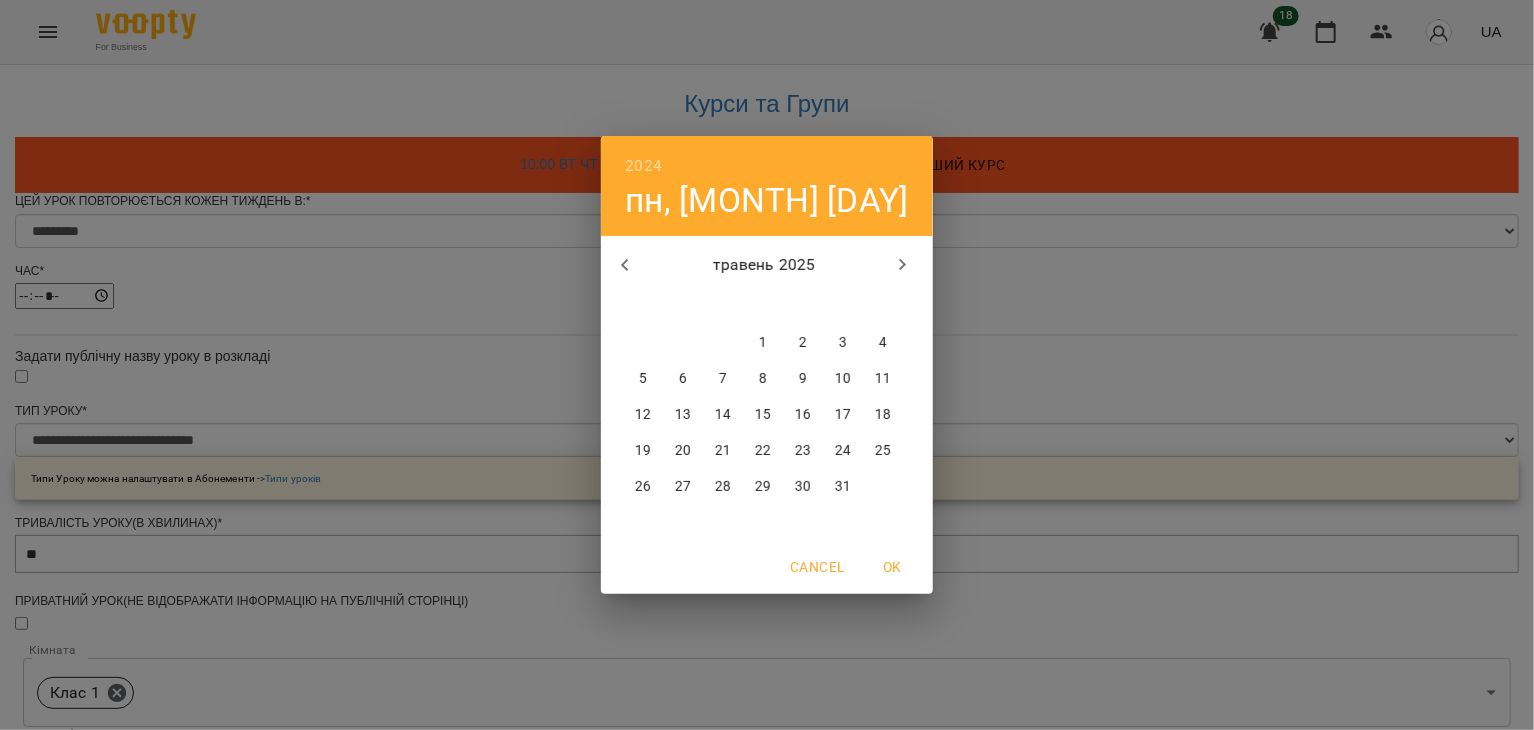 click 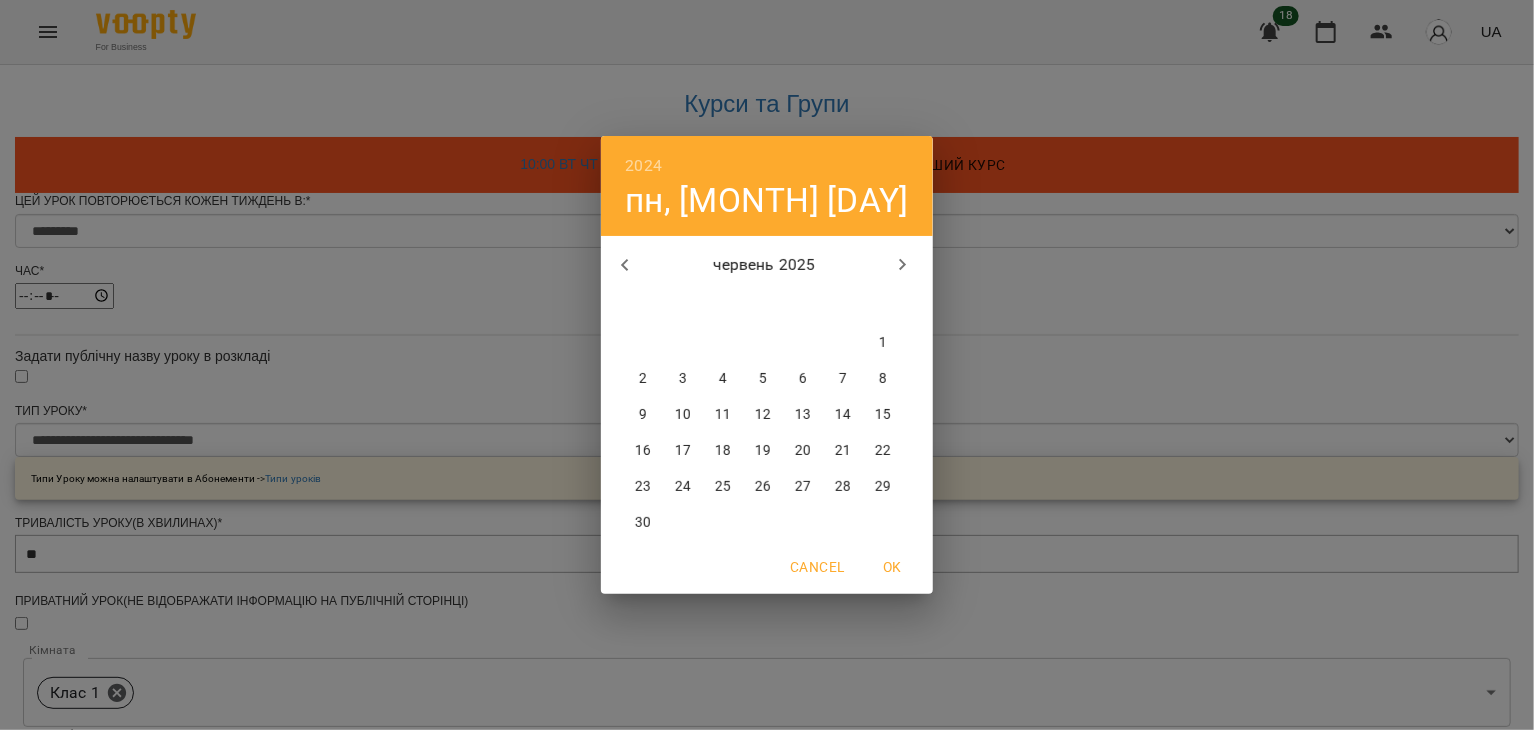 click 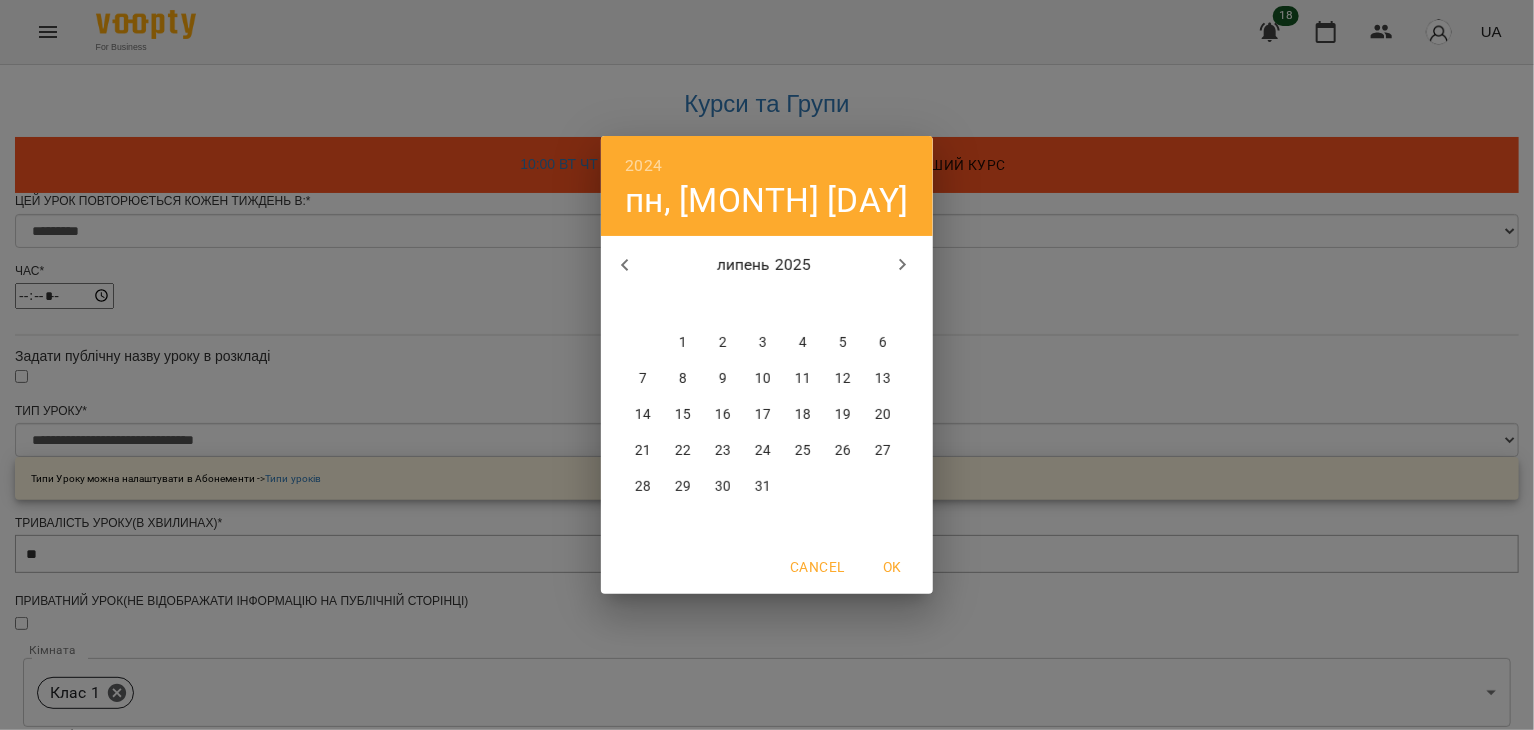 click 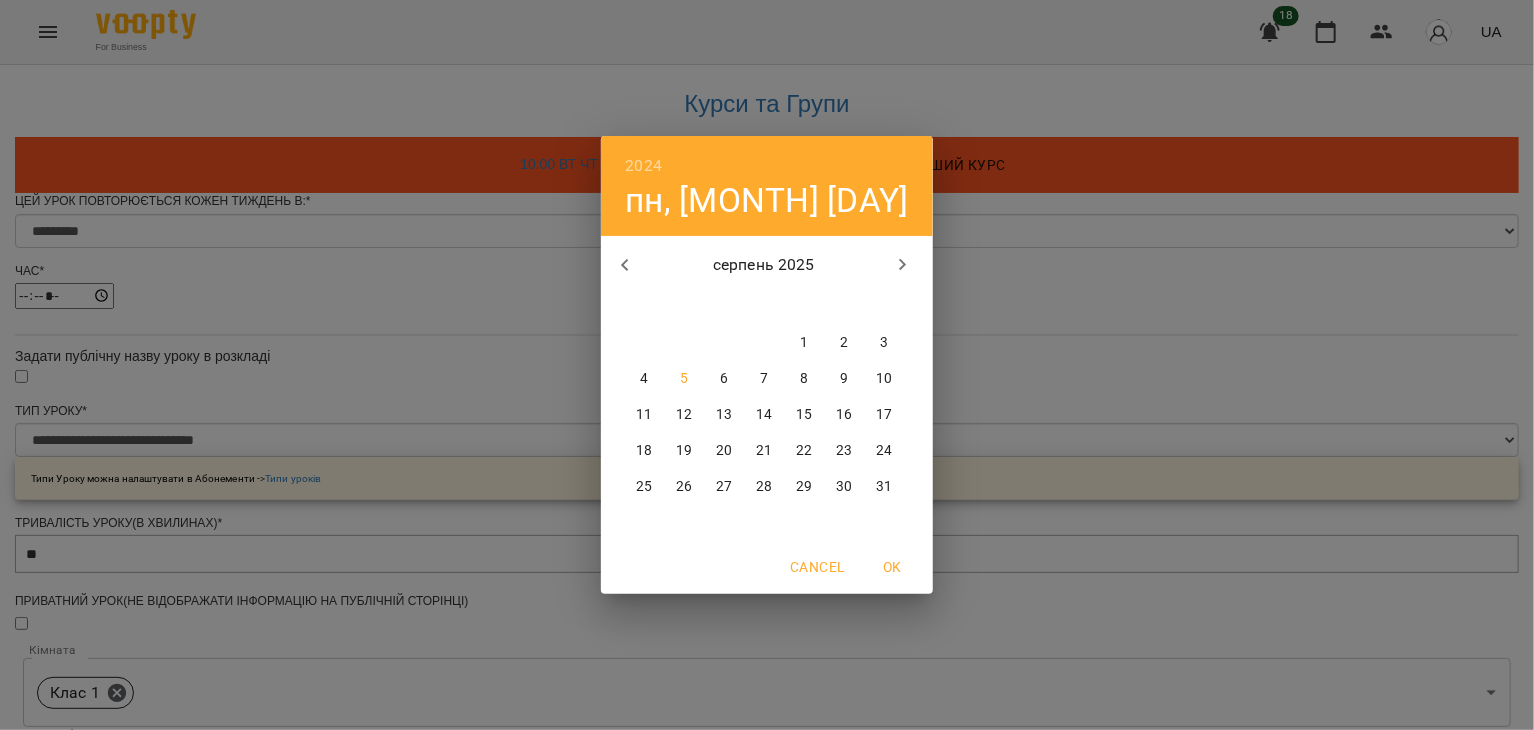 click 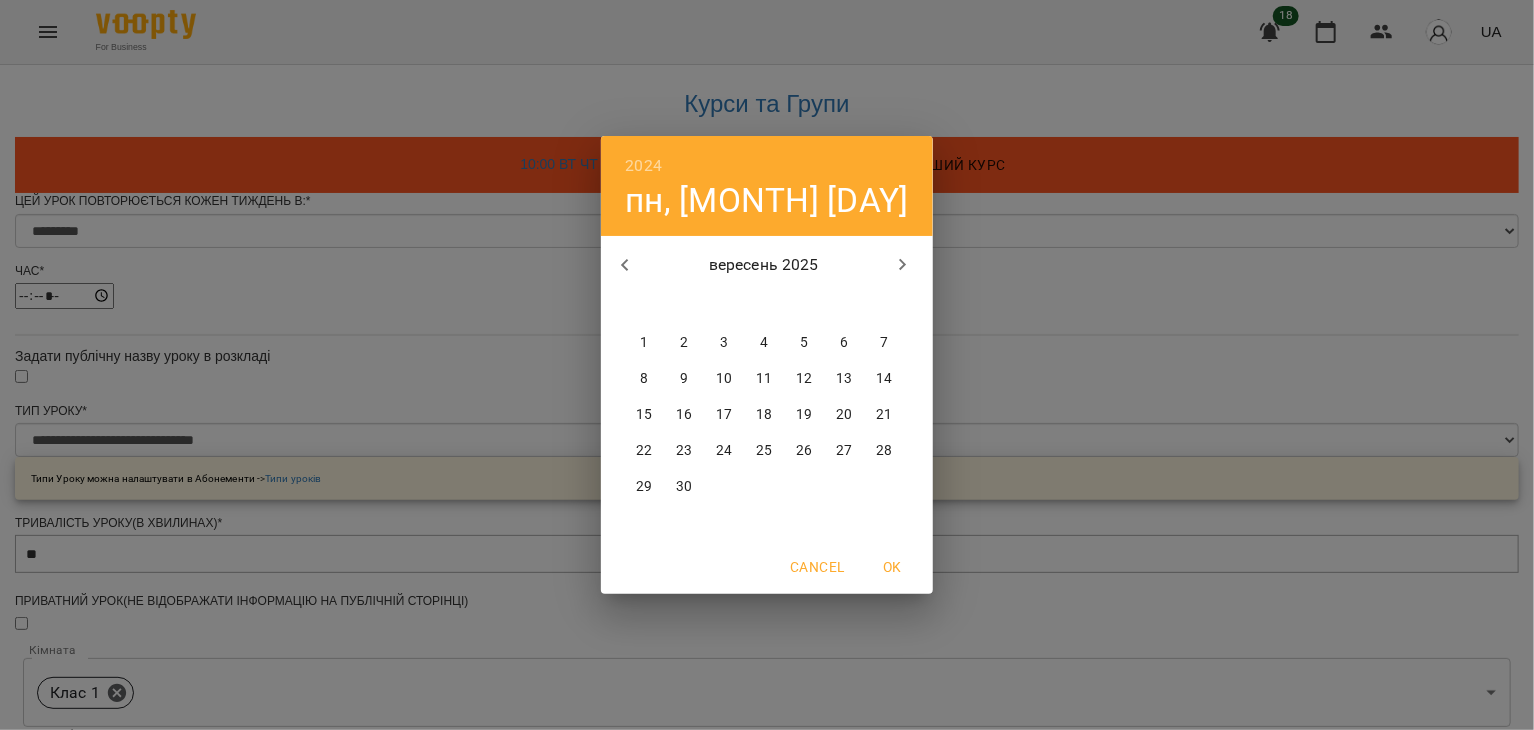 click 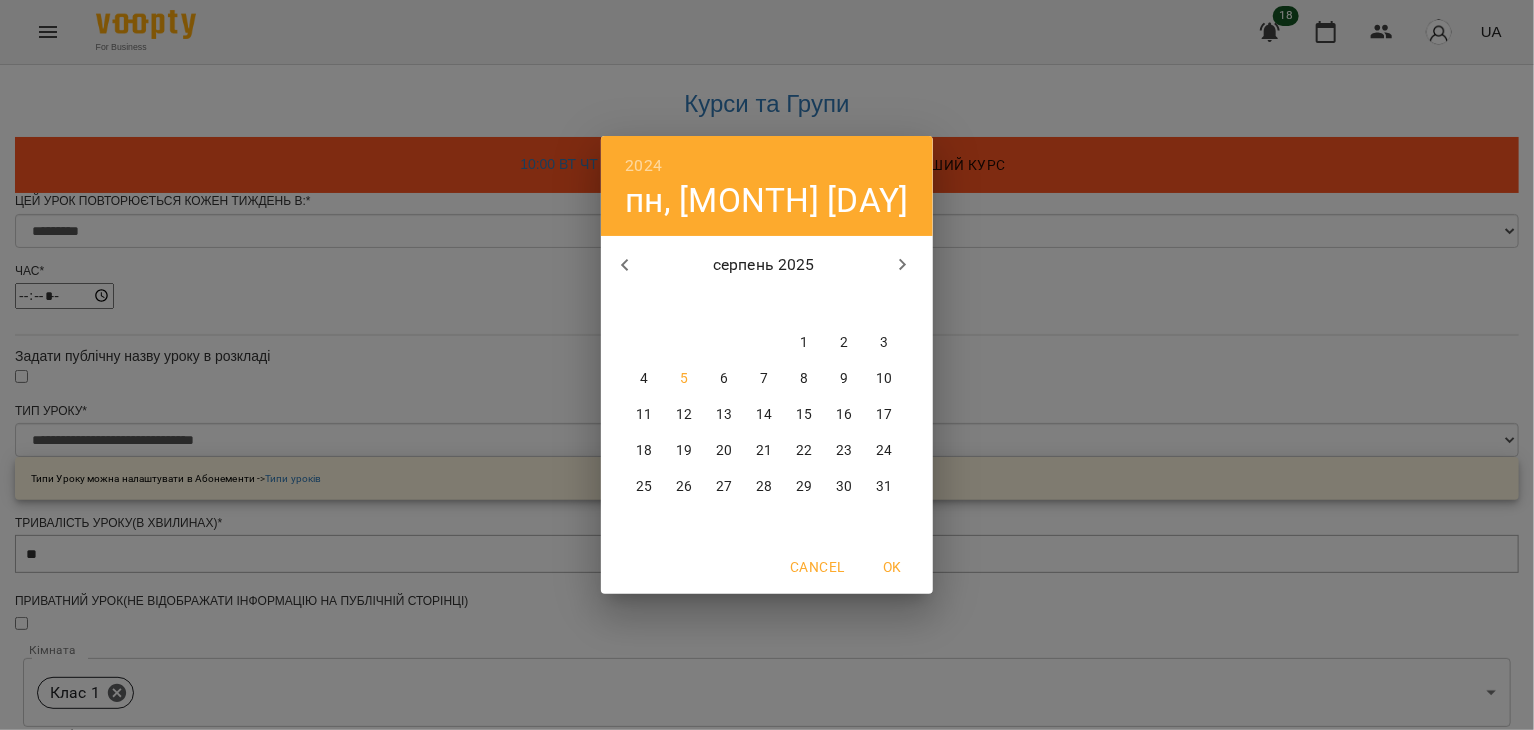 click on "11" at bounding box center [644, 415] 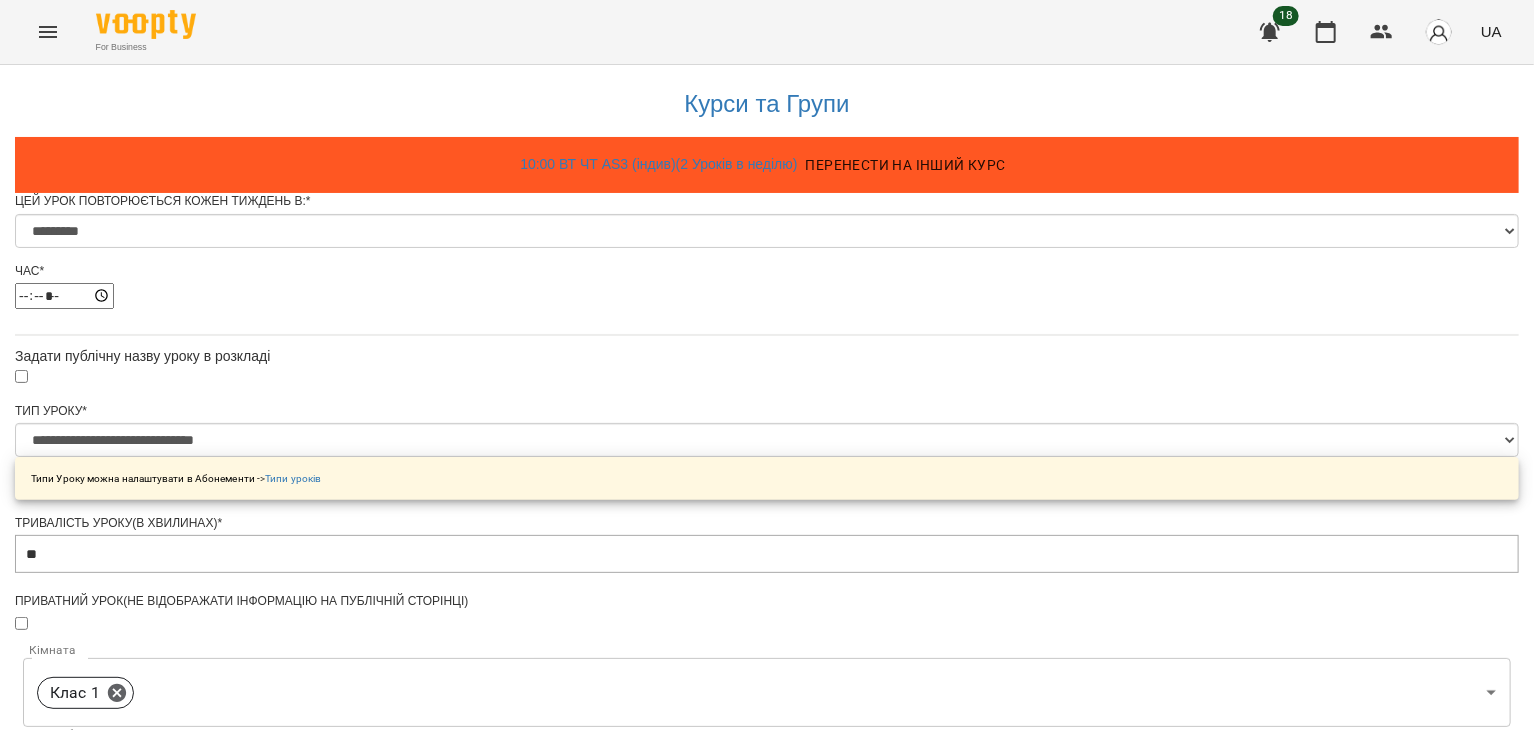scroll, scrollTop: 847, scrollLeft: 0, axis: vertical 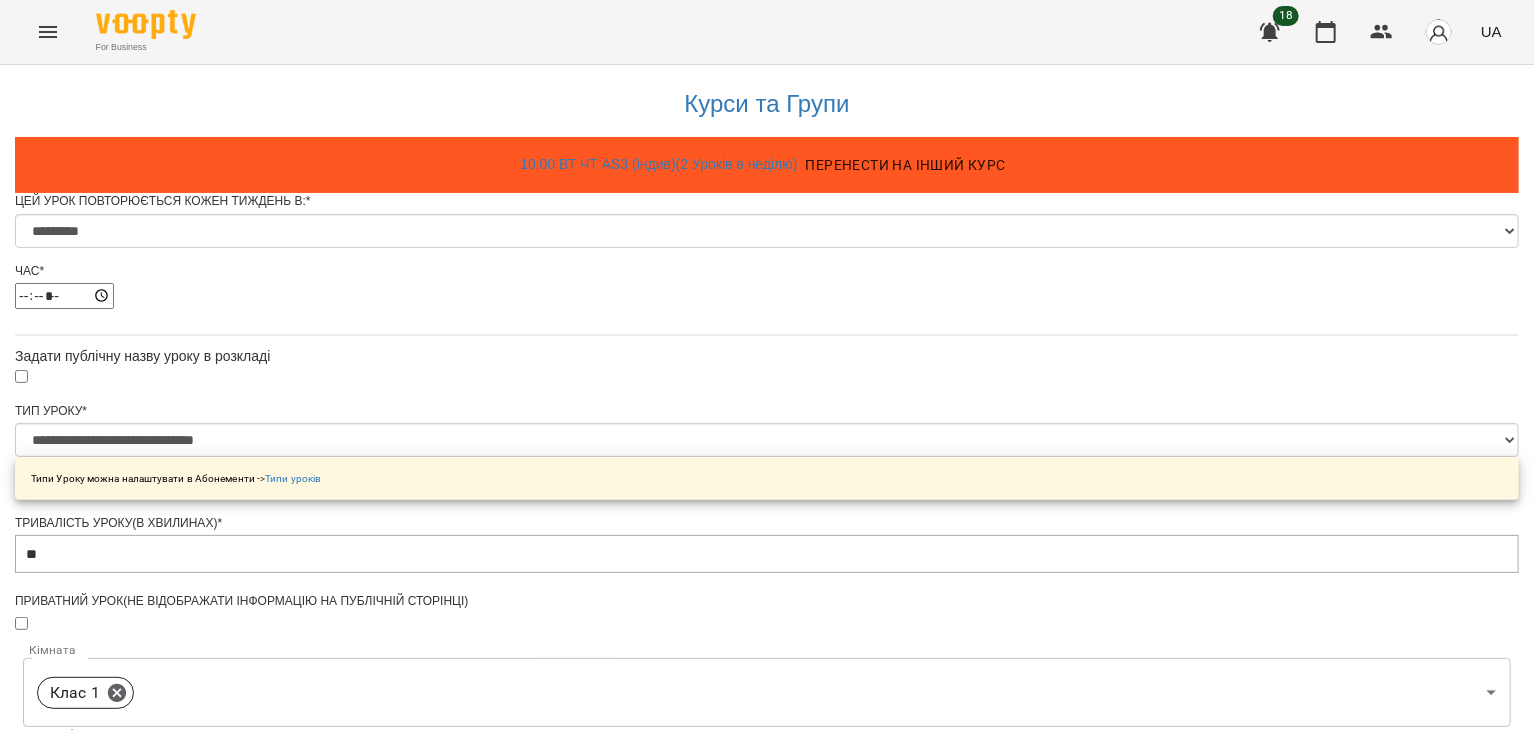 drag, startPoint x: 744, startPoint y: 587, endPoint x: 719, endPoint y: 602, distance: 29.15476 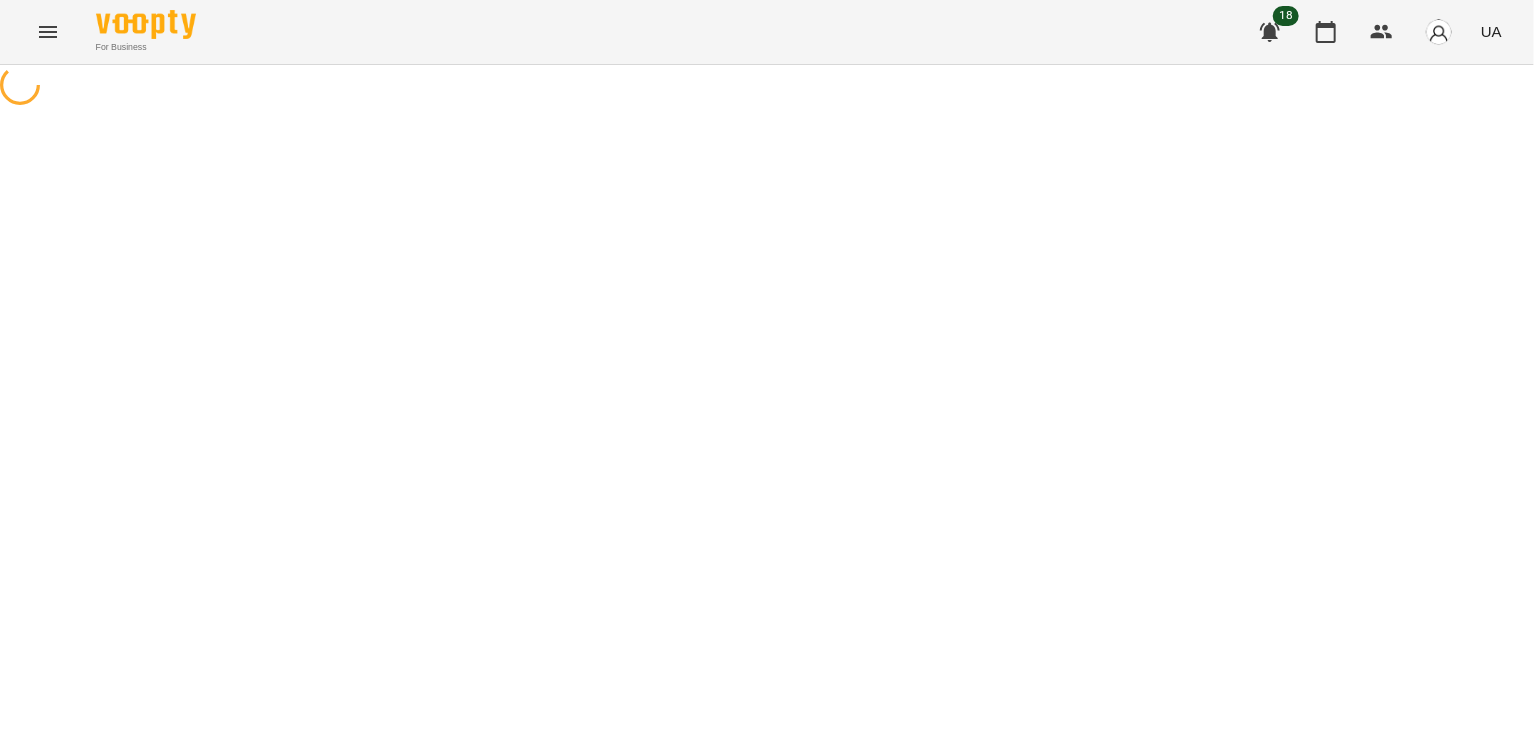 scroll, scrollTop: 0, scrollLeft: 0, axis: both 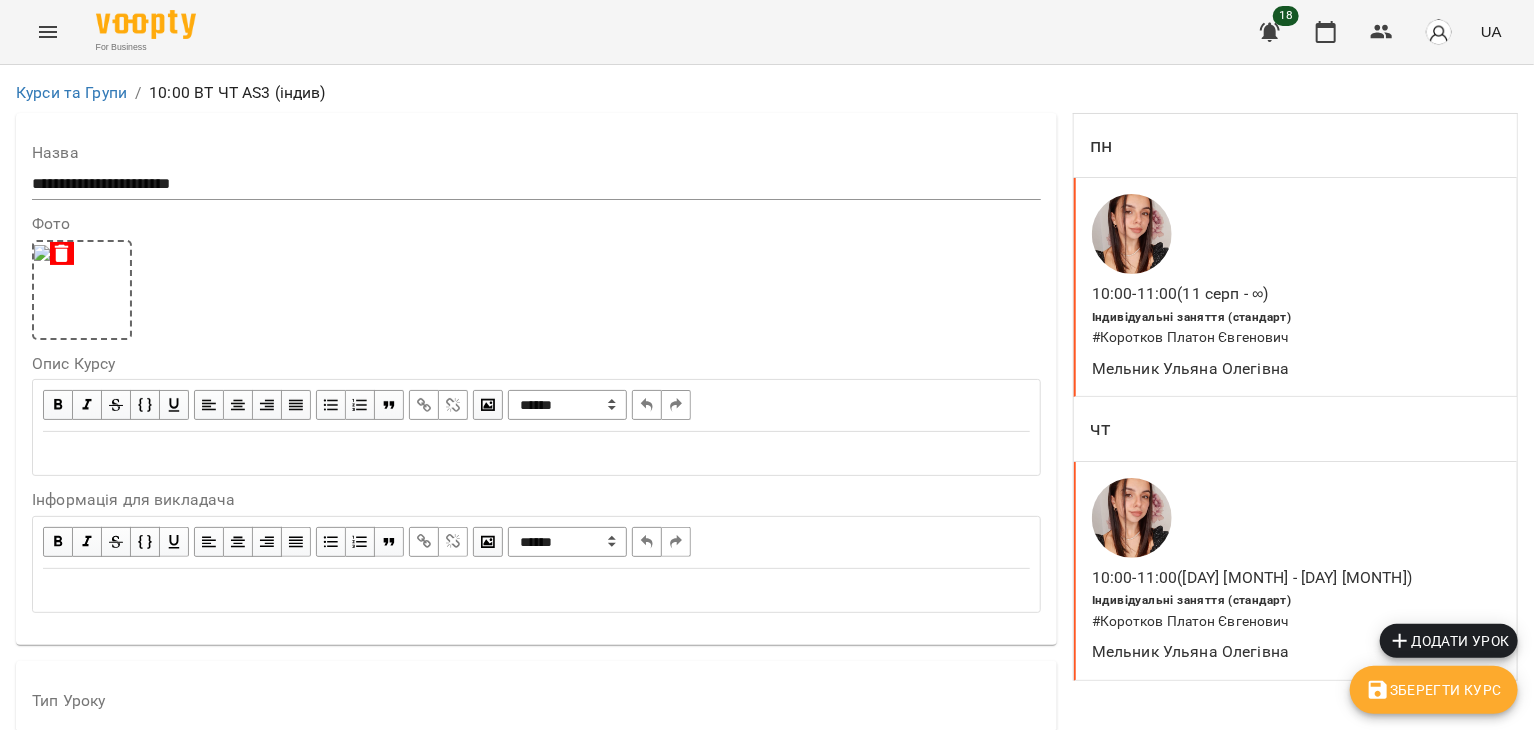 drag, startPoint x: 1283, startPoint y: 588, endPoint x: 1150, endPoint y: 551, distance: 138.05072 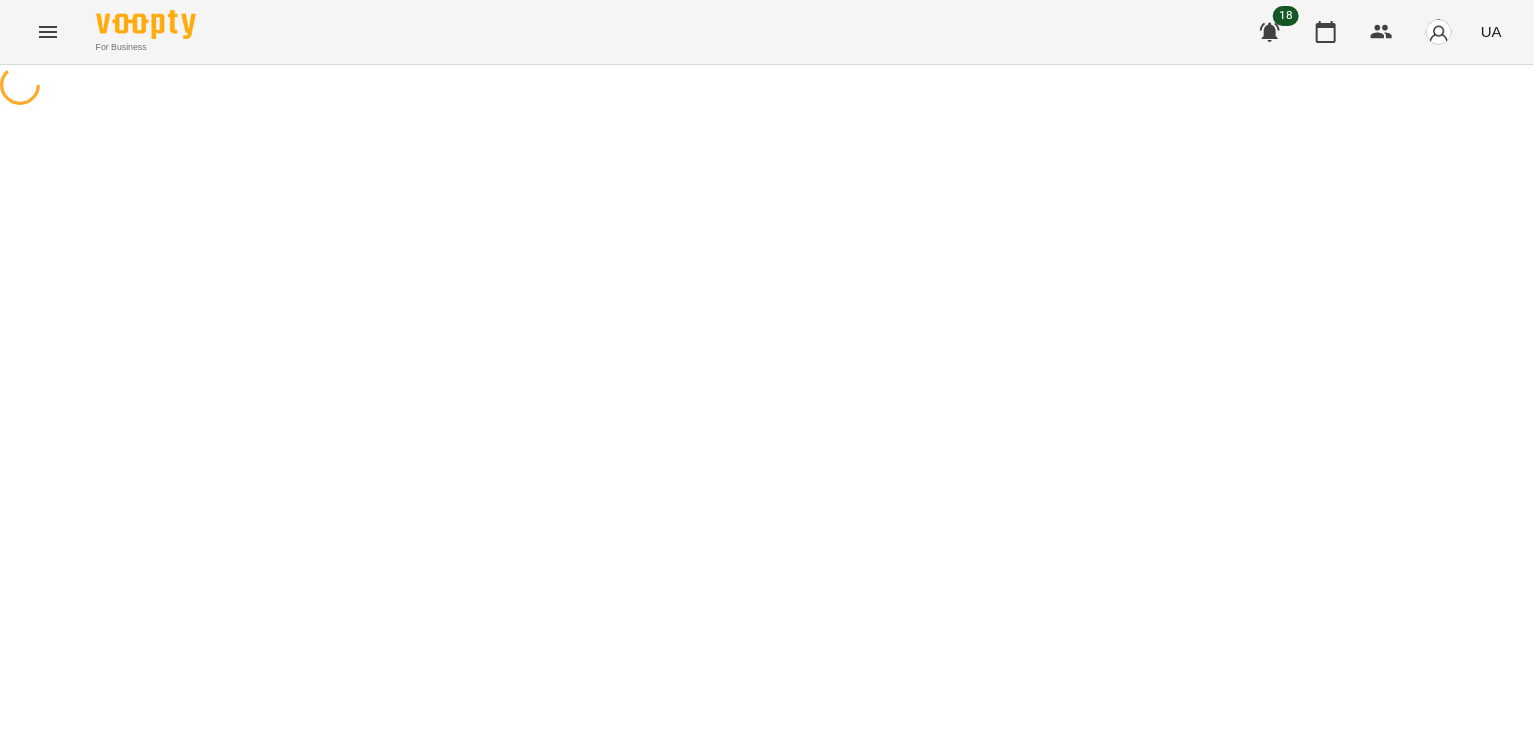 select on "*" 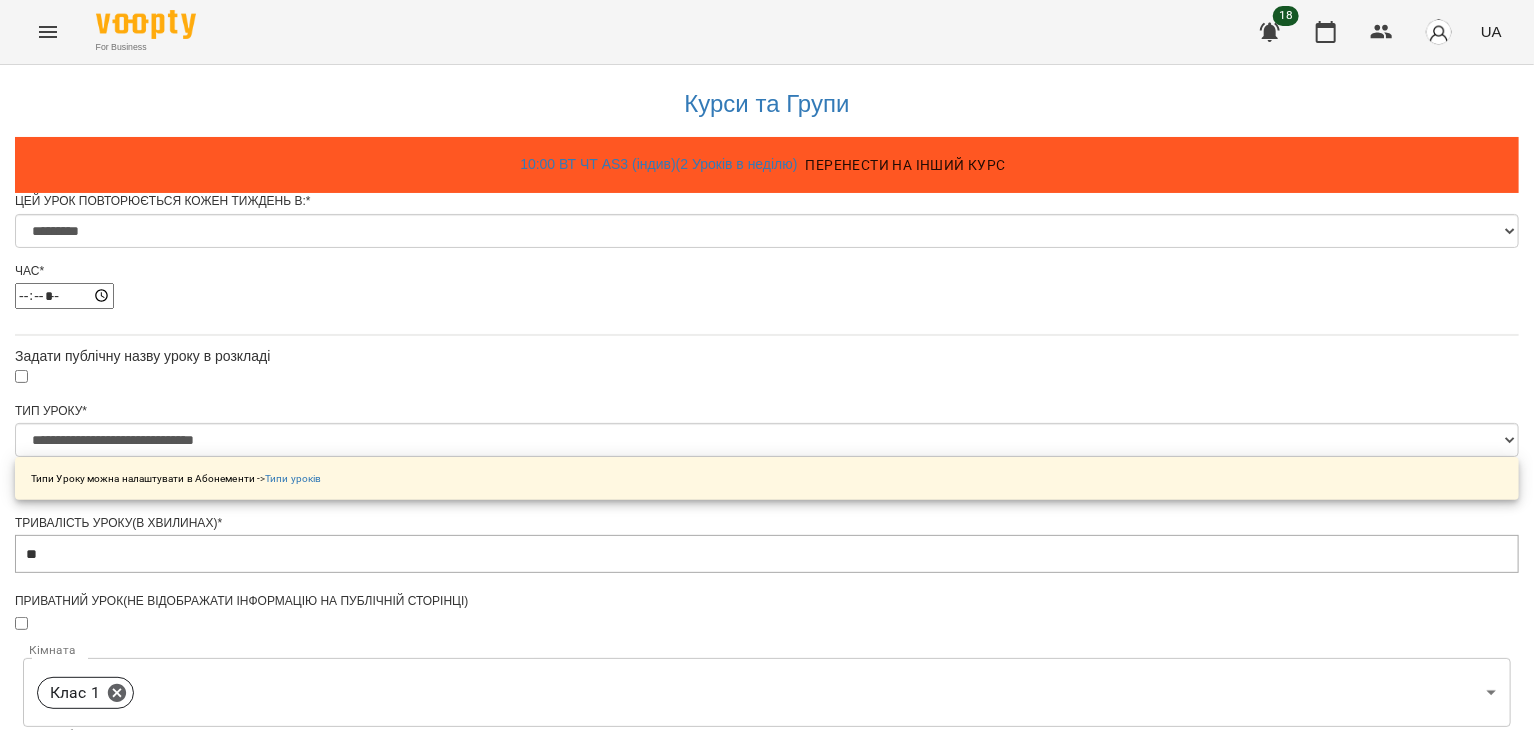 scroll, scrollTop: 917, scrollLeft: 0, axis: vertical 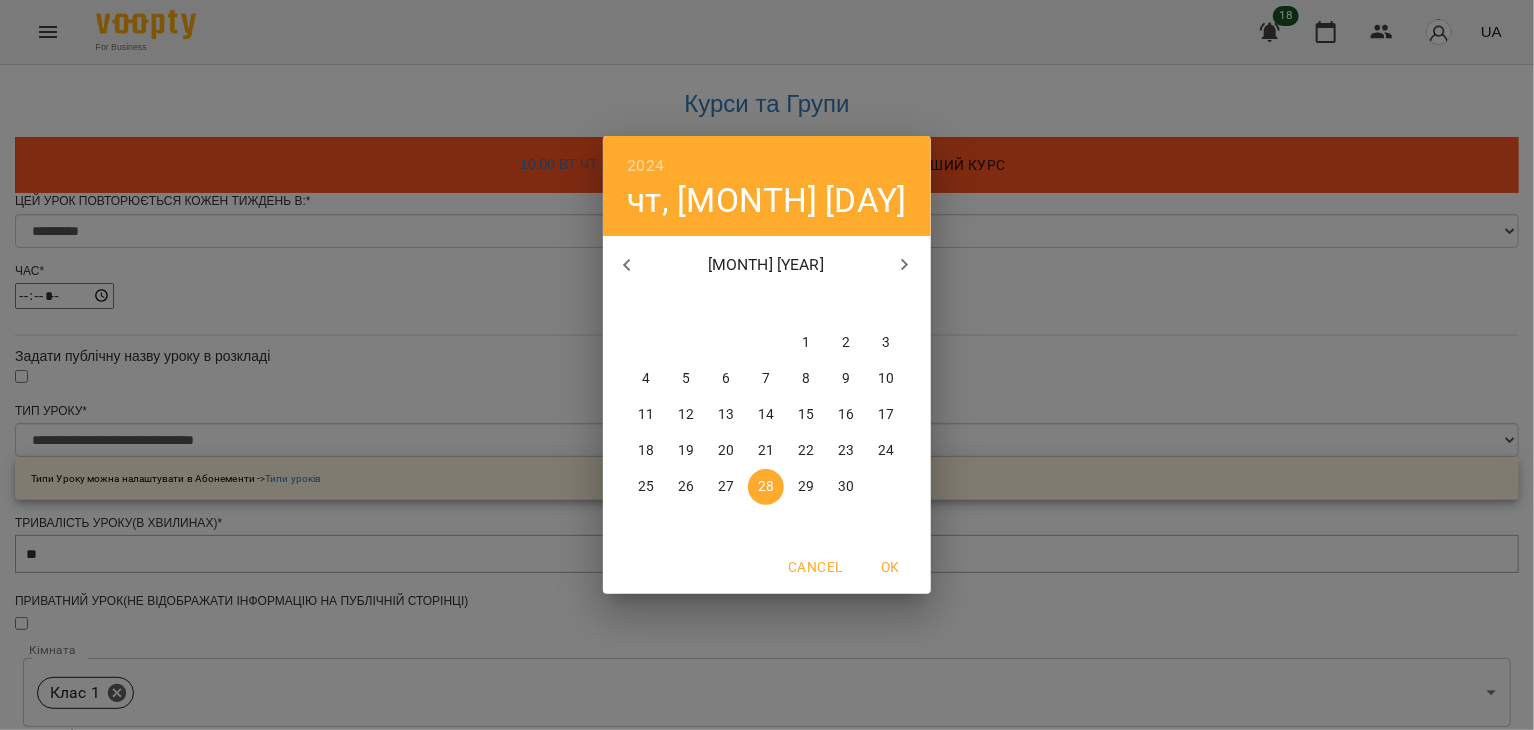 click at bounding box center (905, 265) 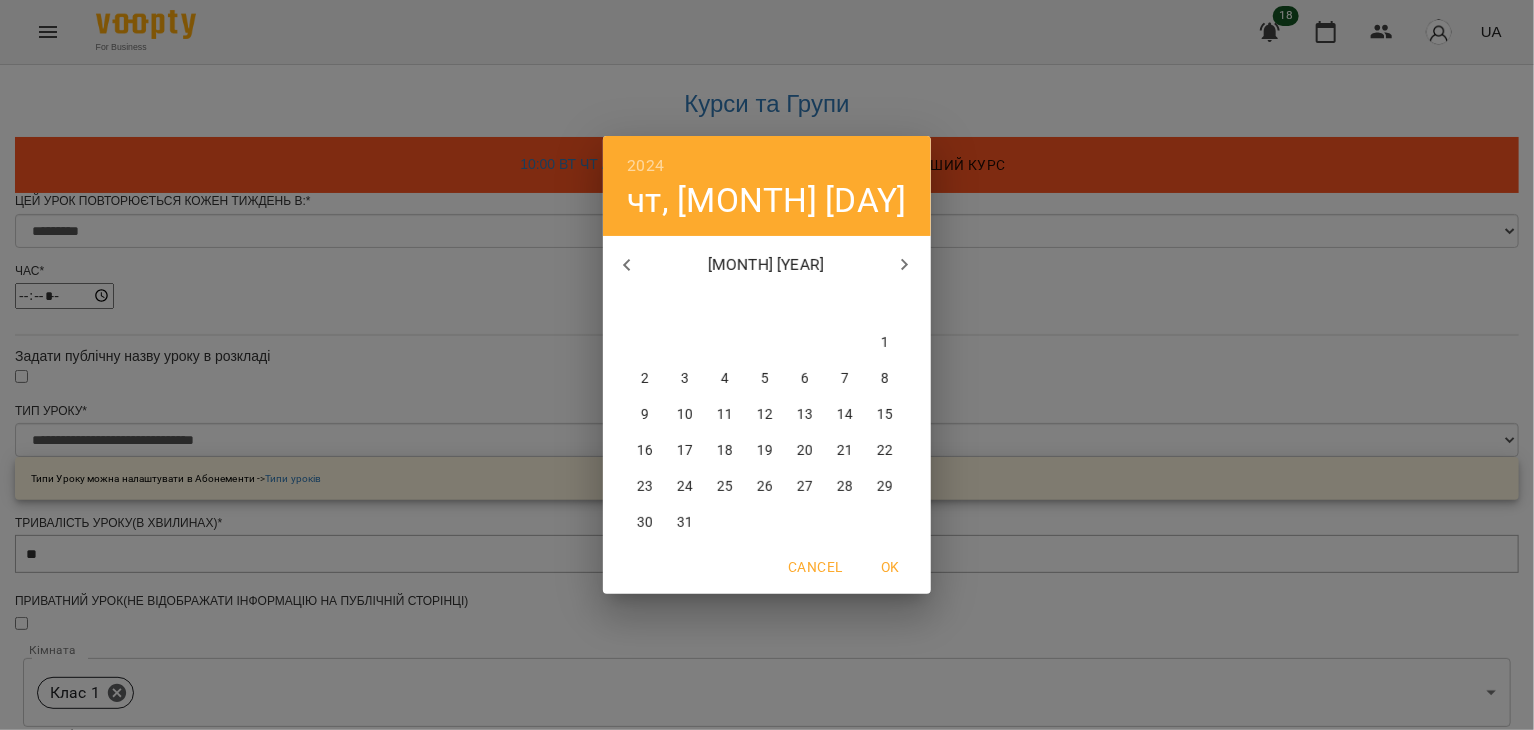 click 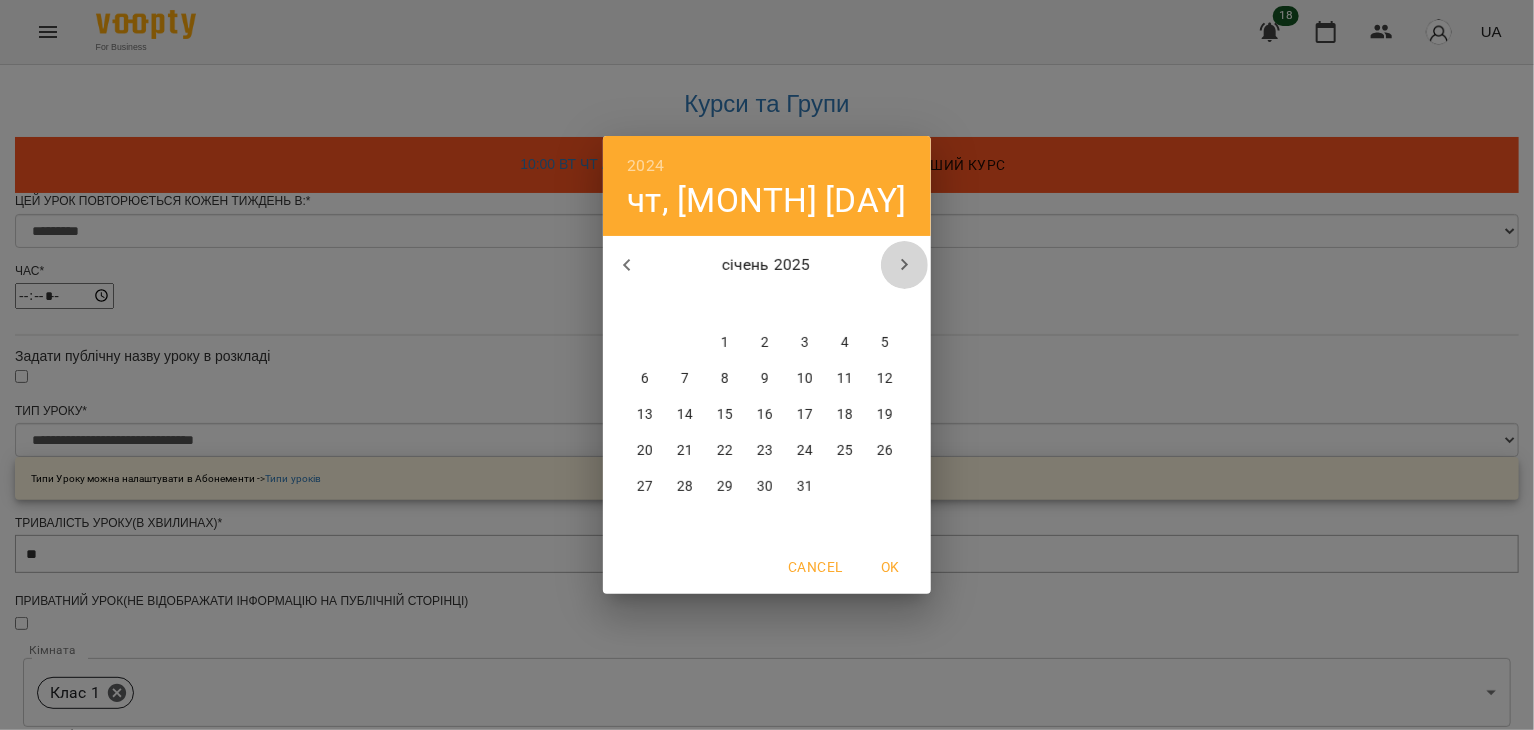 click 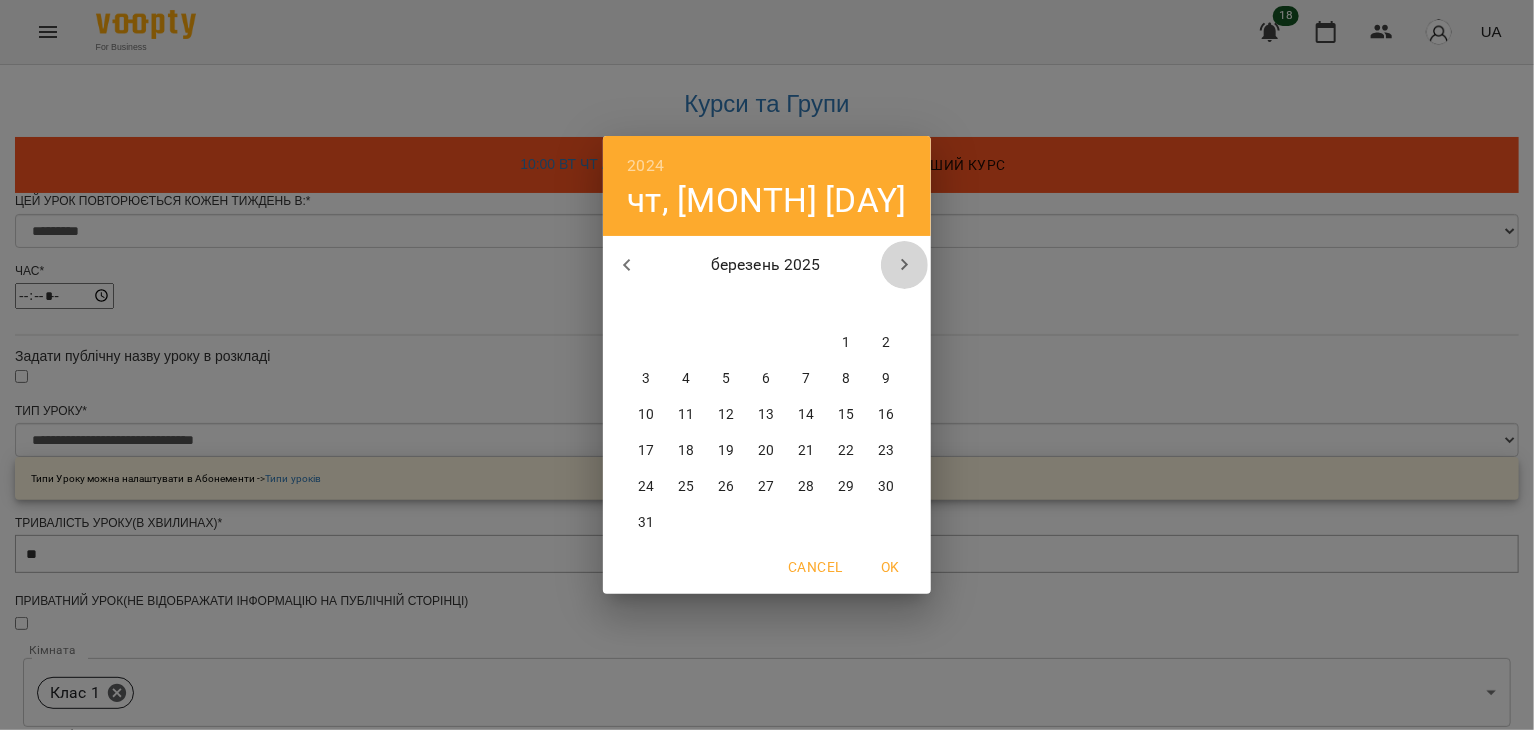 click 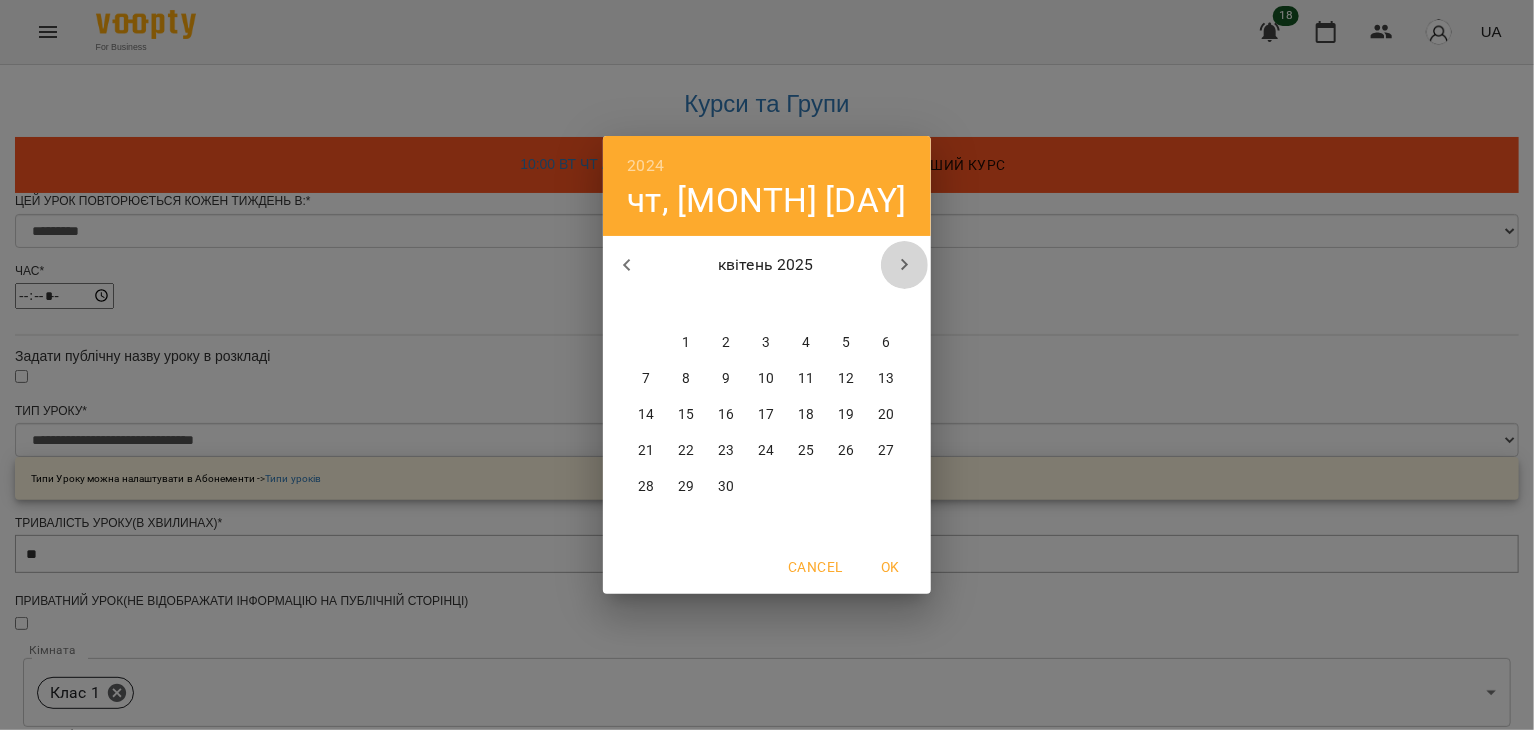 click 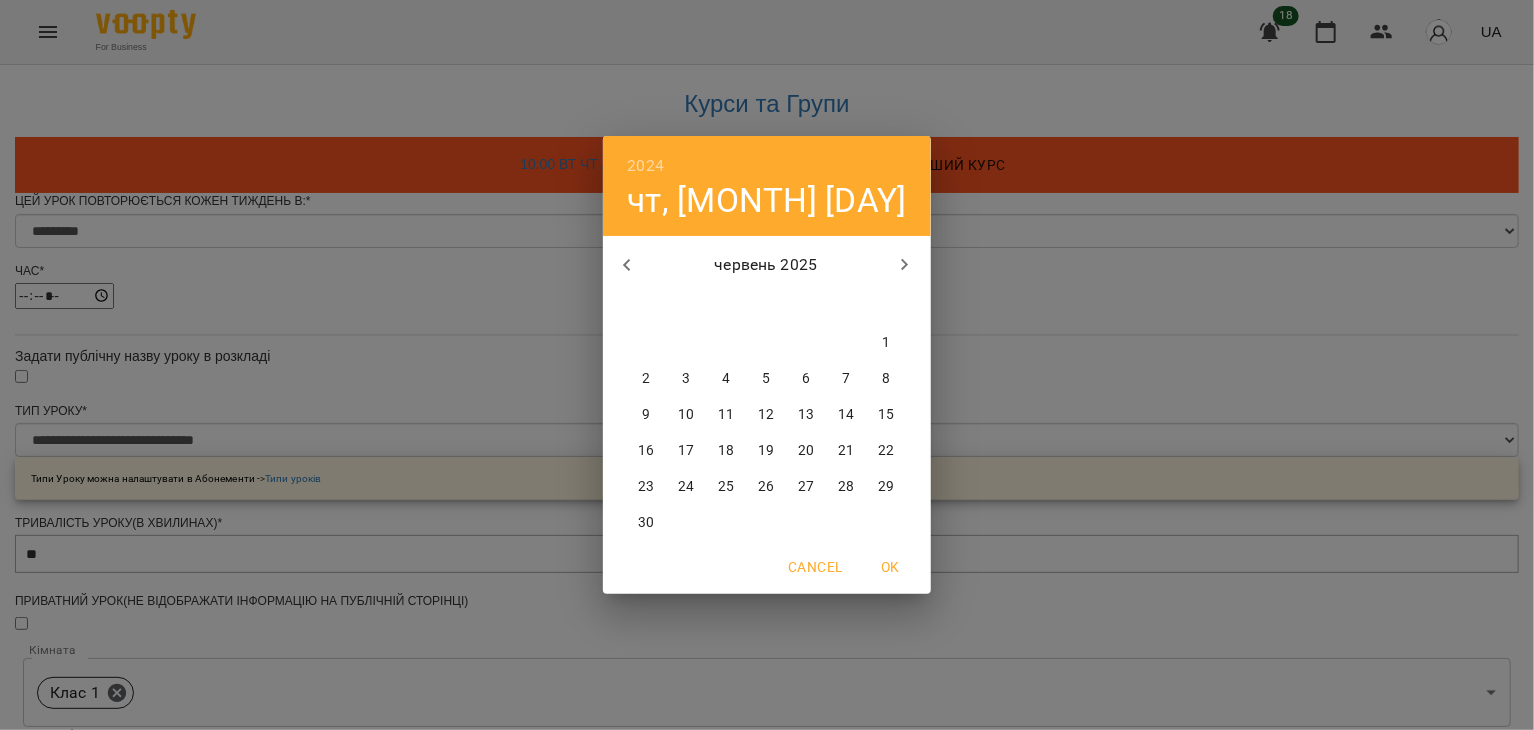 click 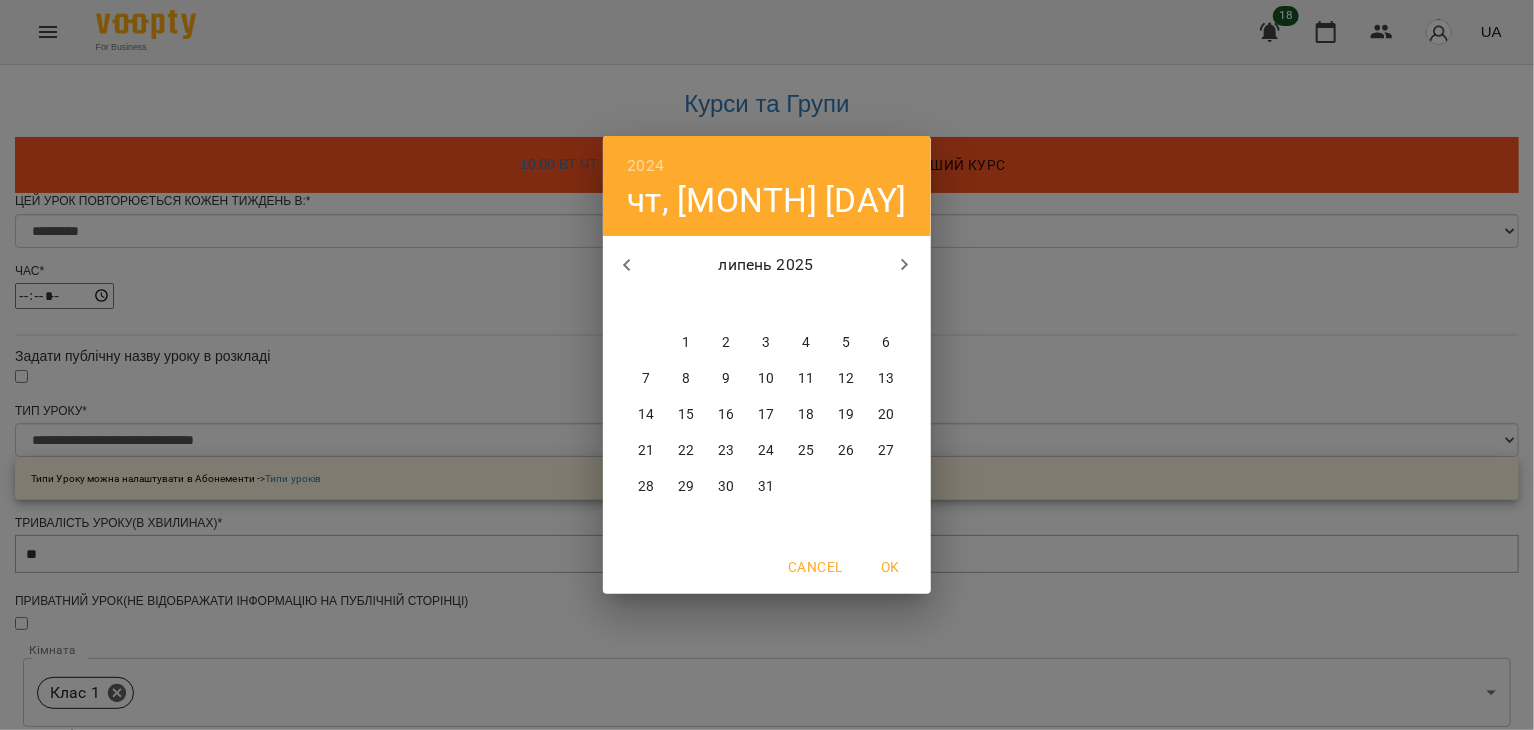 click 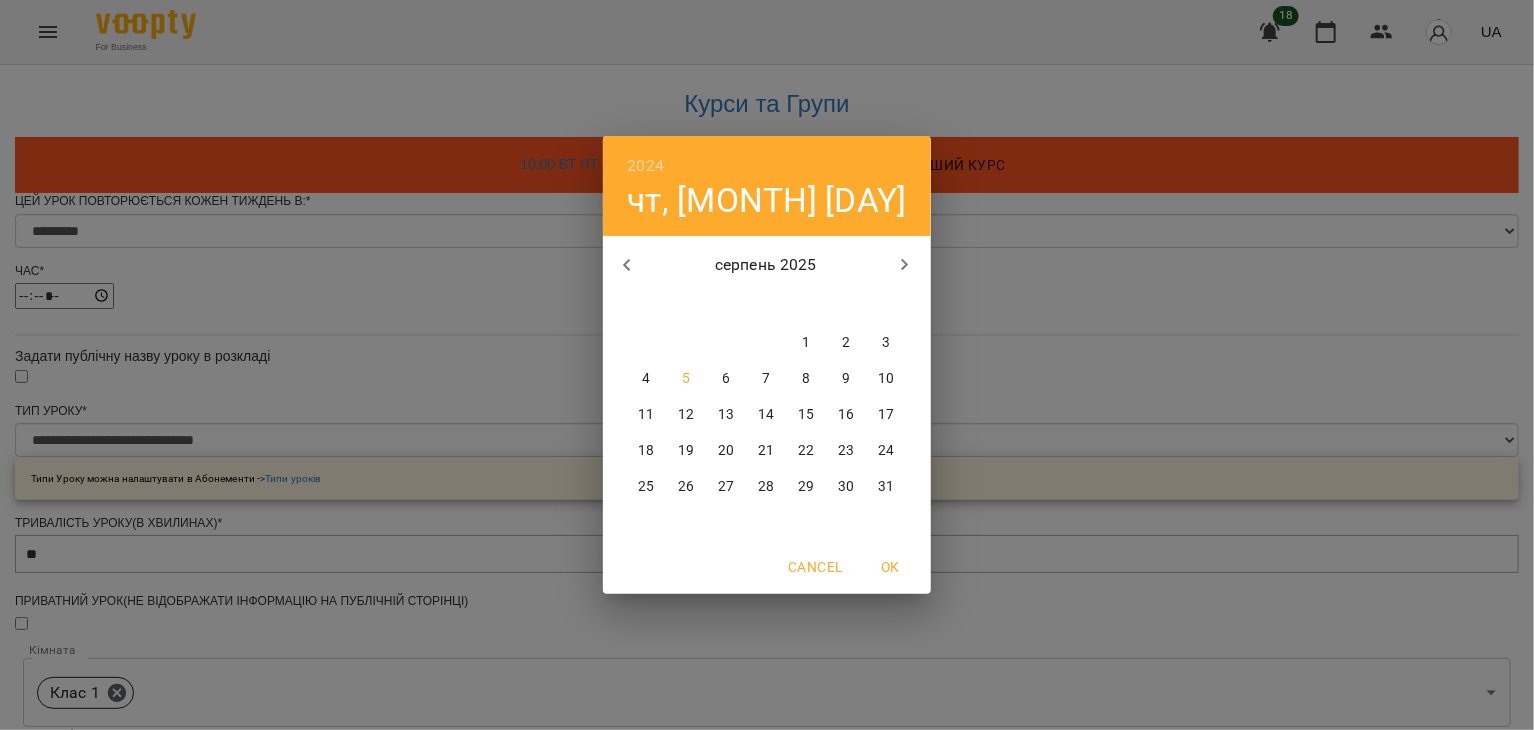 click on "11" at bounding box center (646, 415) 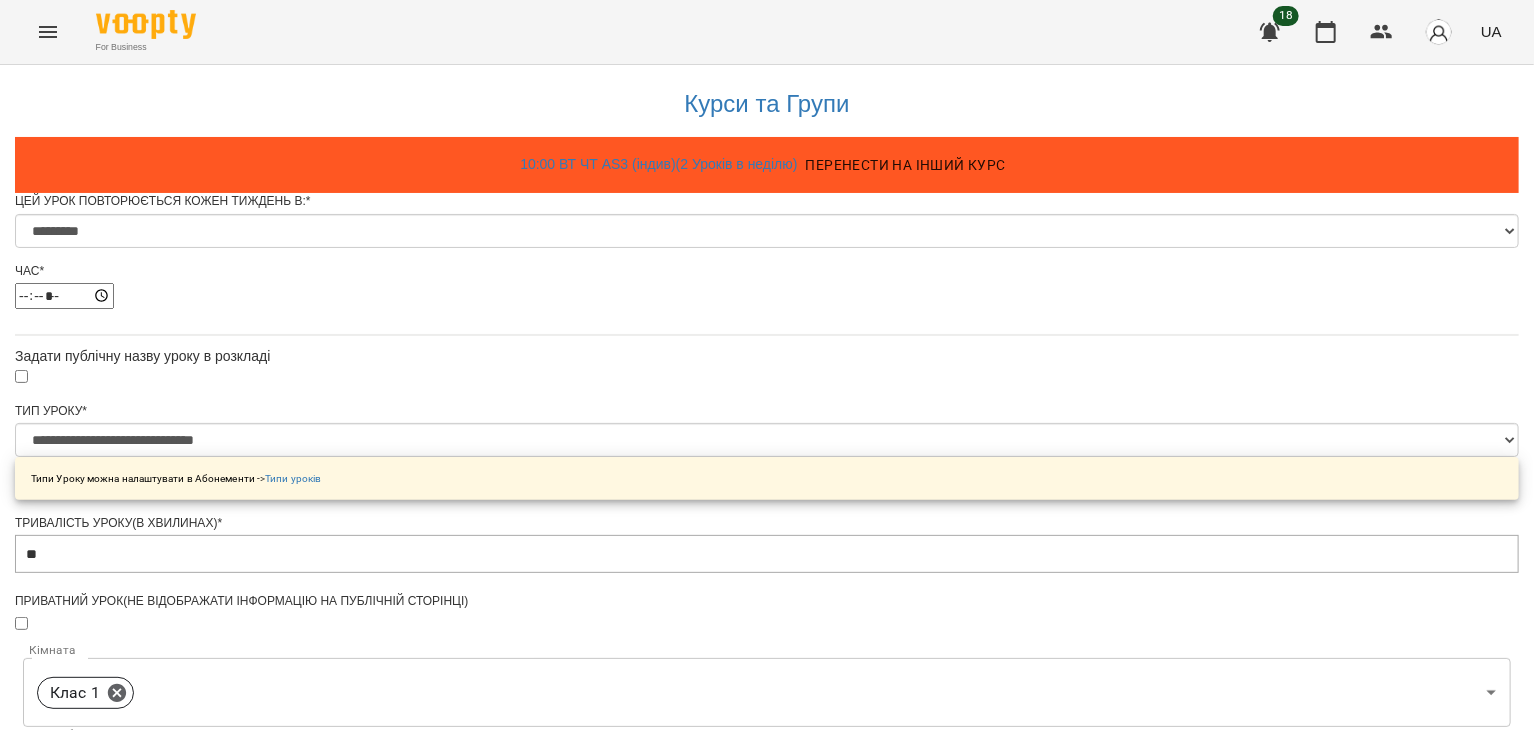 scroll, scrollTop: 0, scrollLeft: 0, axis: both 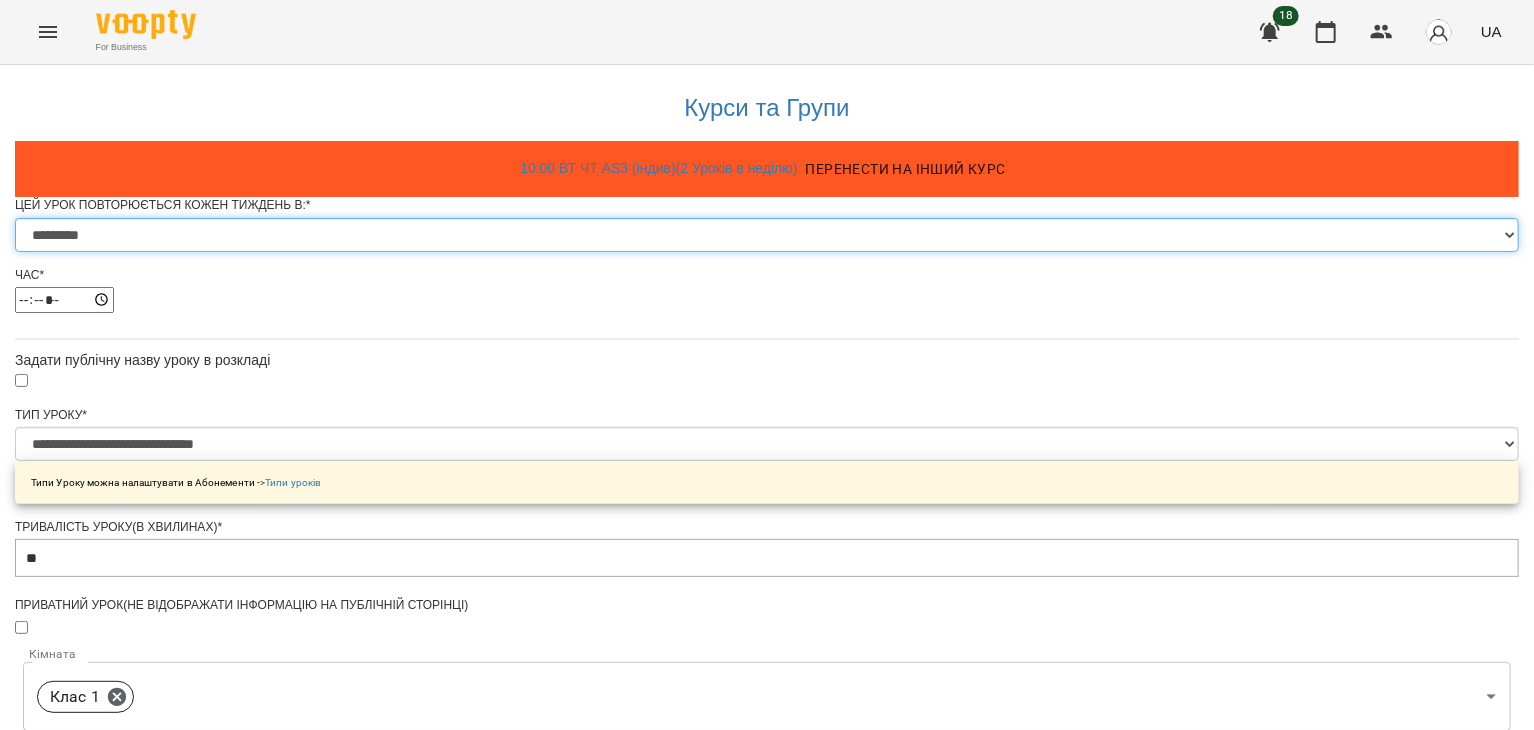 click on "********* ******** ****** ****** ******** ******" at bounding box center (767, 235) 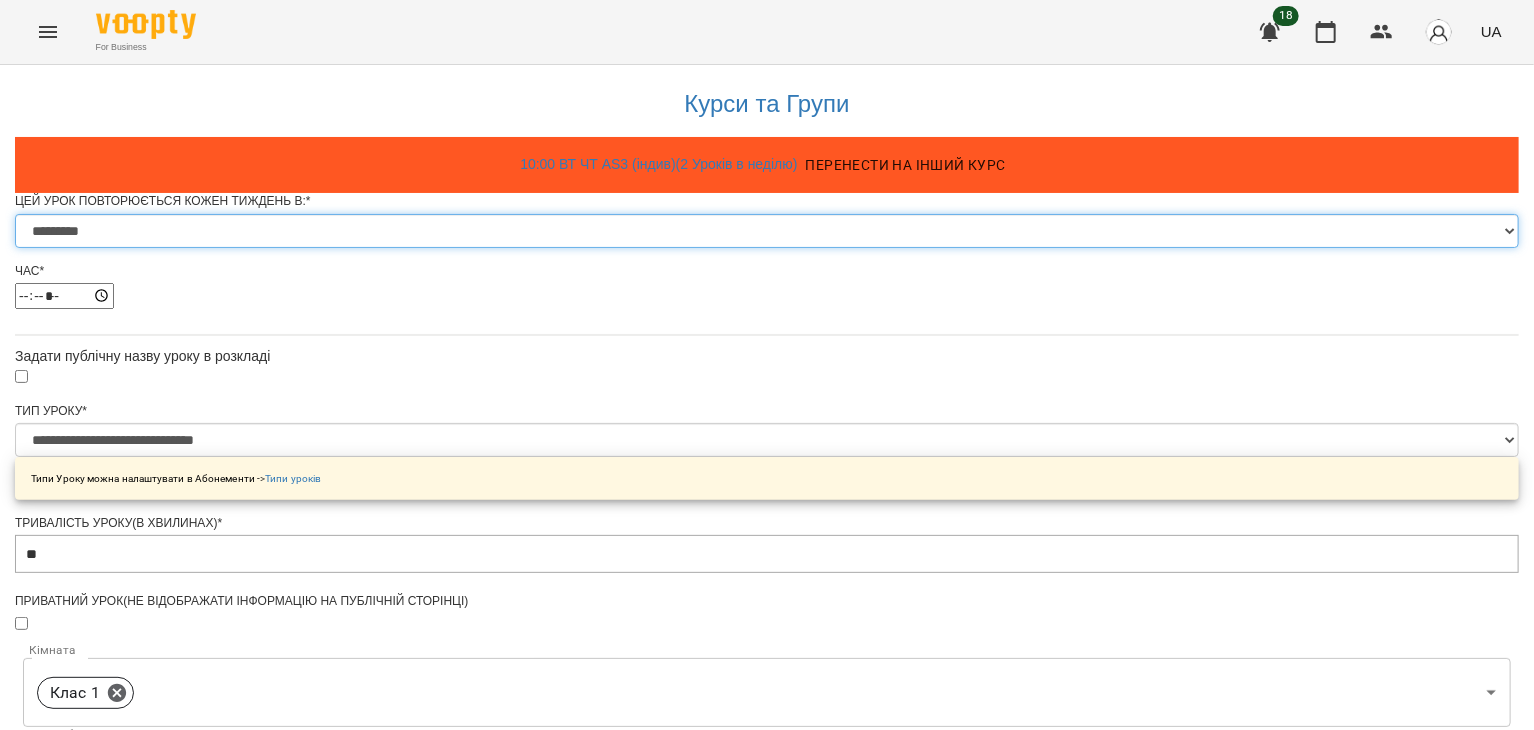 scroll, scrollTop: 847, scrollLeft: 0, axis: vertical 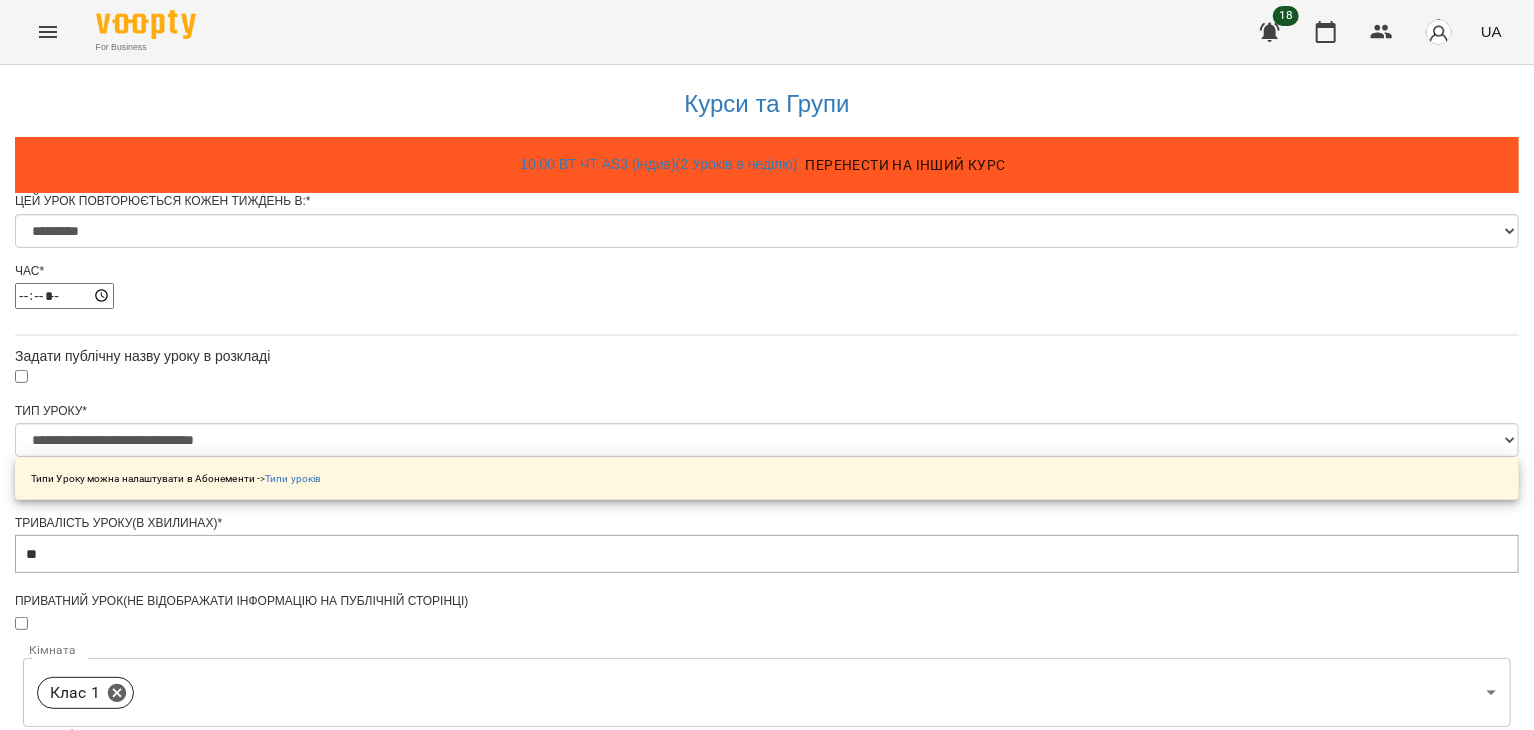 click on "Зберегти" at bounding box center (767, 1368) 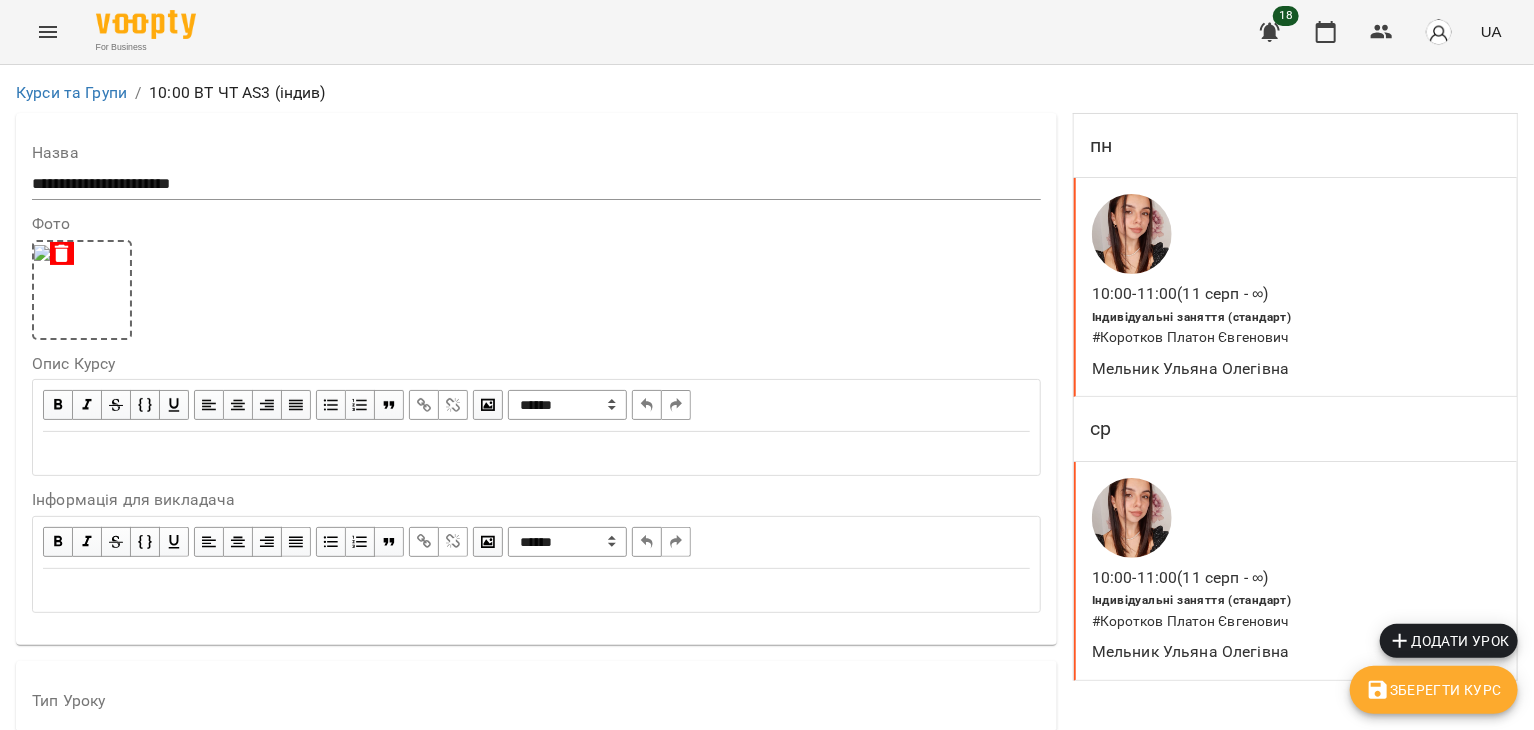 scroll, scrollTop: 1638, scrollLeft: 0, axis: vertical 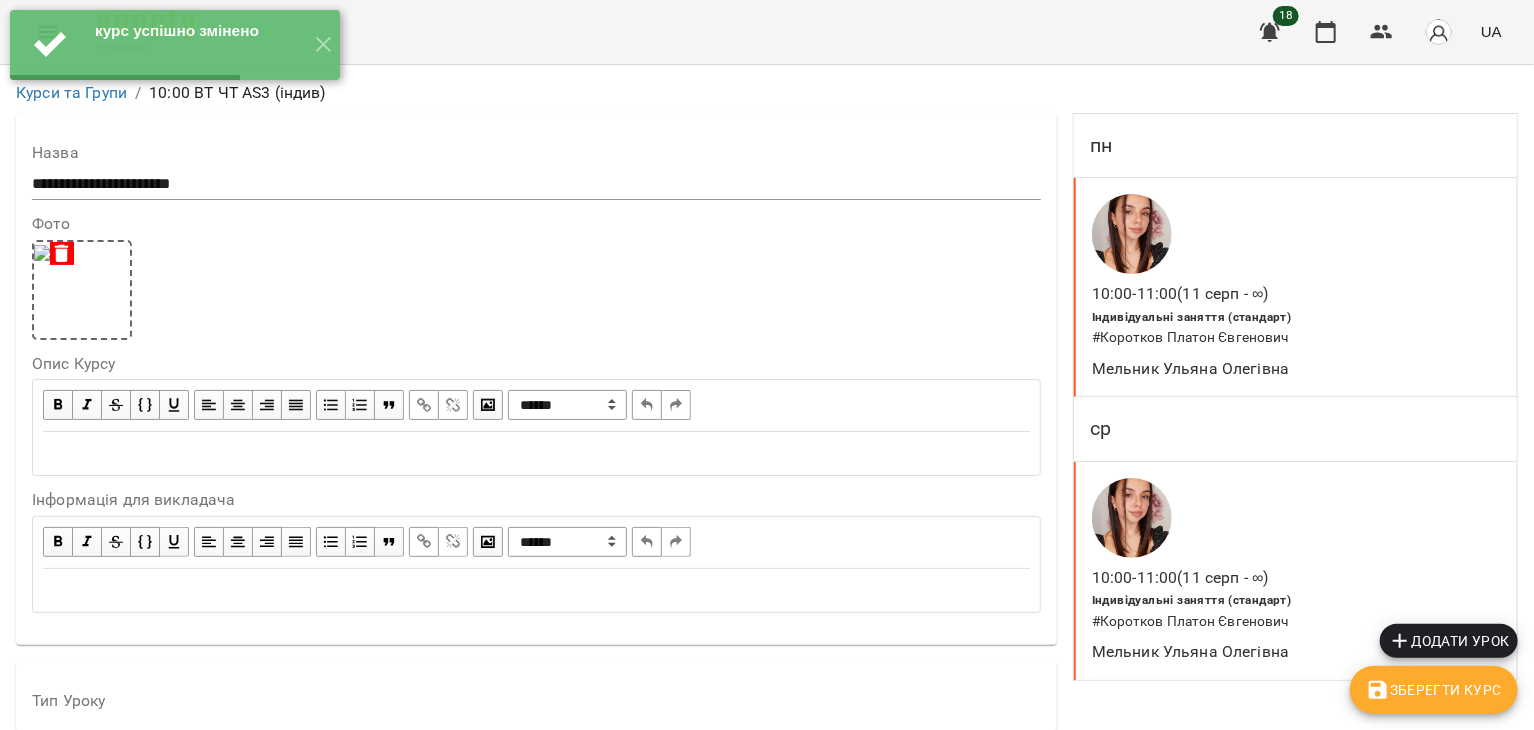 click on "курс успішно змінено ✕" at bounding box center (175, 45) 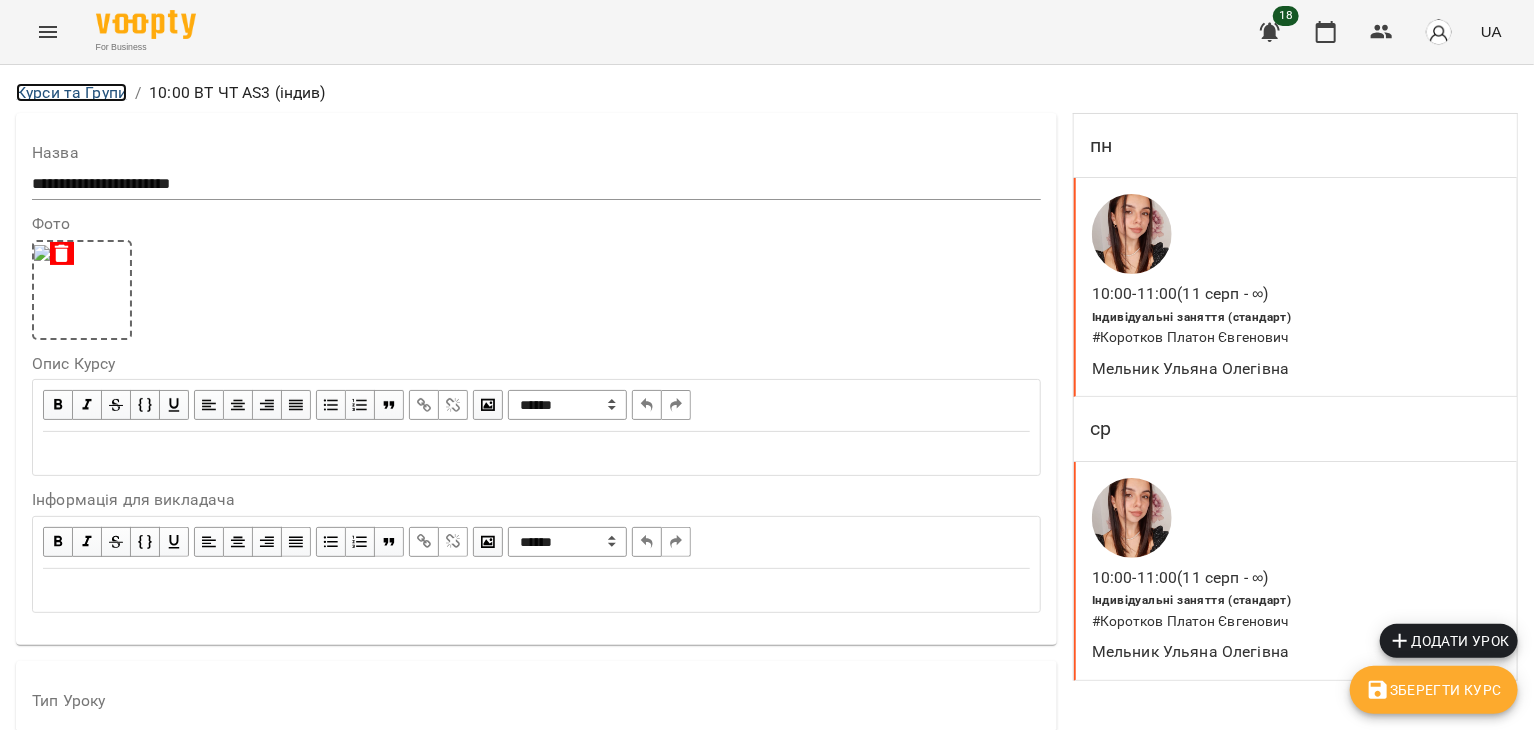 click on "Курси та Групи" at bounding box center [71, 92] 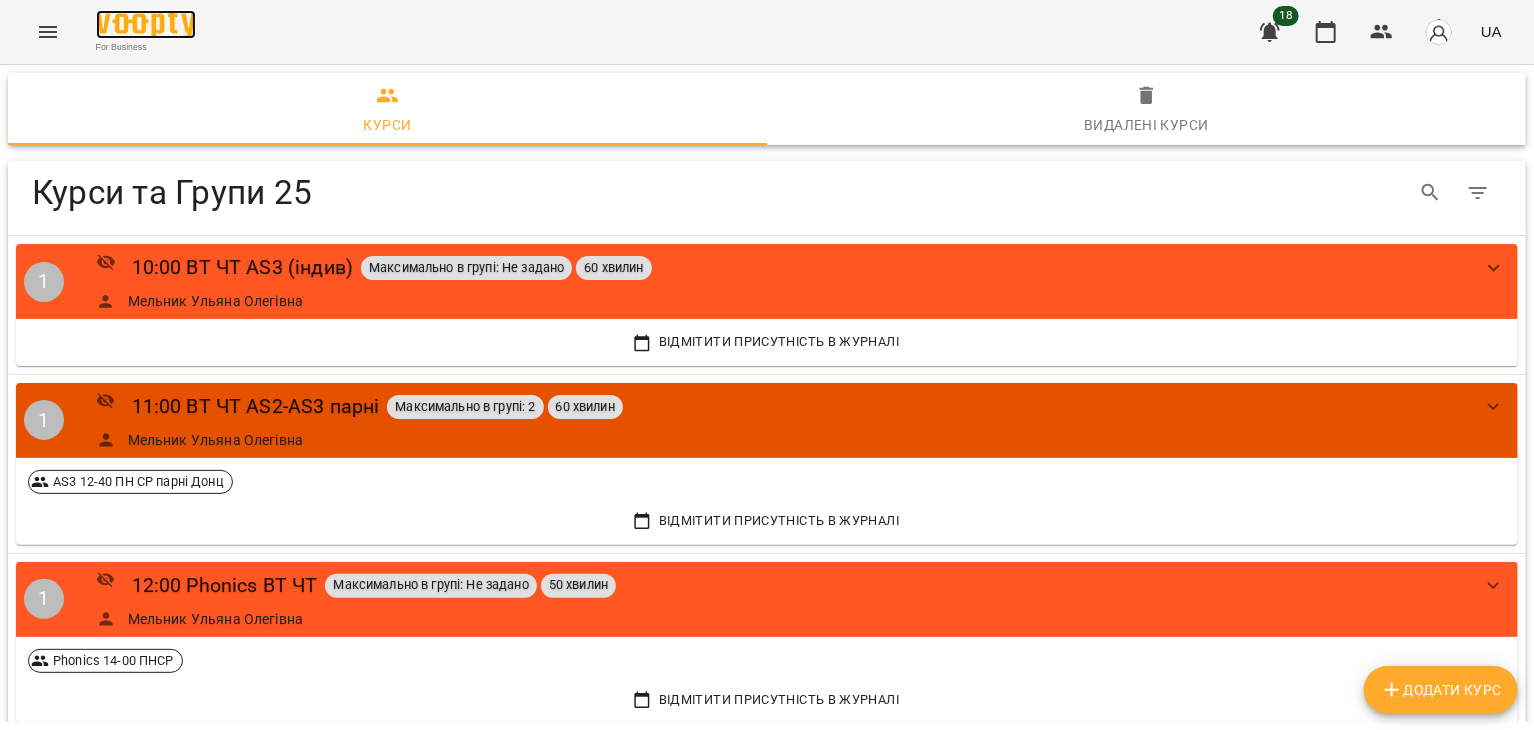 click at bounding box center (146, 24) 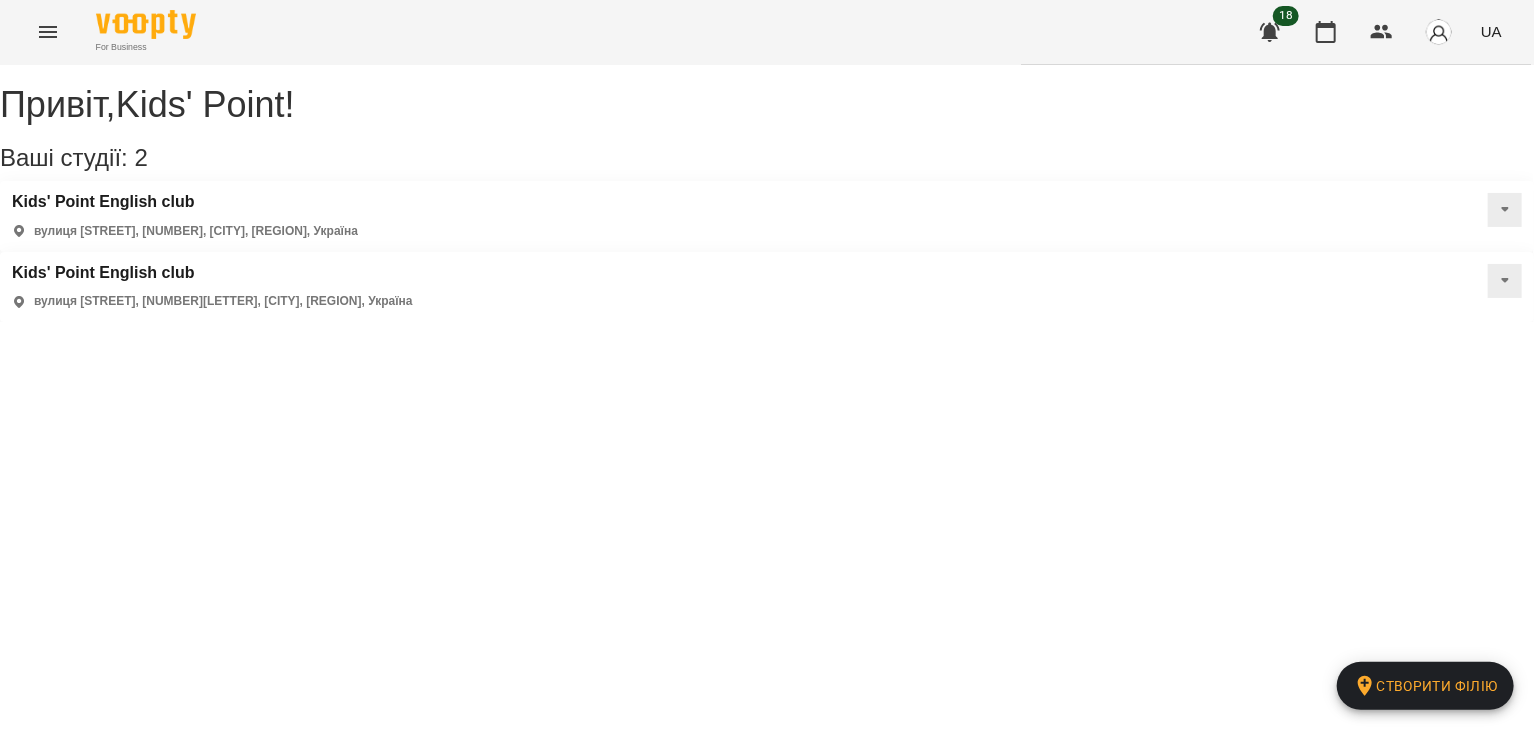 click 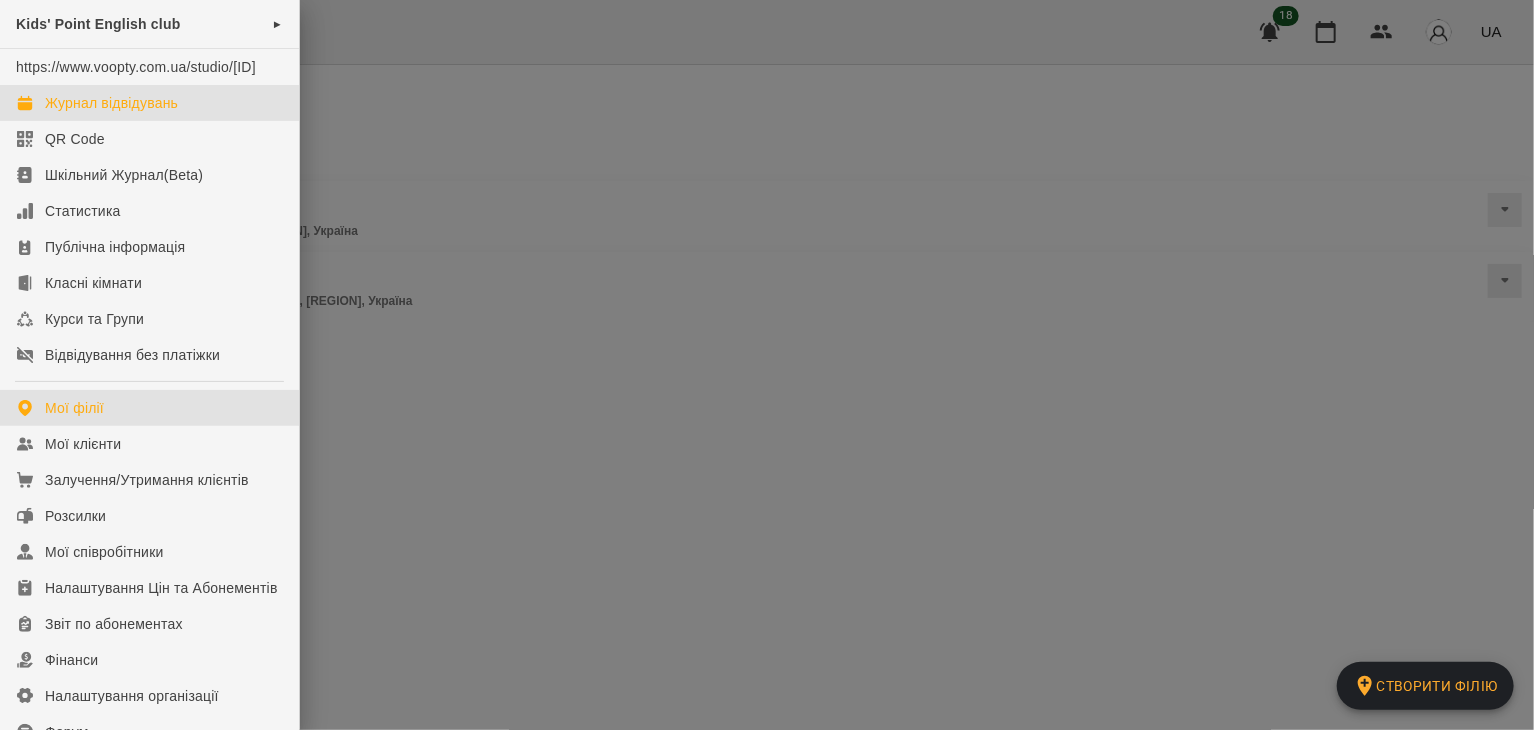 click on "Журнал відвідувань" at bounding box center [111, 103] 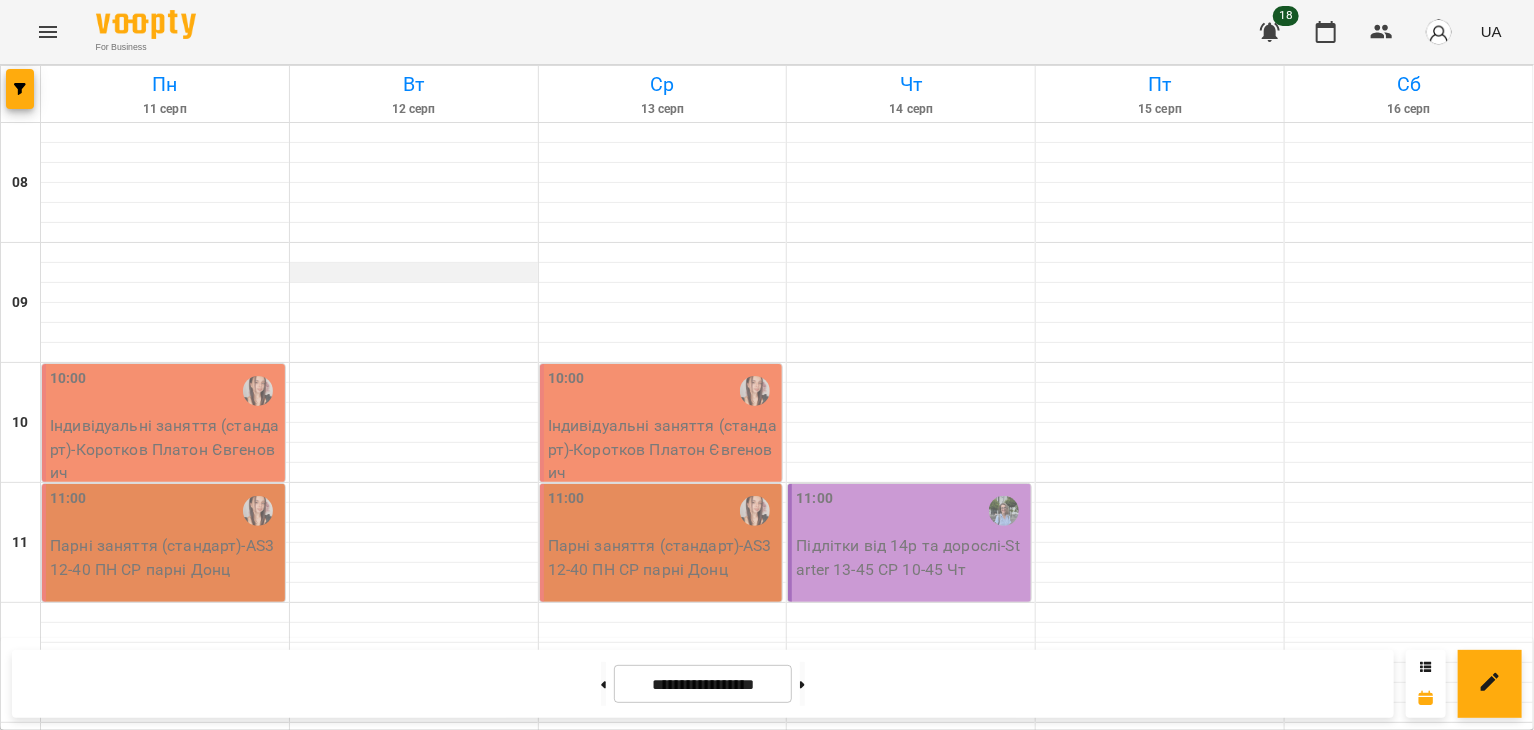 scroll, scrollTop: 152, scrollLeft: 0, axis: vertical 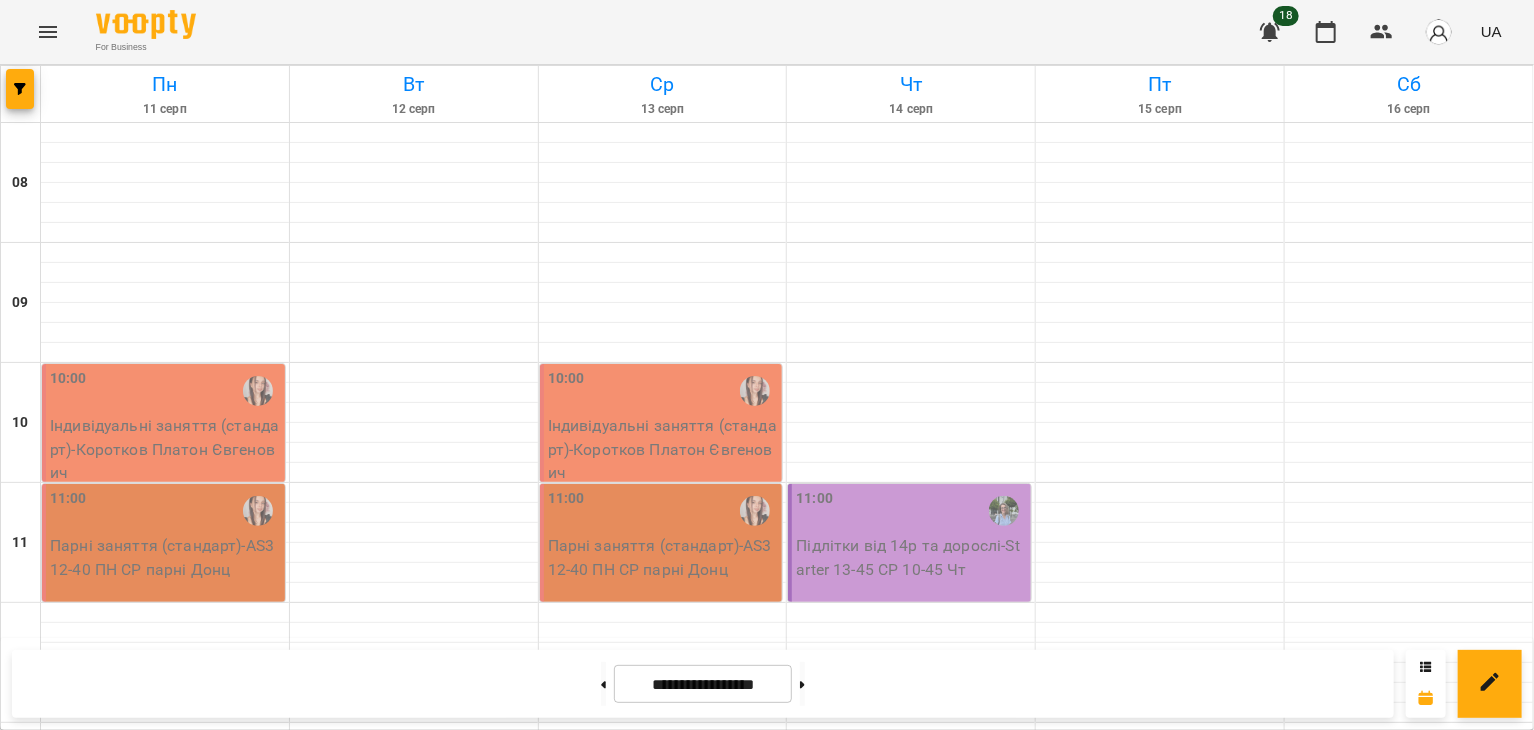 click at bounding box center (48, 32) 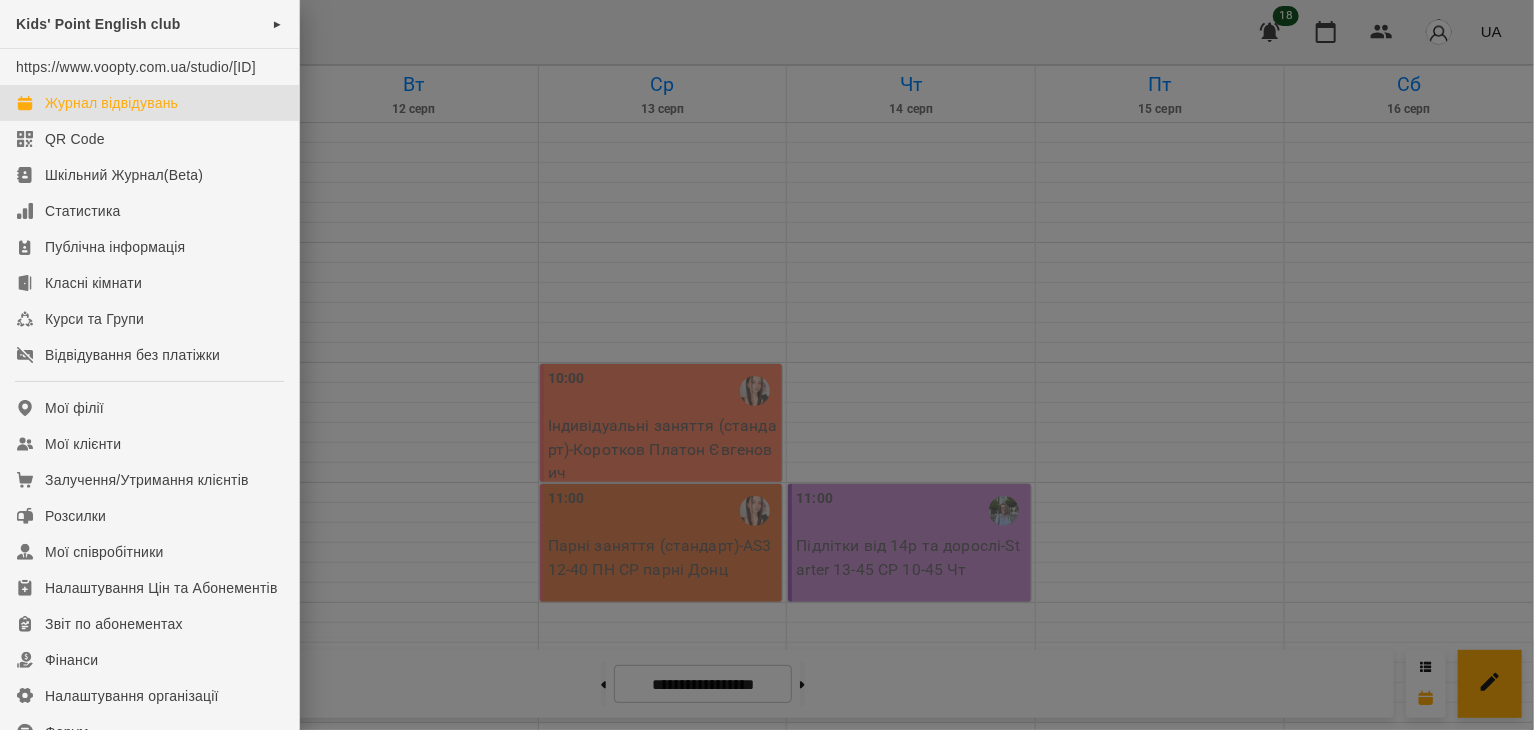 click at bounding box center (767, 365) 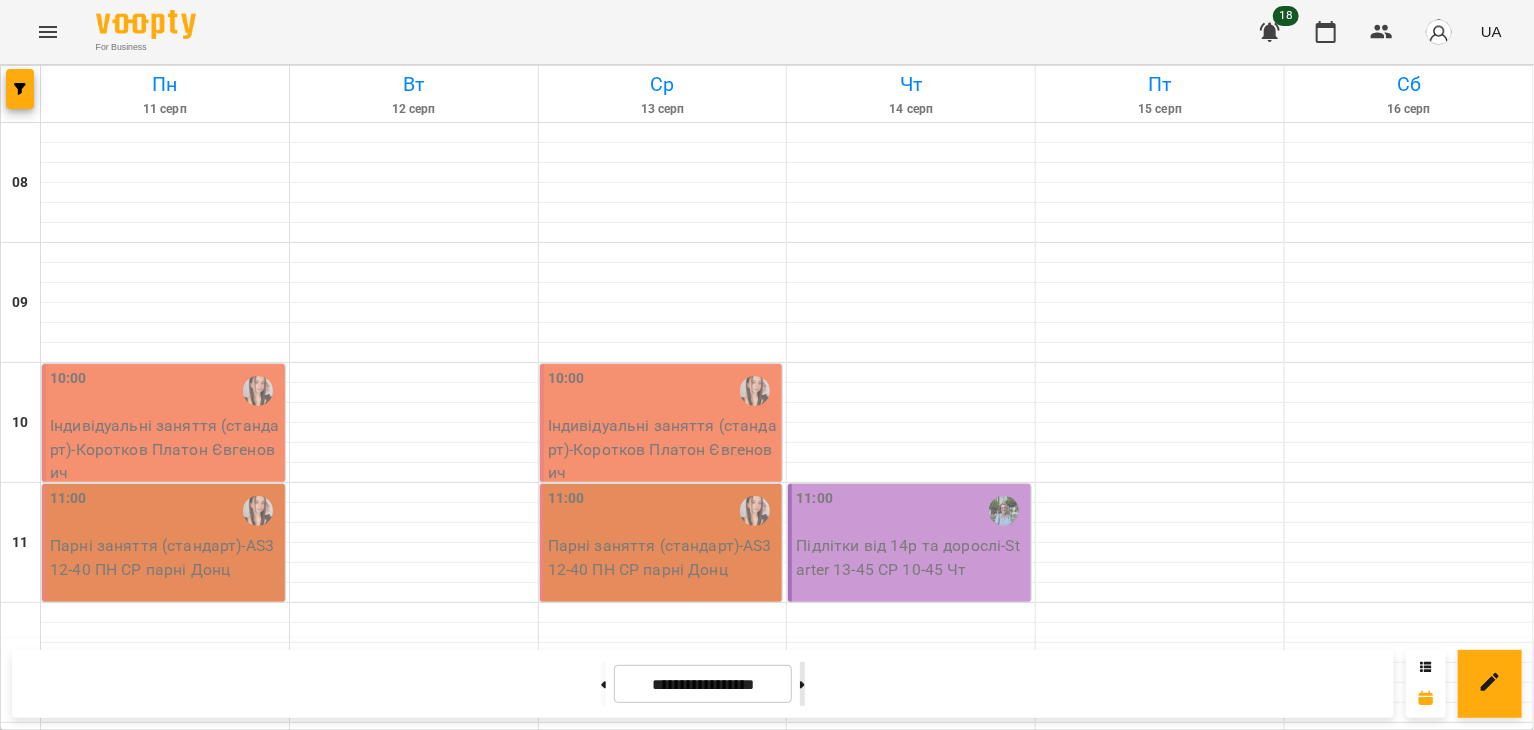 click at bounding box center [802, 684] 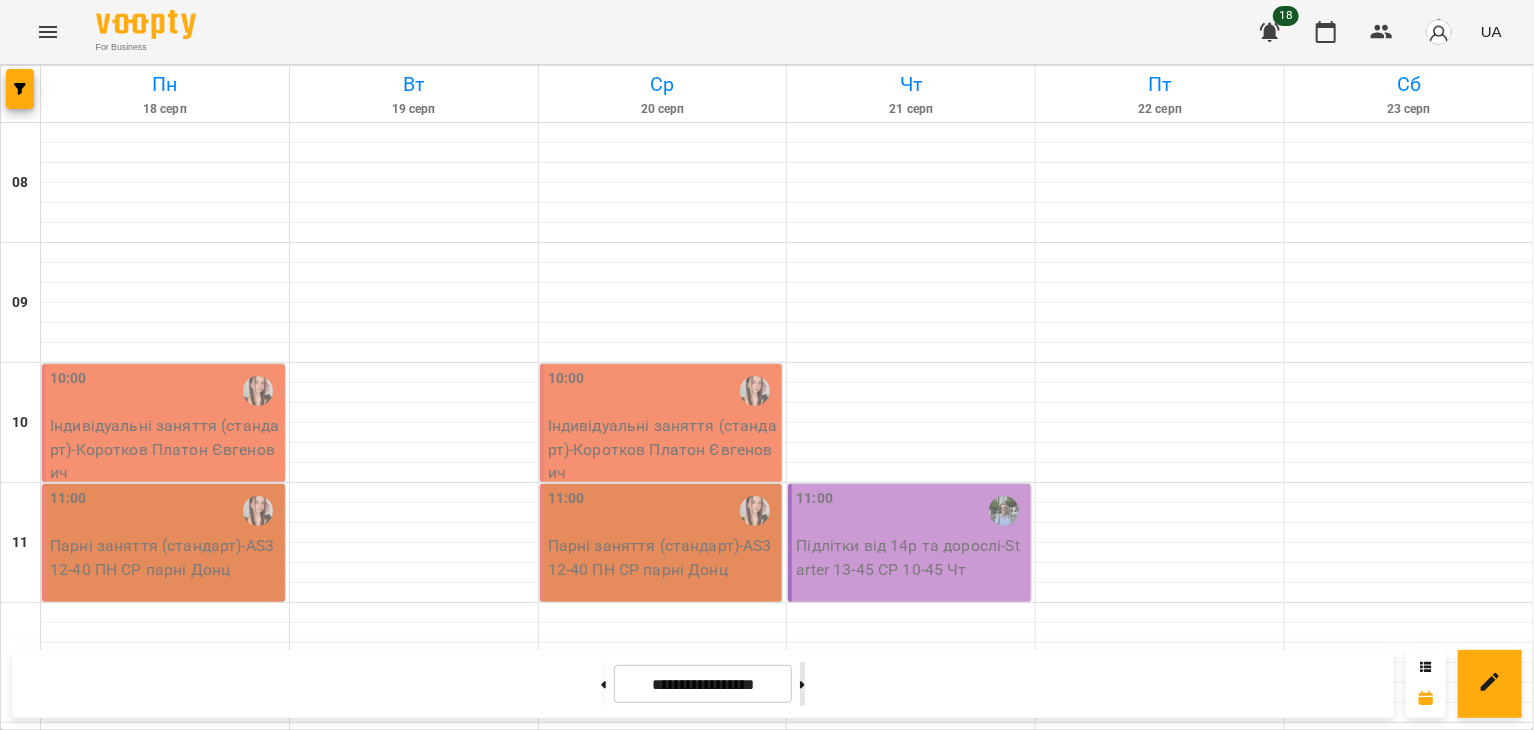 click at bounding box center (802, 684) 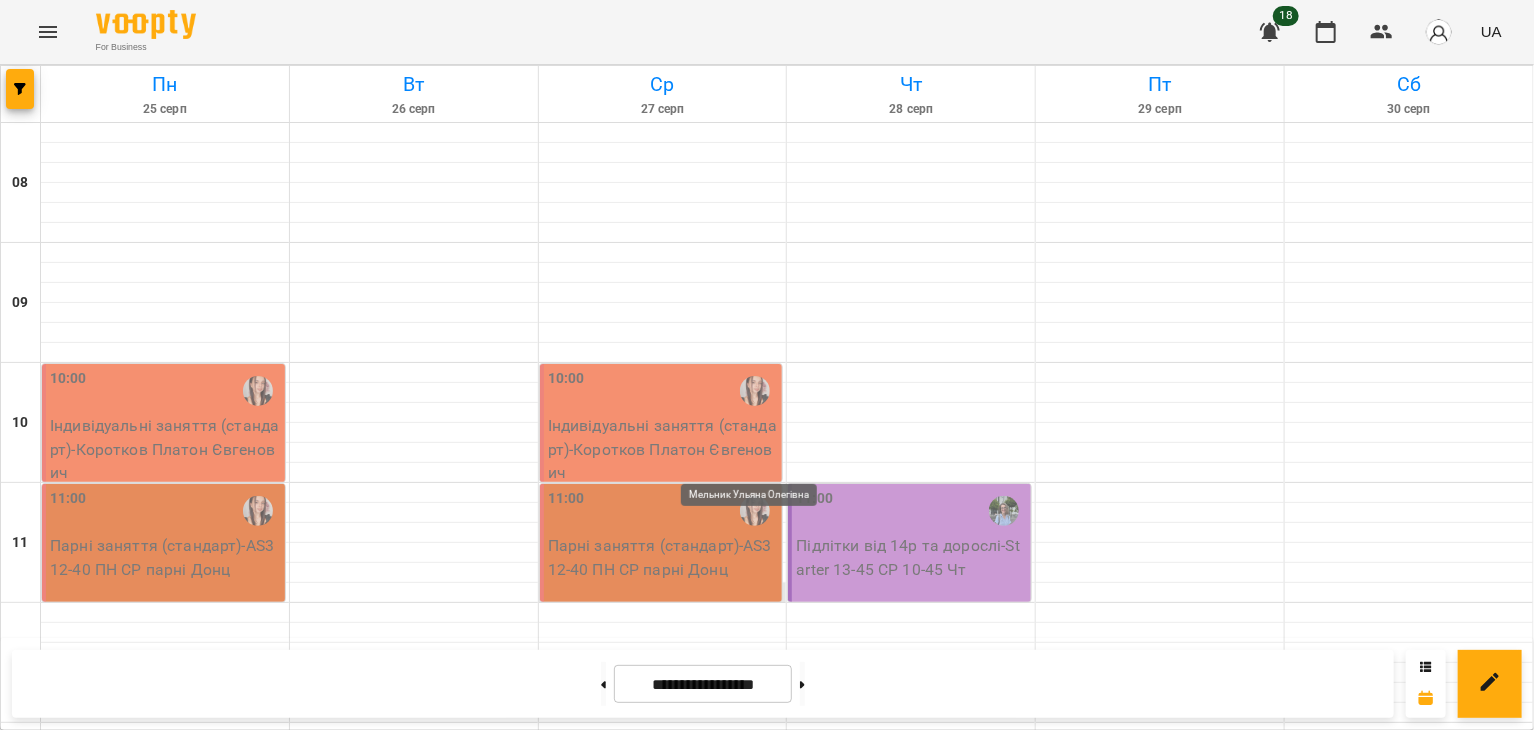 scroll, scrollTop: 536, scrollLeft: 0, axis: vertical 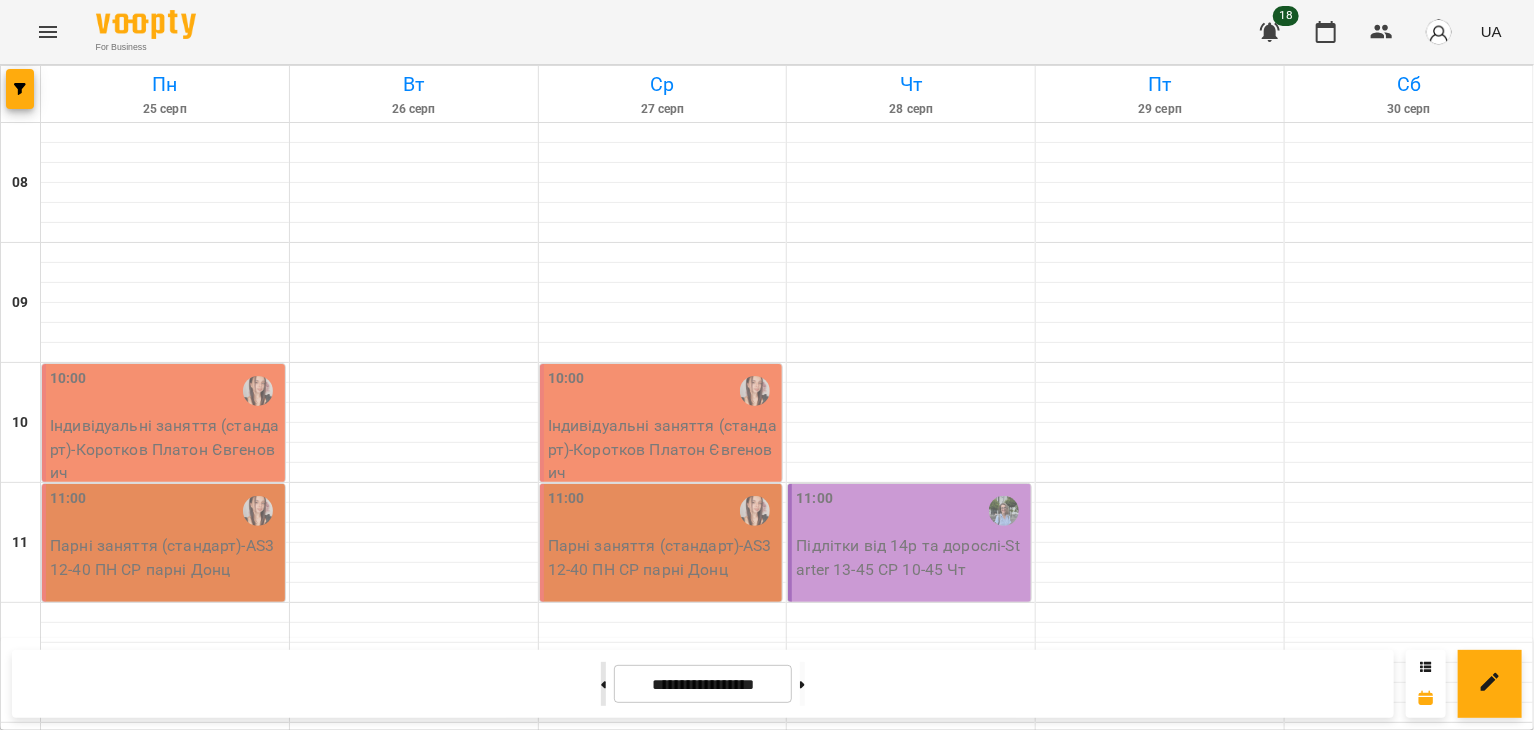 click 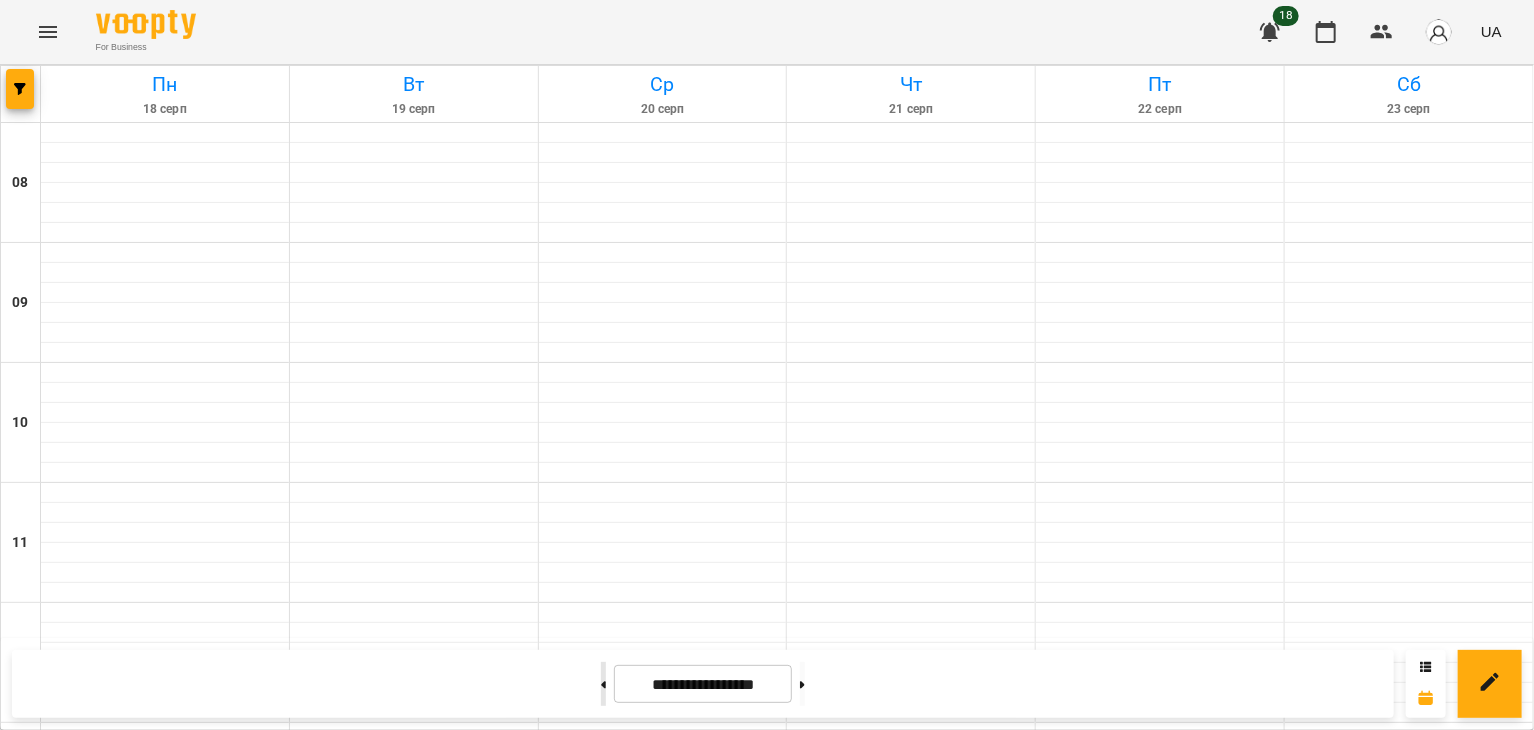 click 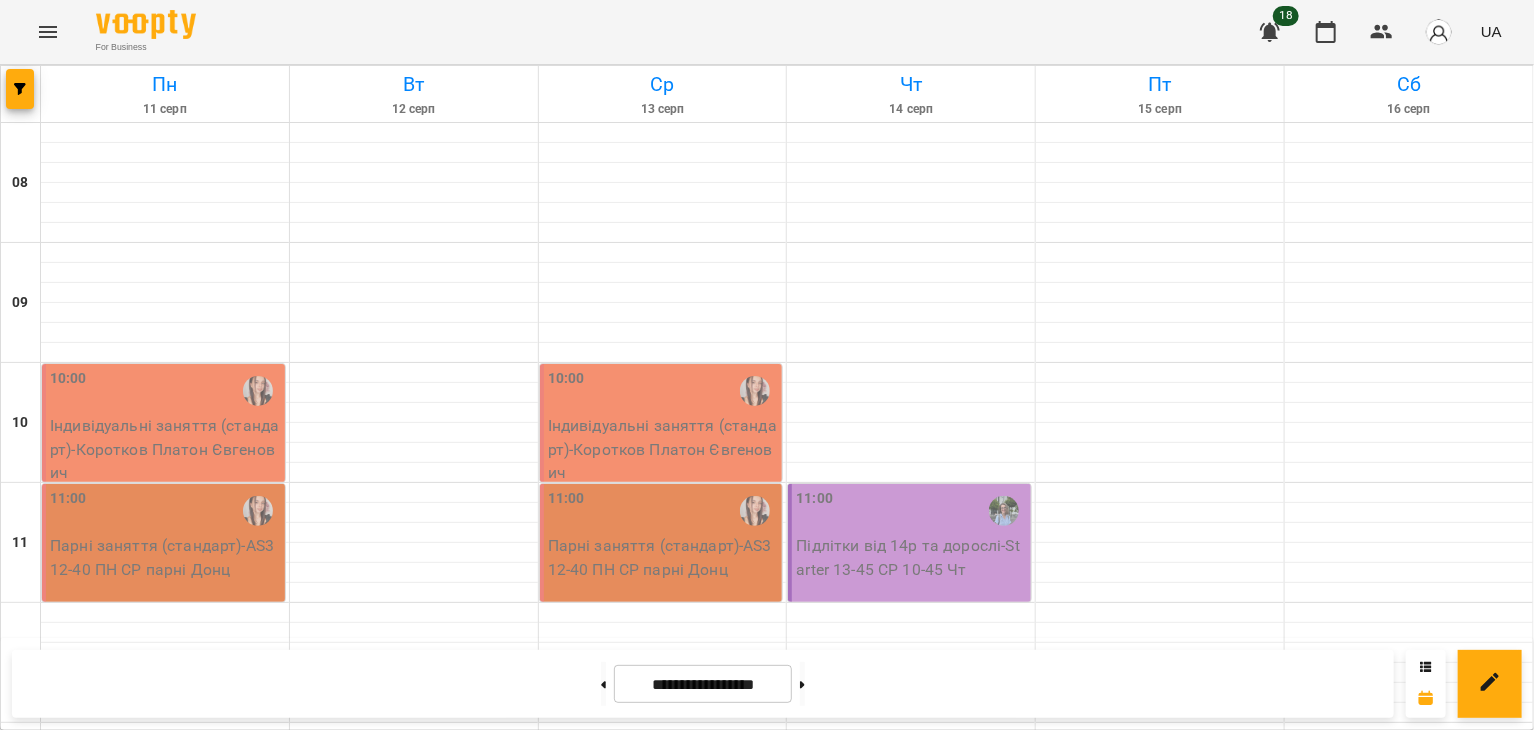scroll, scrollTop: 692, scrollLeft: 0, axis: vertical 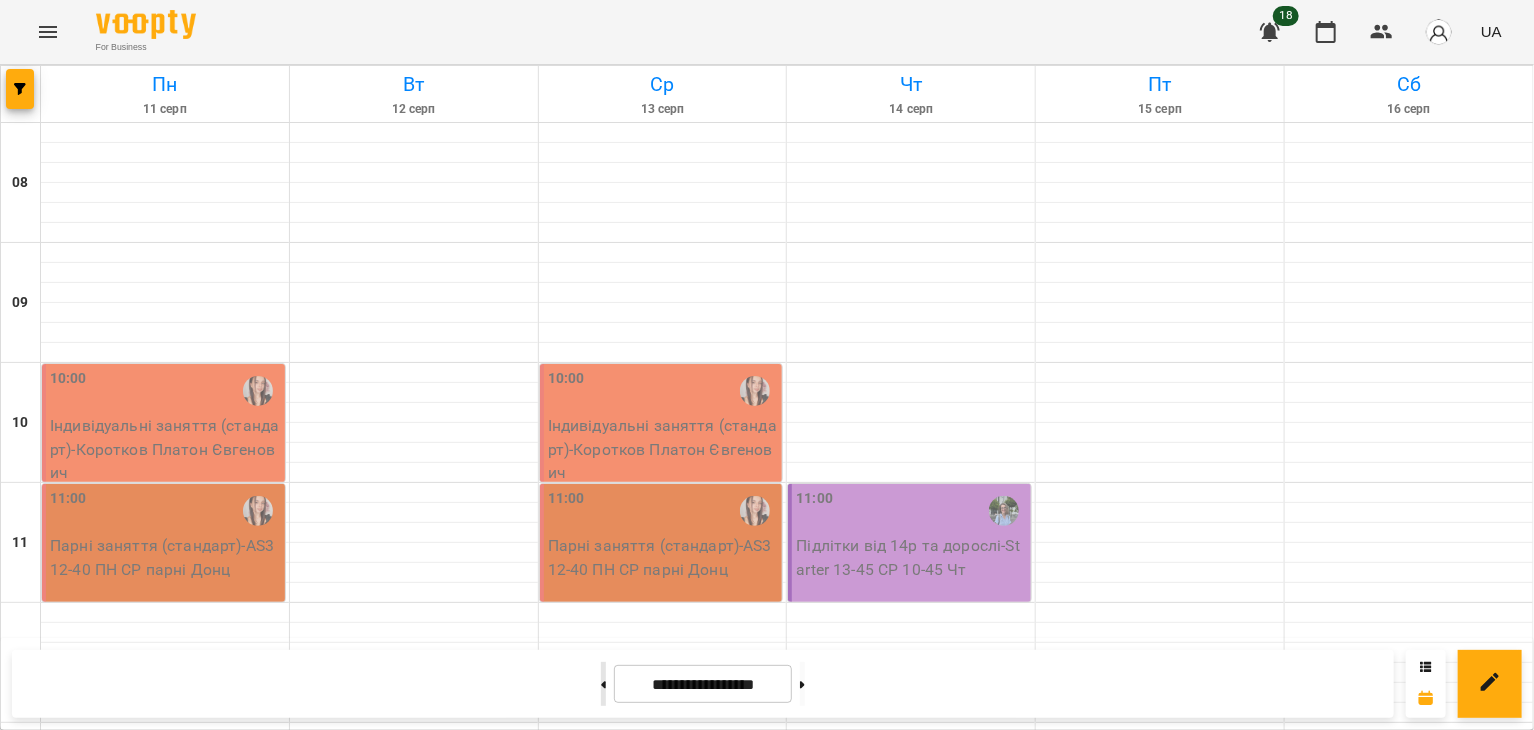 click at bounding box center (603, 684) 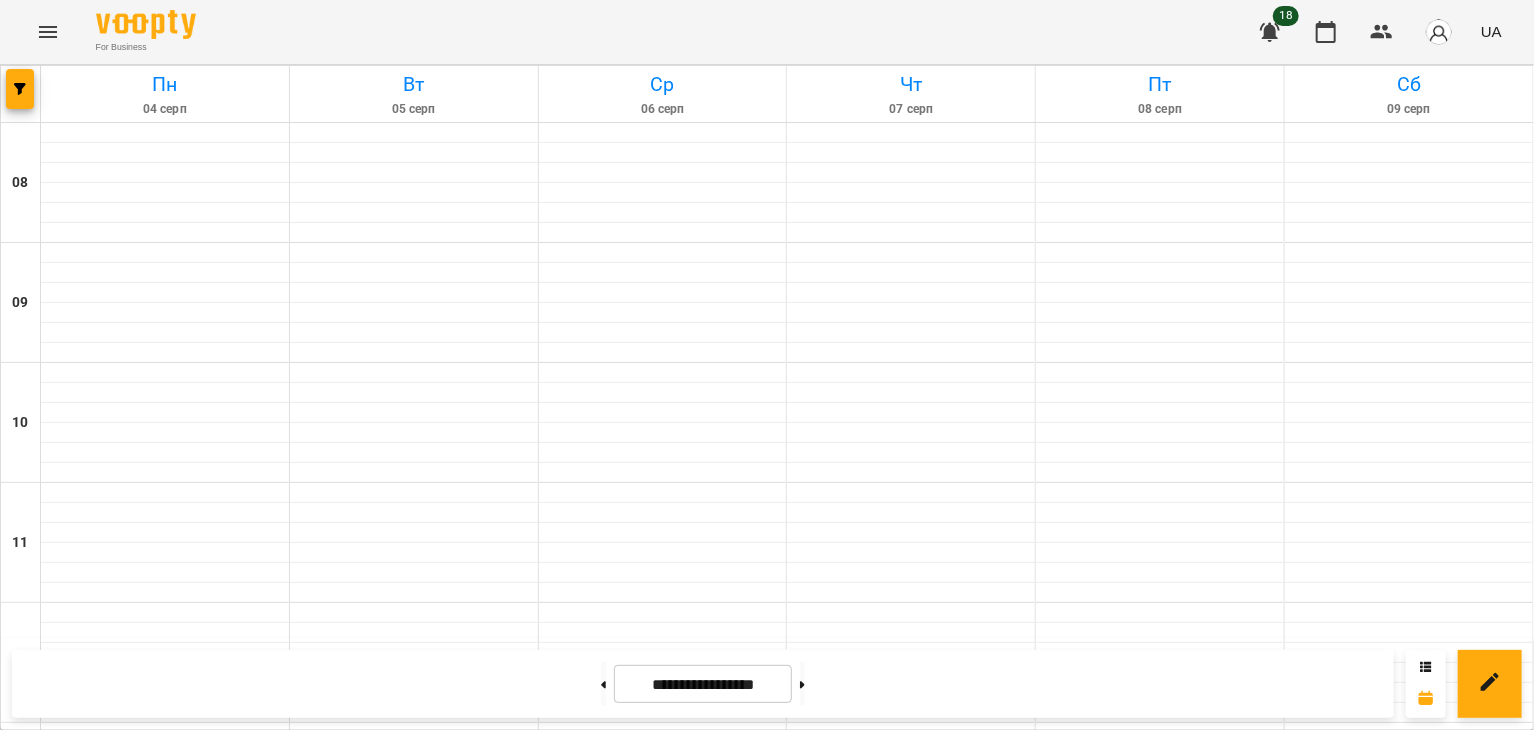 scroll, scrollTop: 0, scrollLeft: 0, axis: both 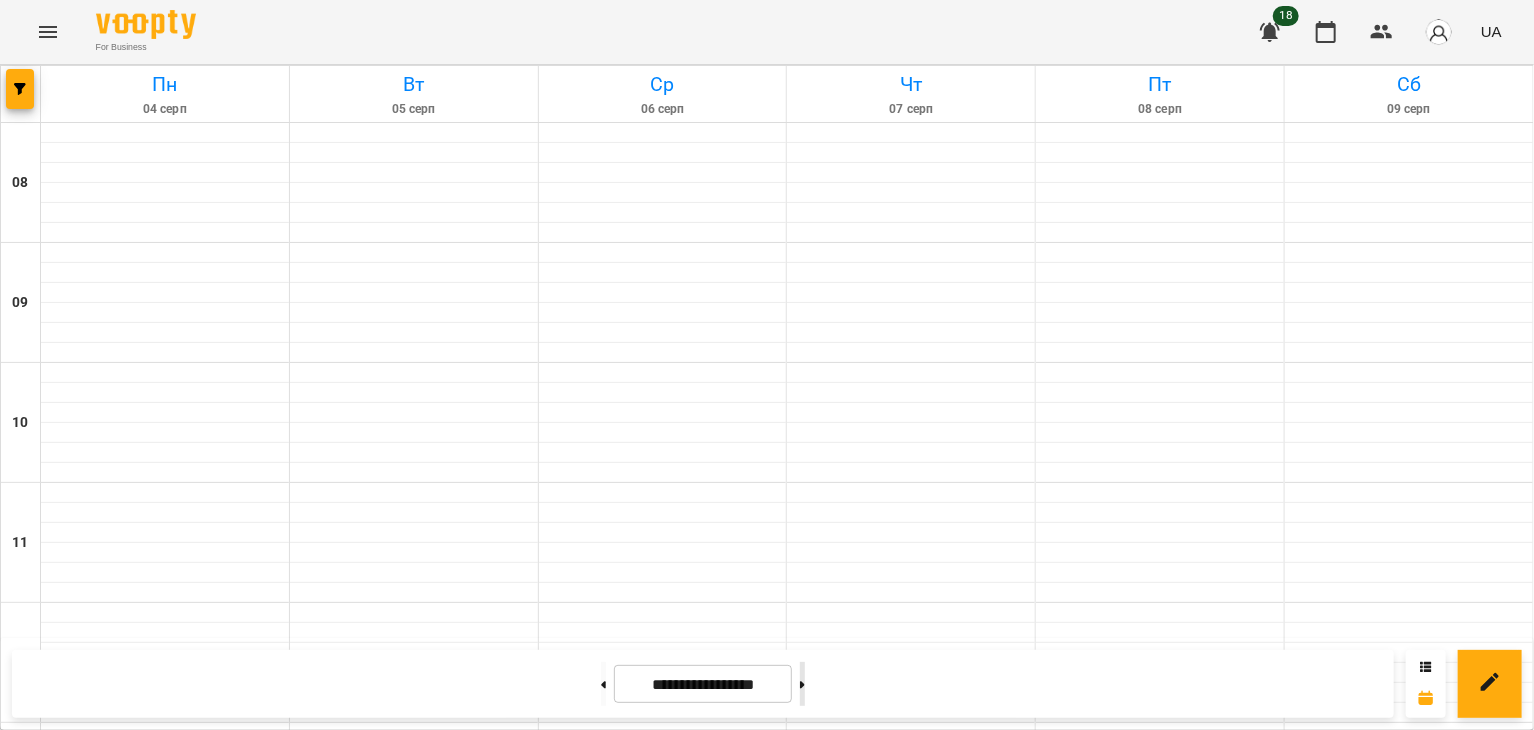 click 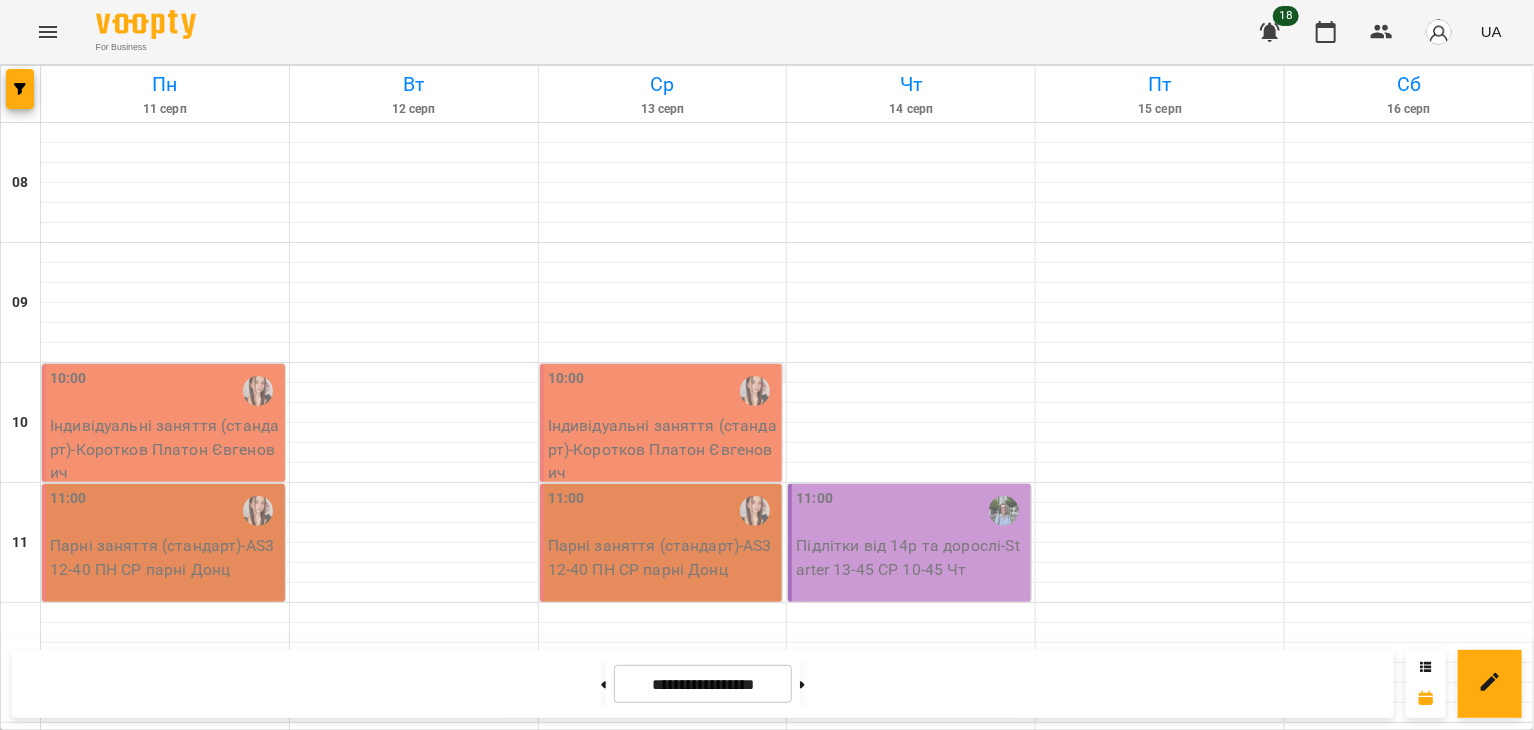scroll, scrollTop: 655, scrollLeft: 0, axis: vertical 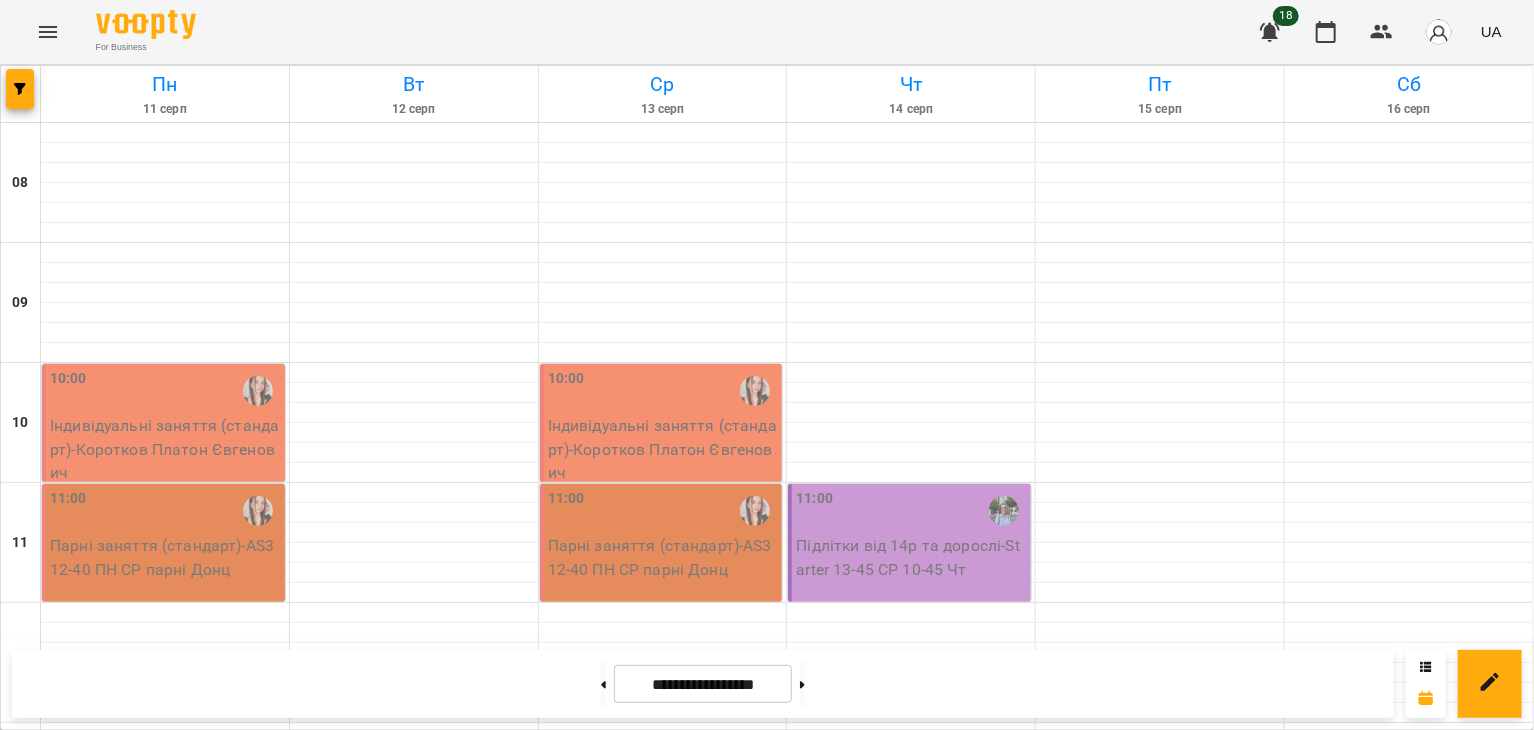 click 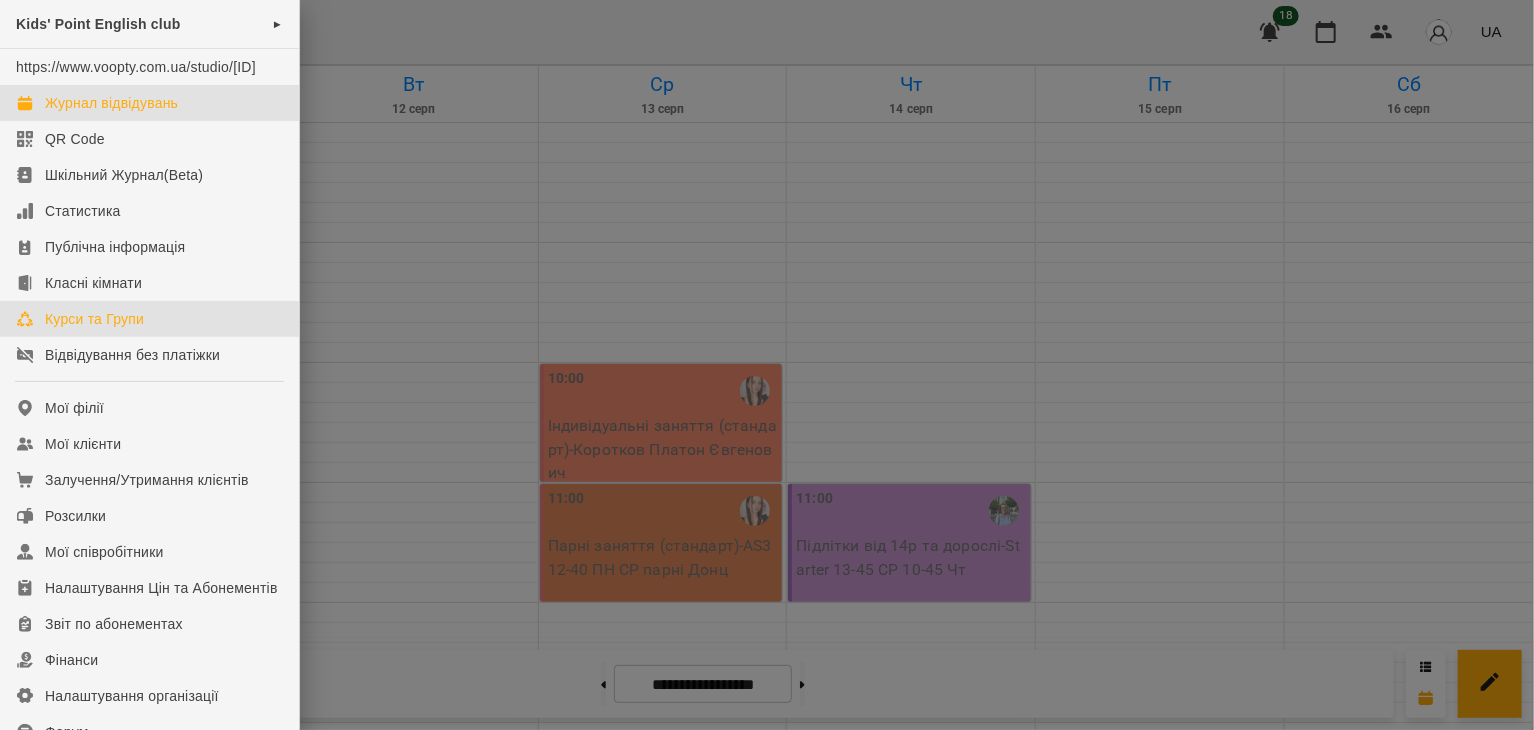 click on "Курси та Групи" at bounding box center [94, 319] 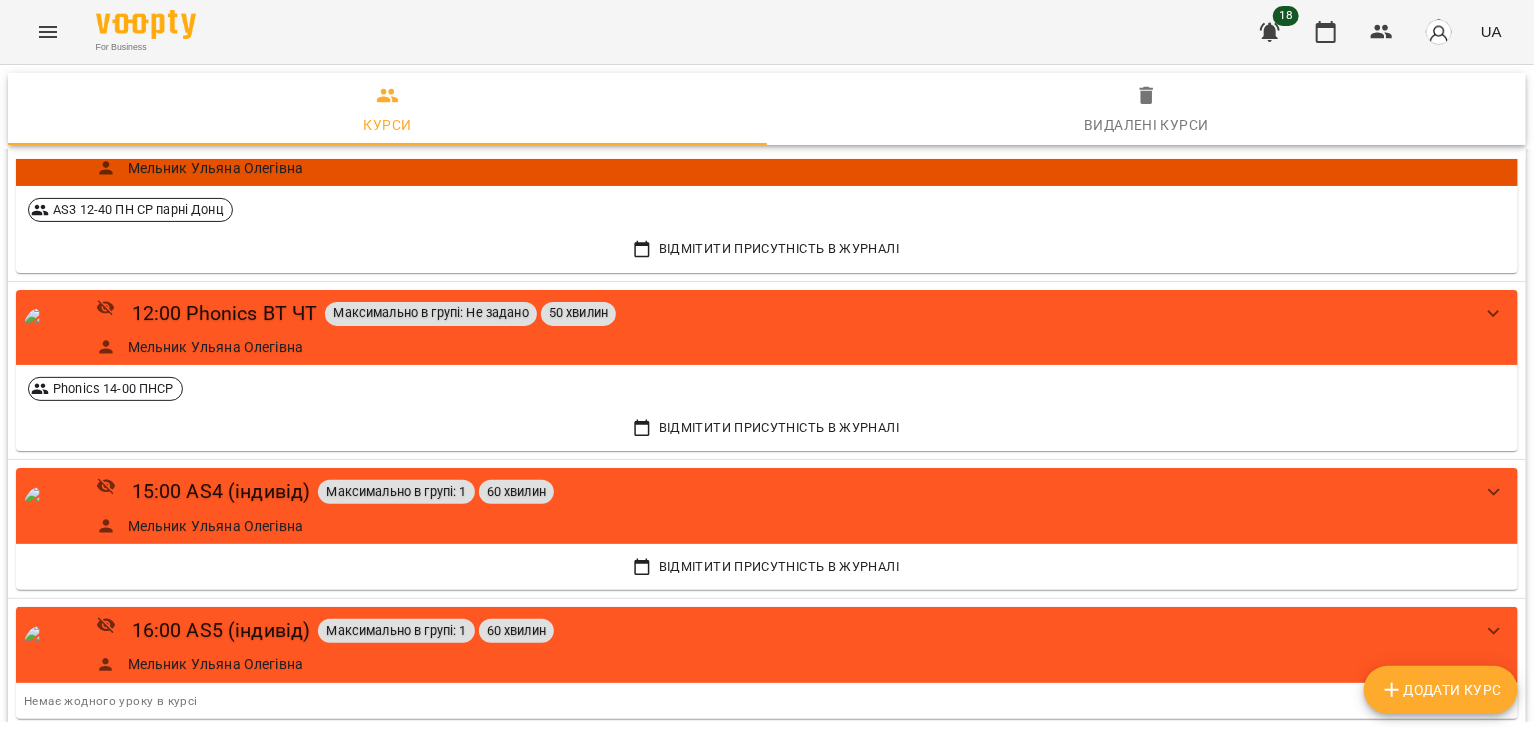 scroll, scrollTop: 300, scrollLeft: 0, axis: vertical 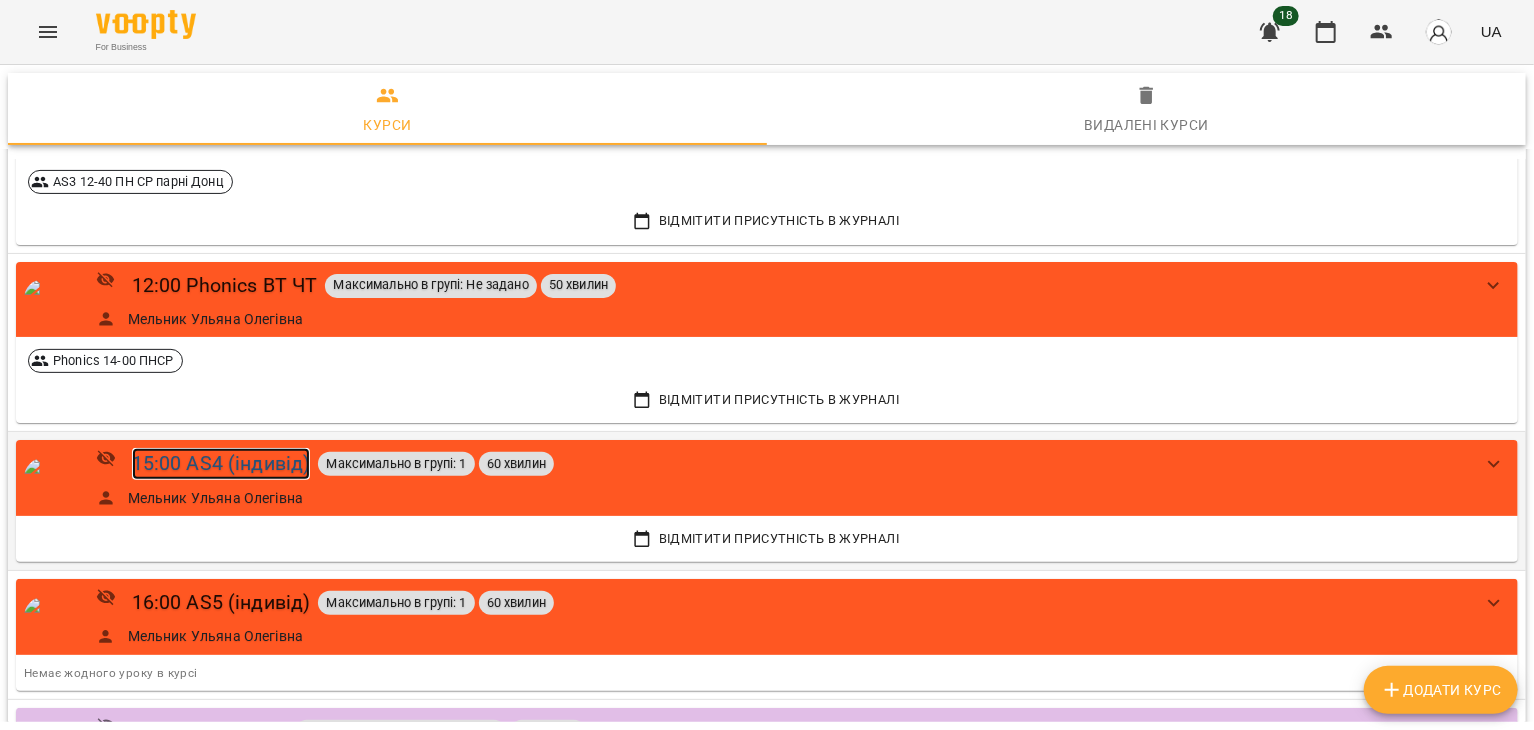 click on "15:00 AS4 (індивід)" at bounding box center [221, 463] 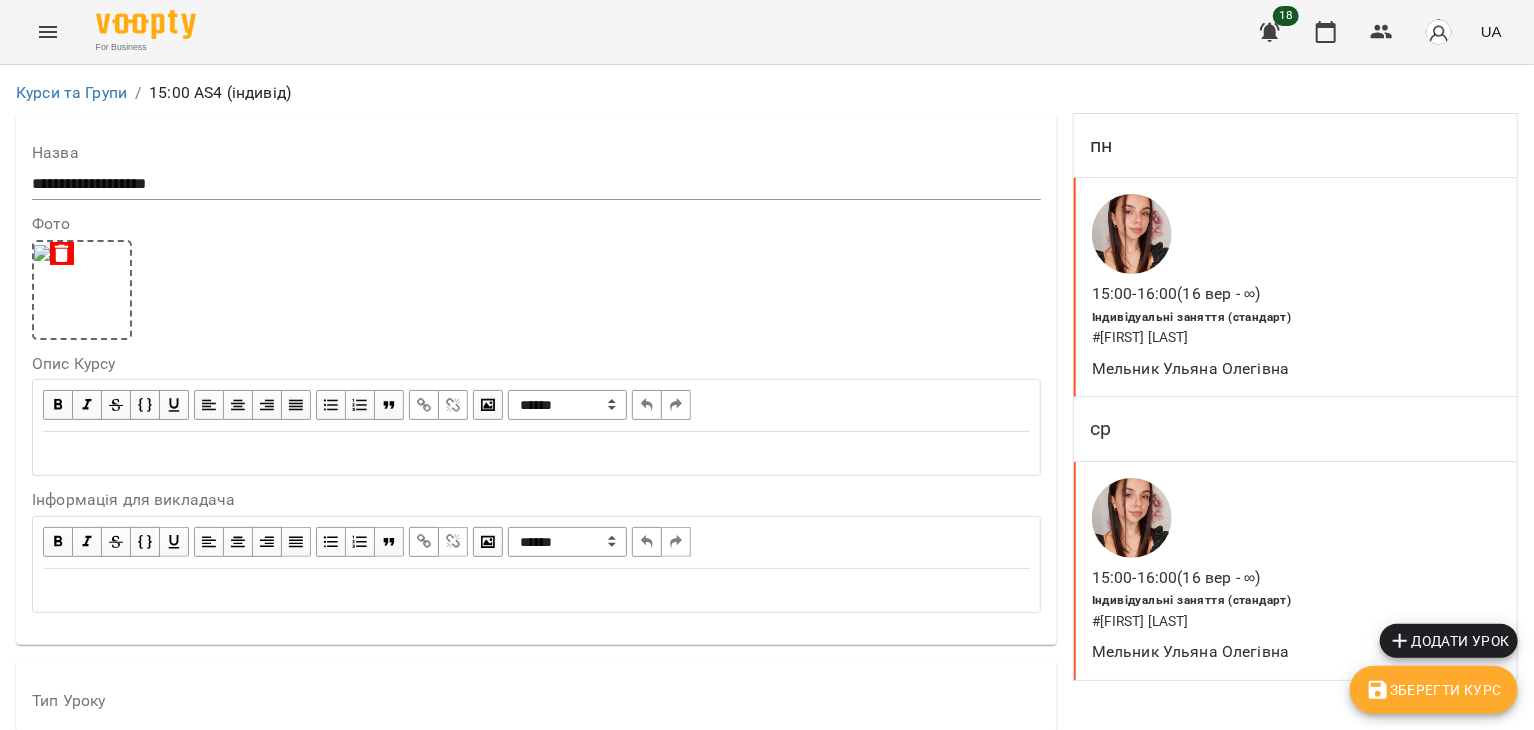 click on "**********" at bounding box center [536, 184] 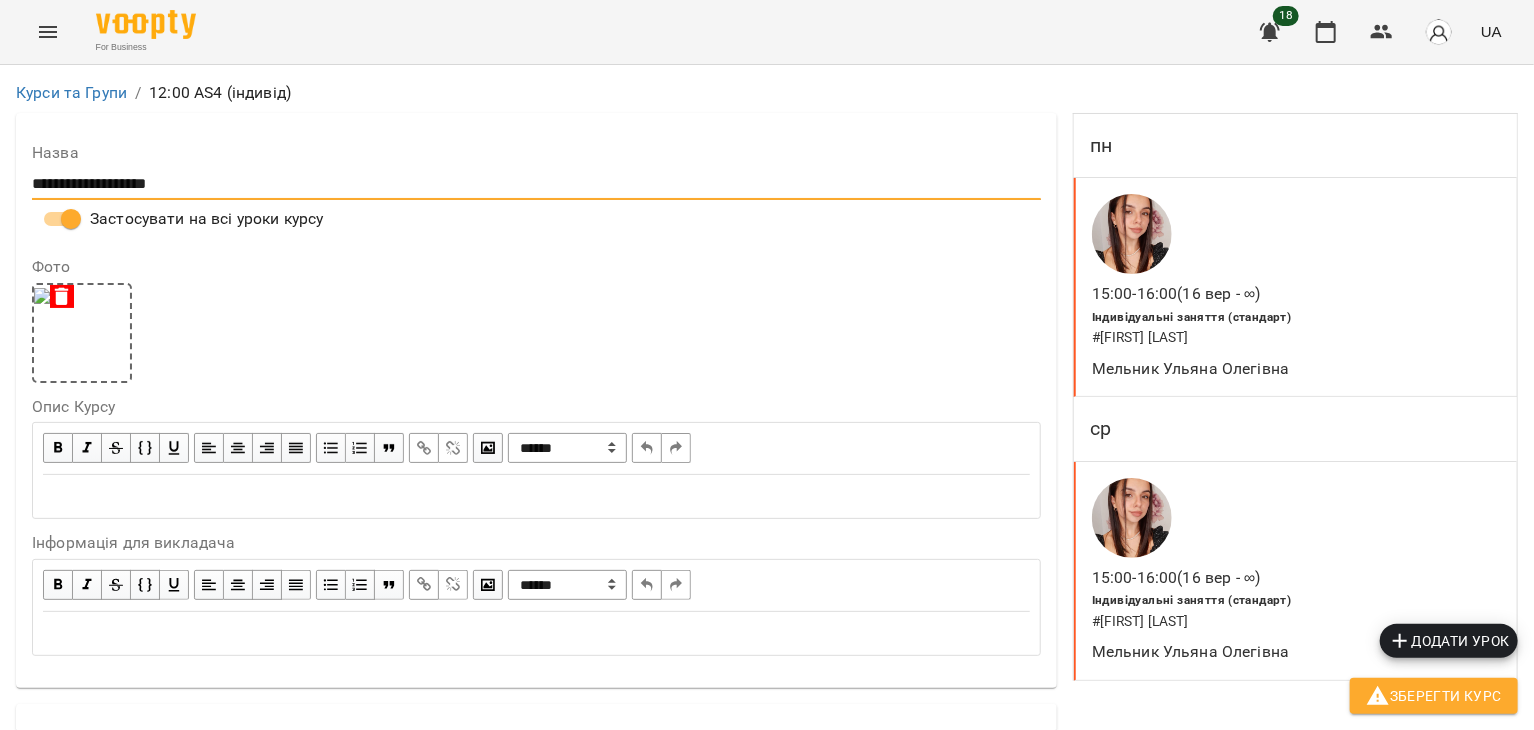 click on "**********" at bounding box center [536, 184] 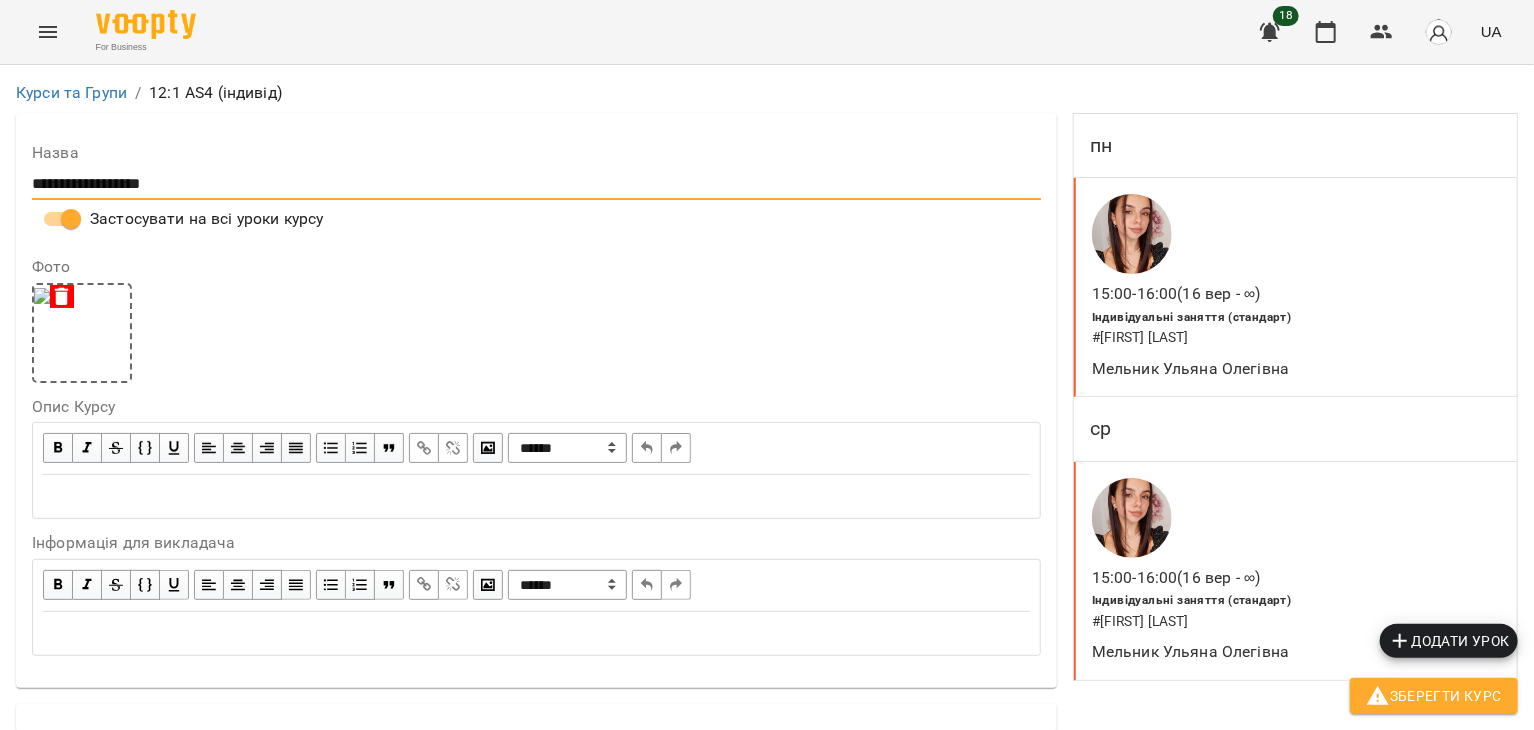 type on "**********" 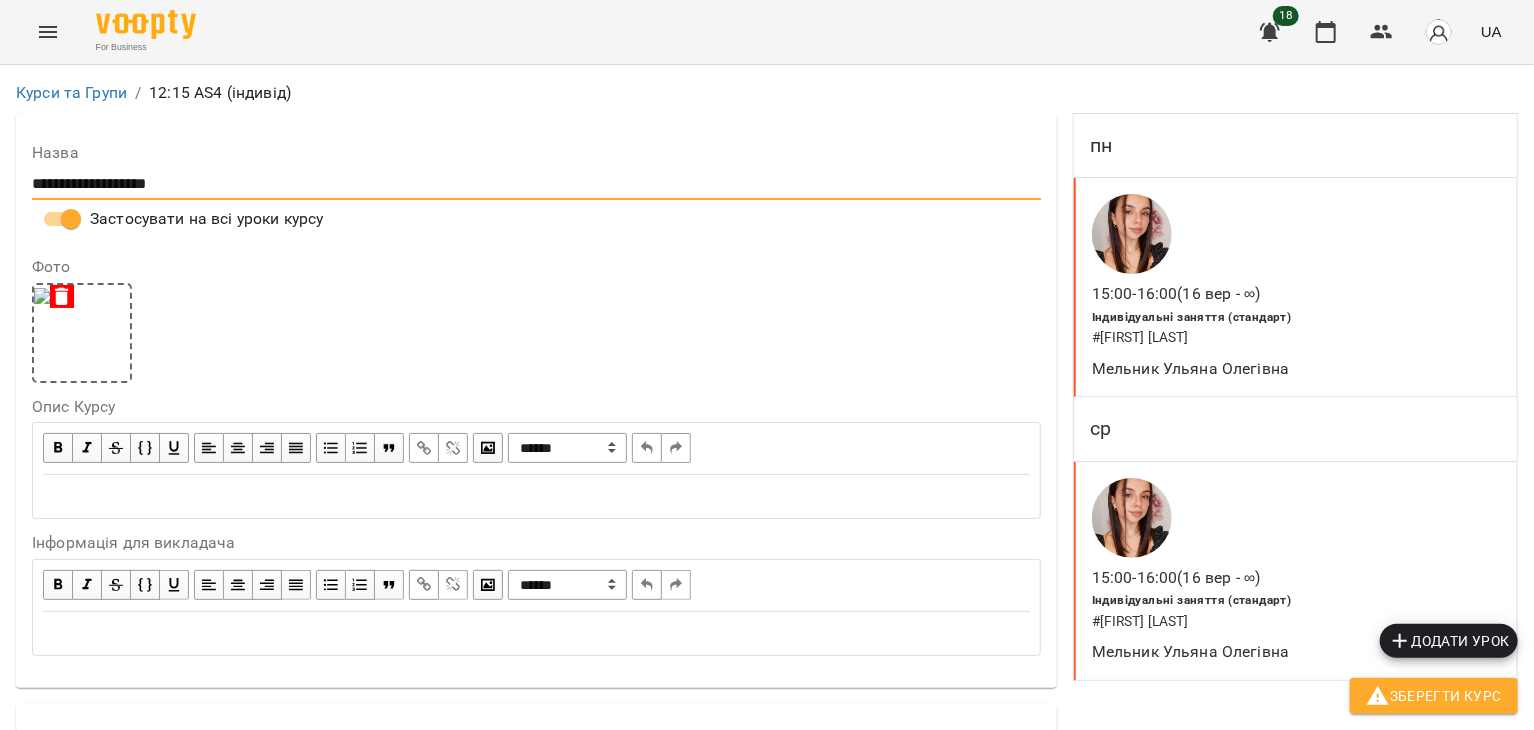 click on "**********" at bounding box center (536, 184) 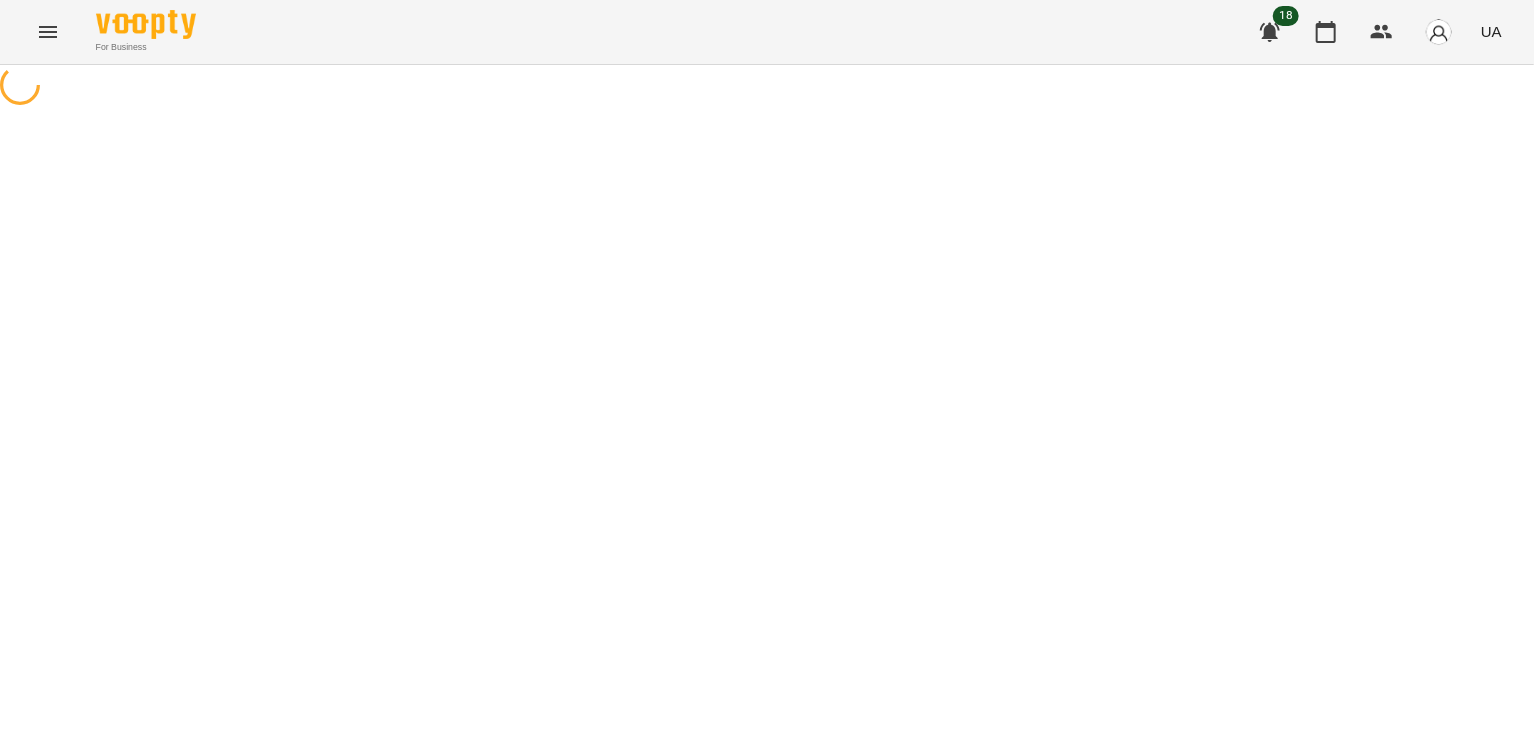 scroll, scrollTop: 0, scrollLeft: 0, axis: both 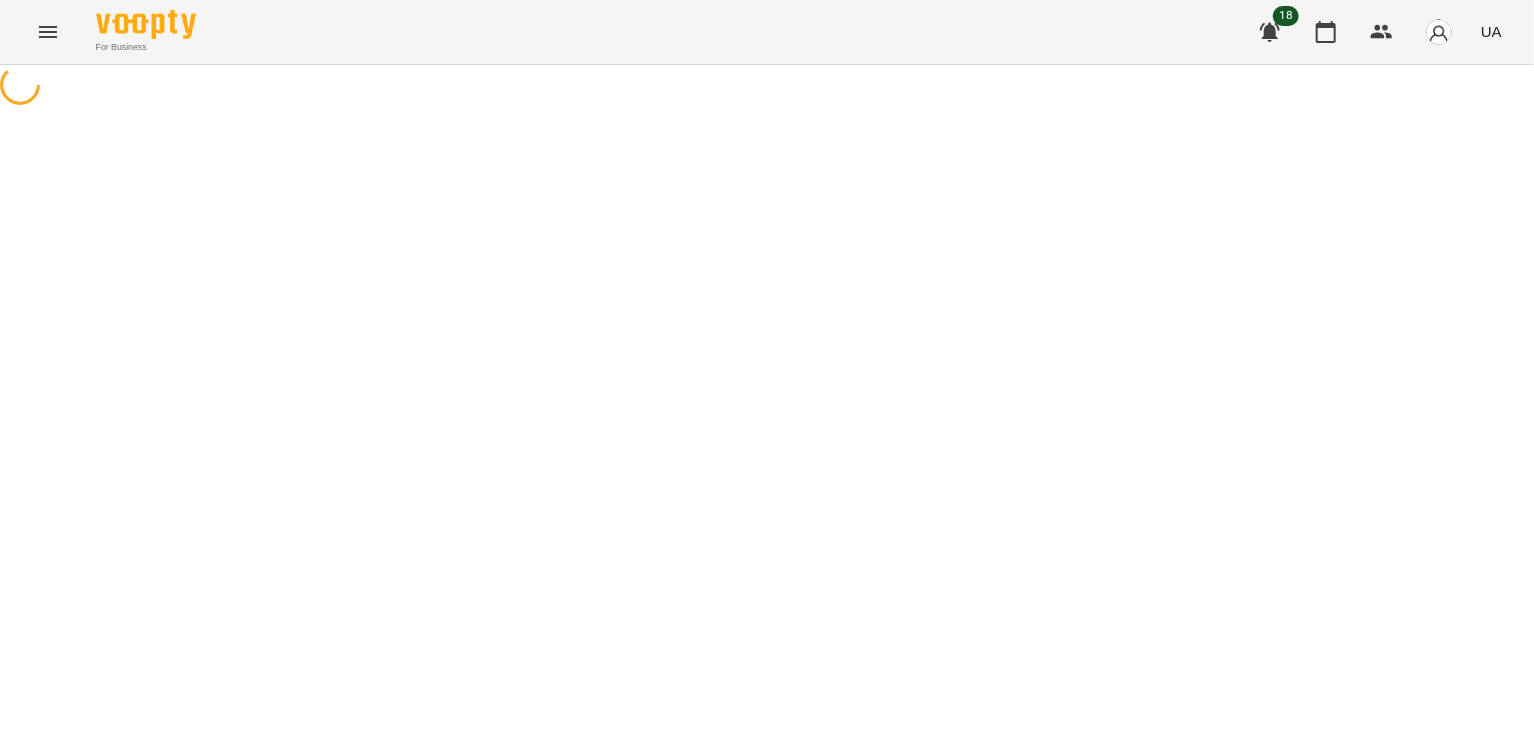select on "*" 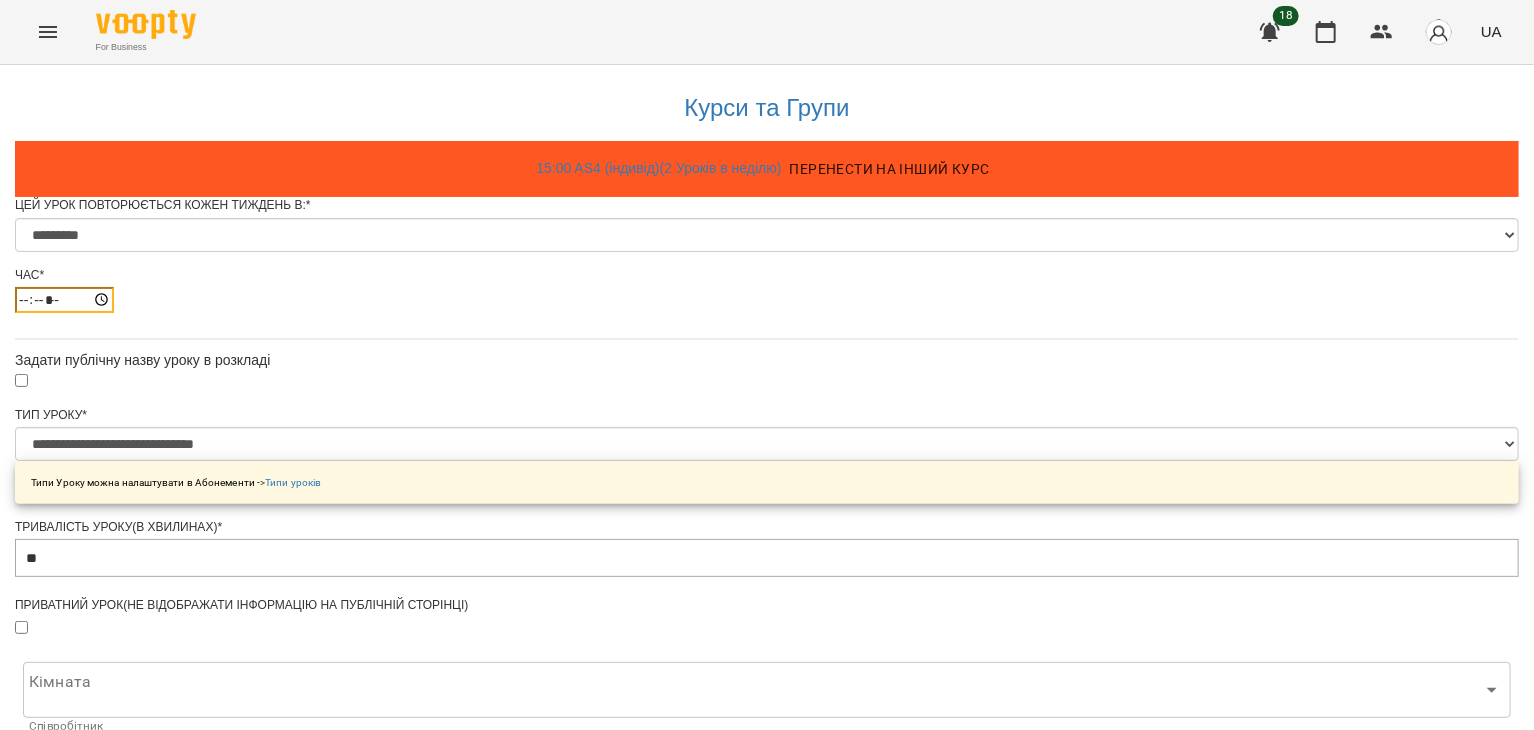 click on "*****" at bounding box center [64, 300] 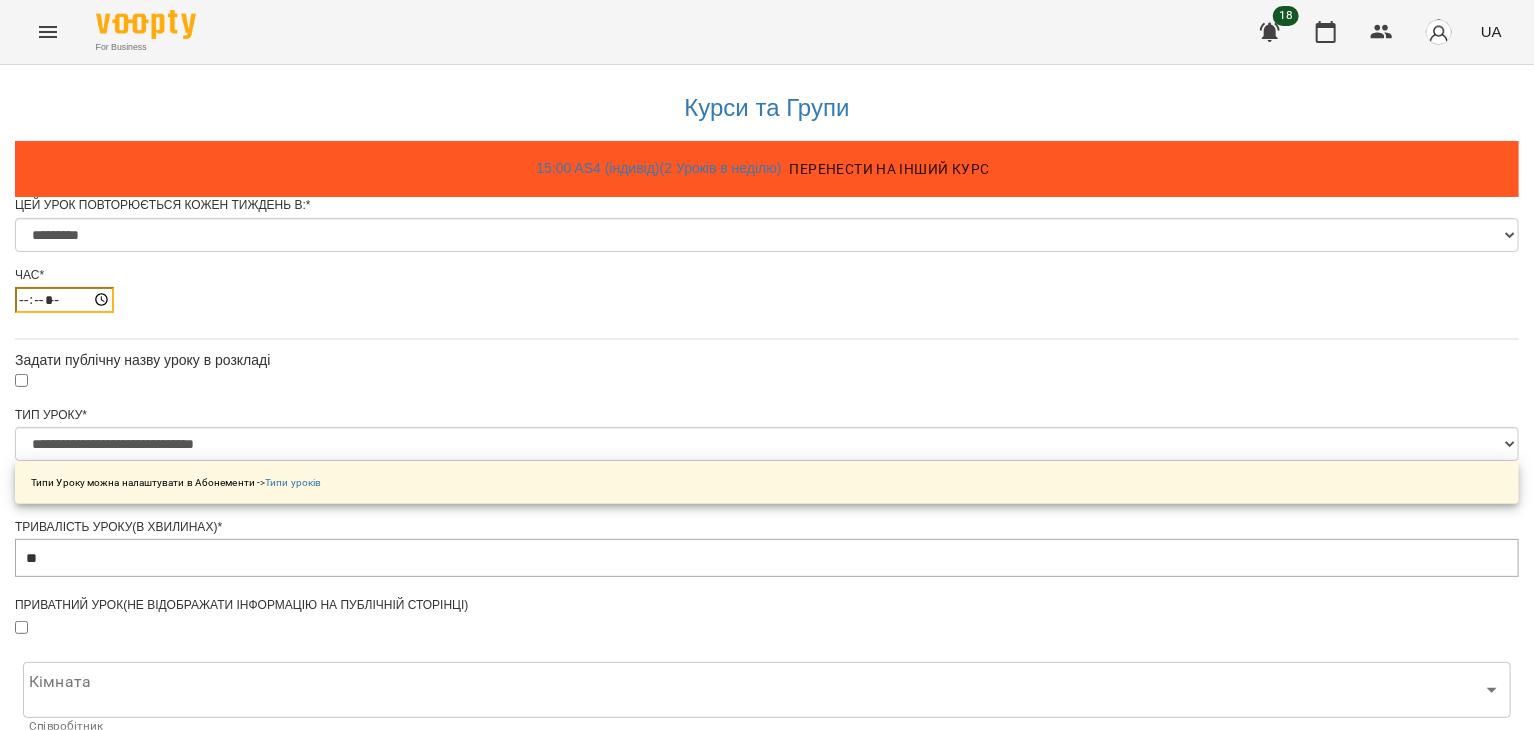 type on "*****" 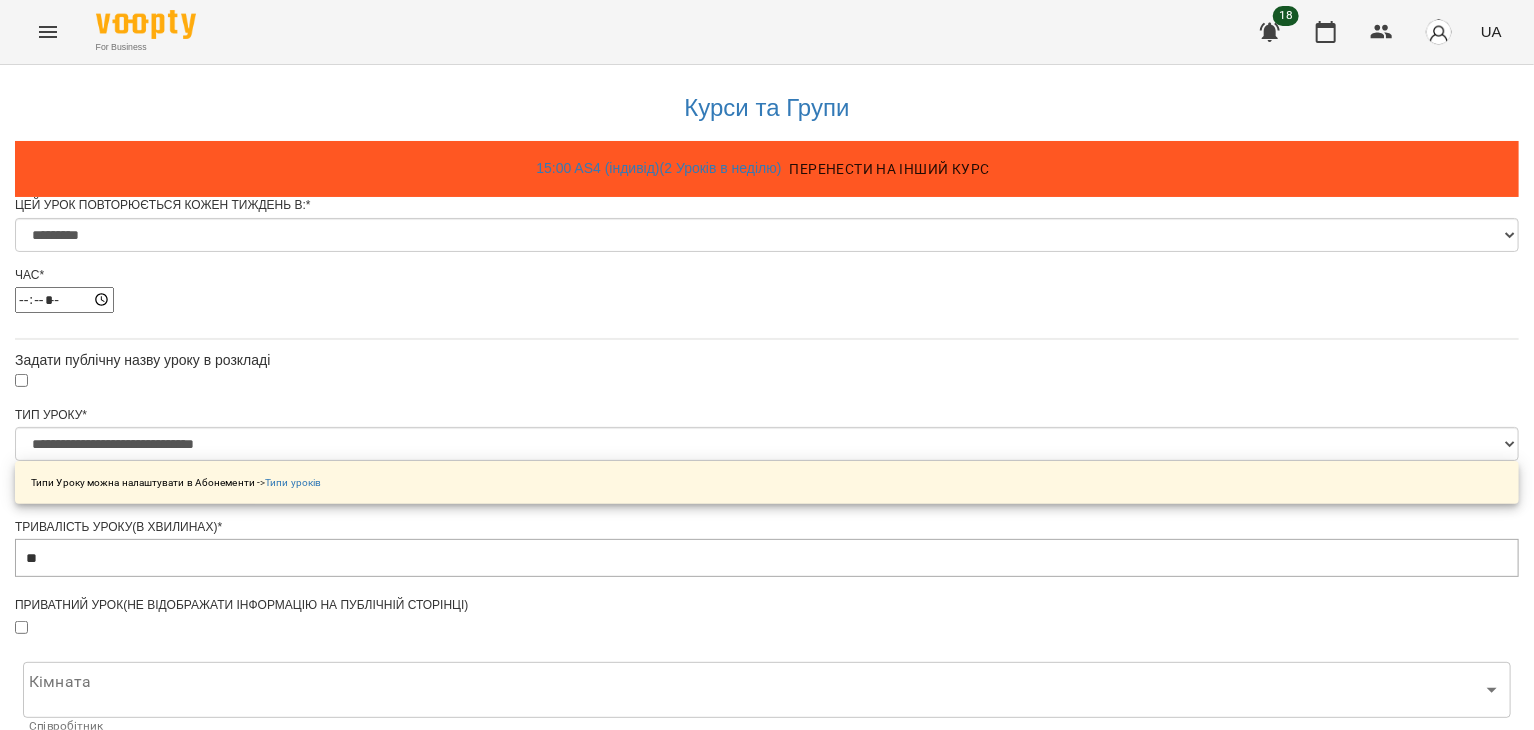 click on "Час * *****" at bounding box center [767, 297] 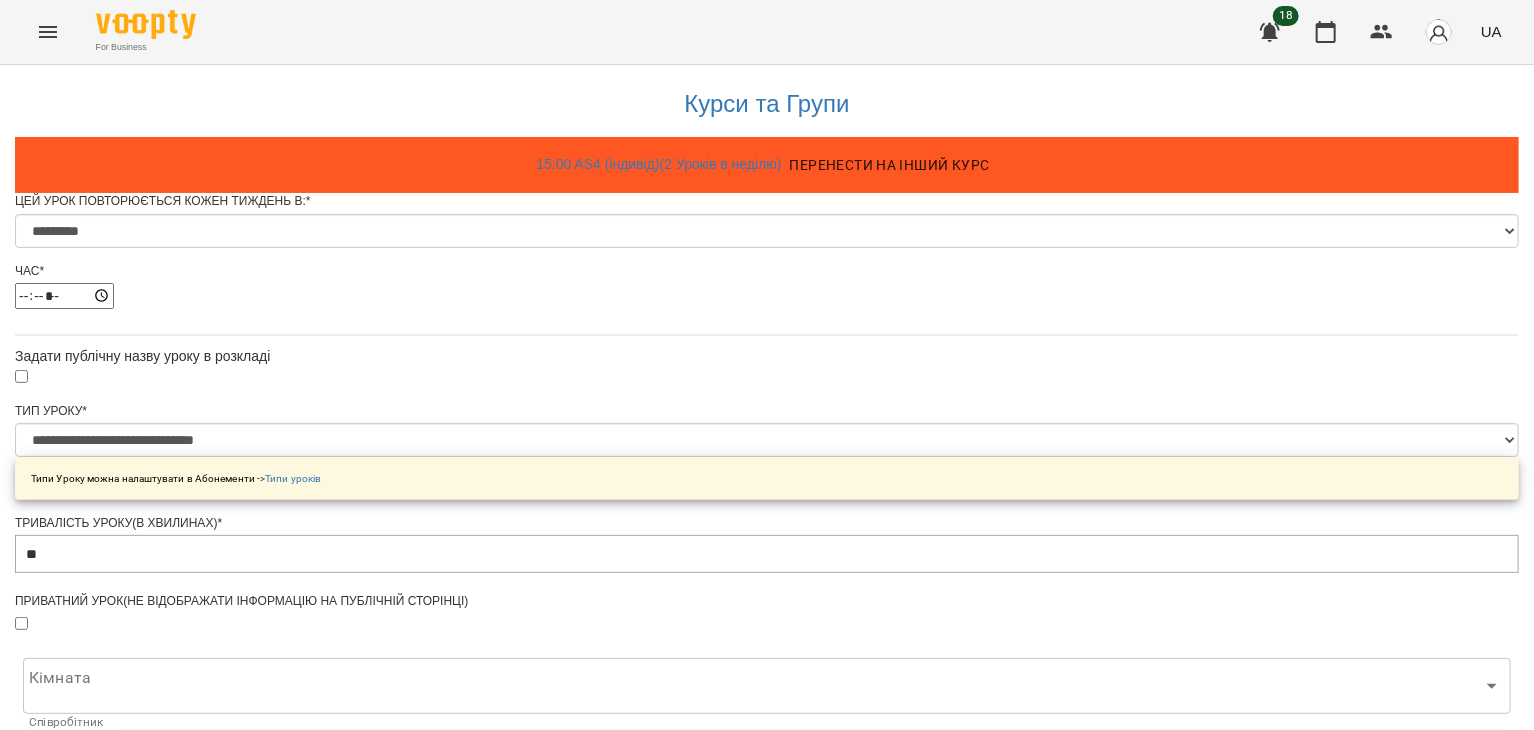 scroll, scrollTop: 833, scrollLeft: 0, axis: vertical 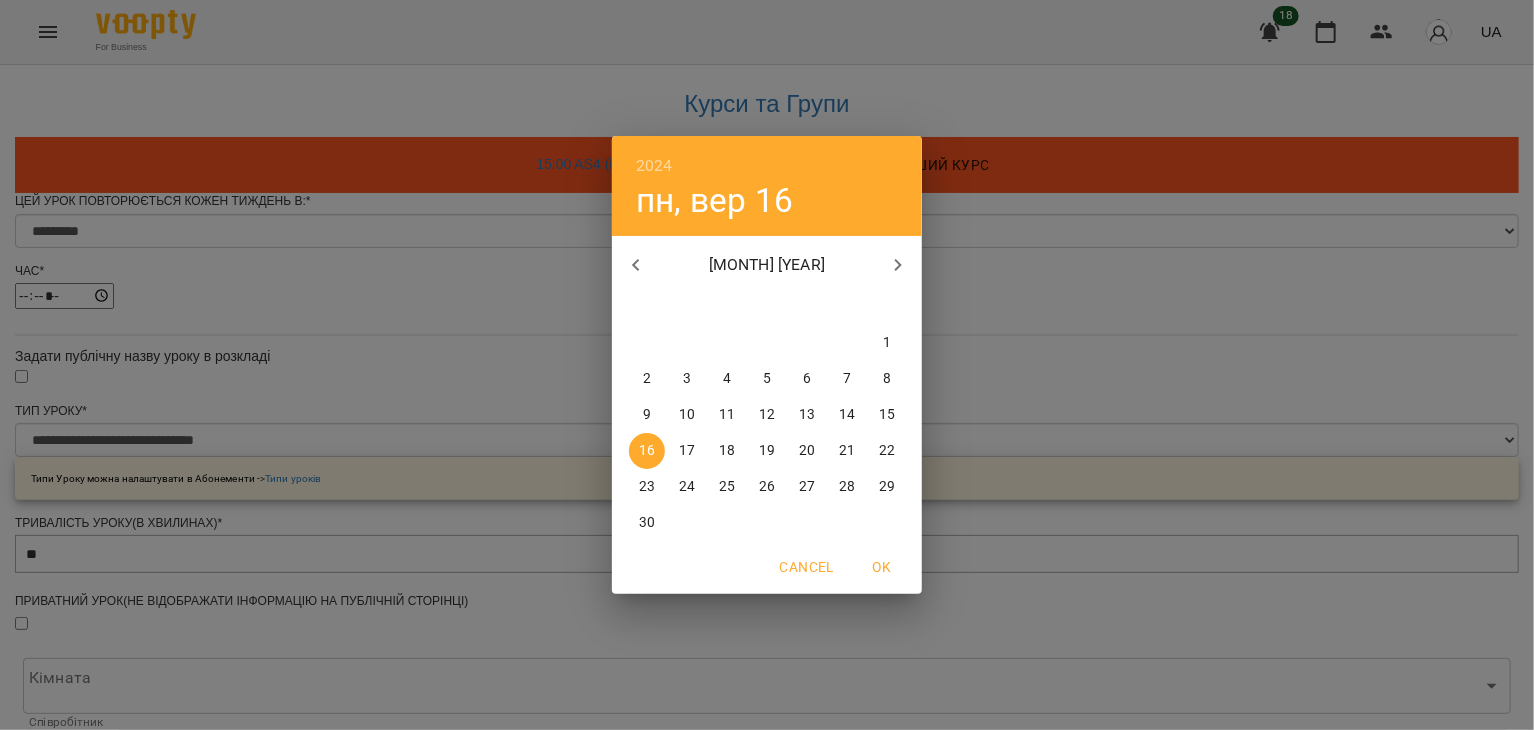 click 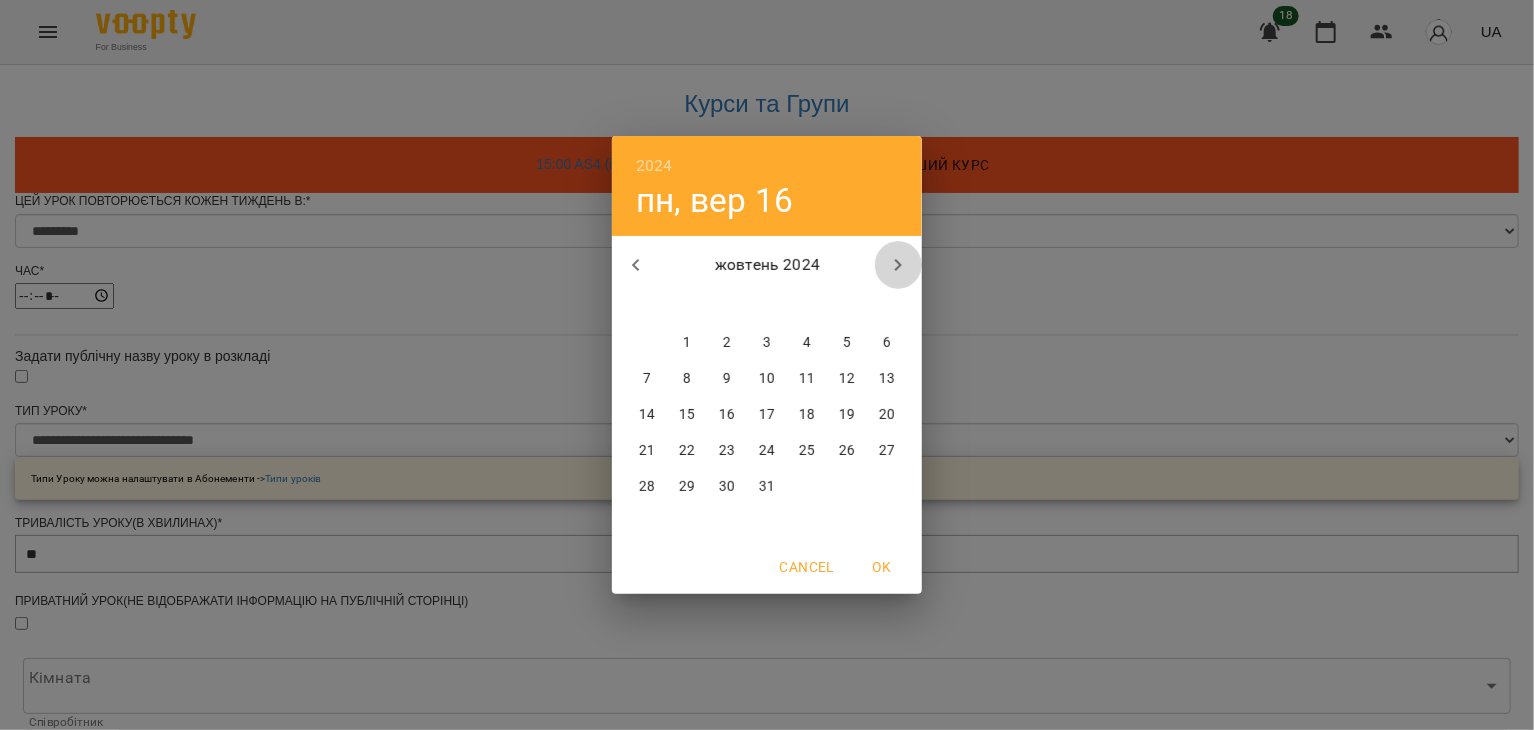 click 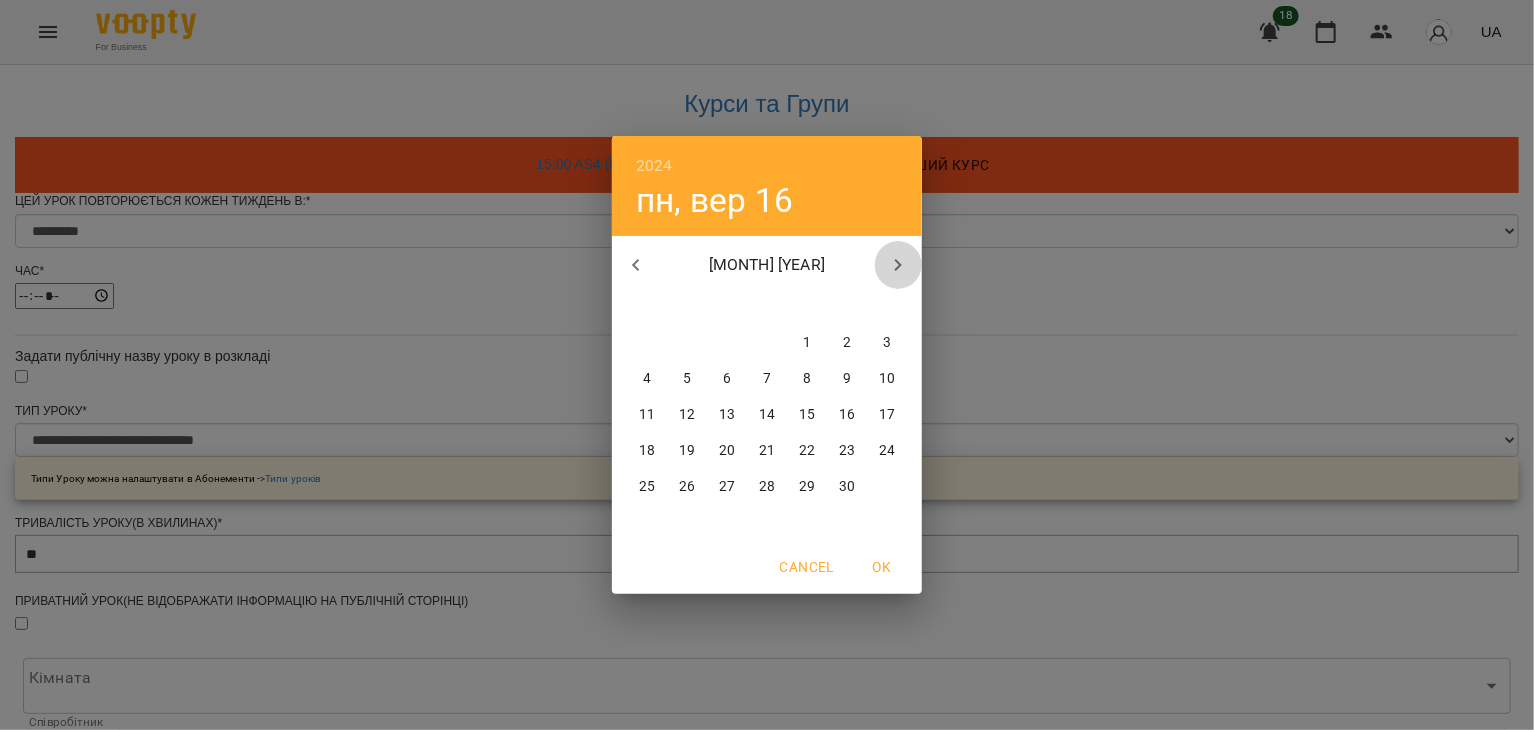 click 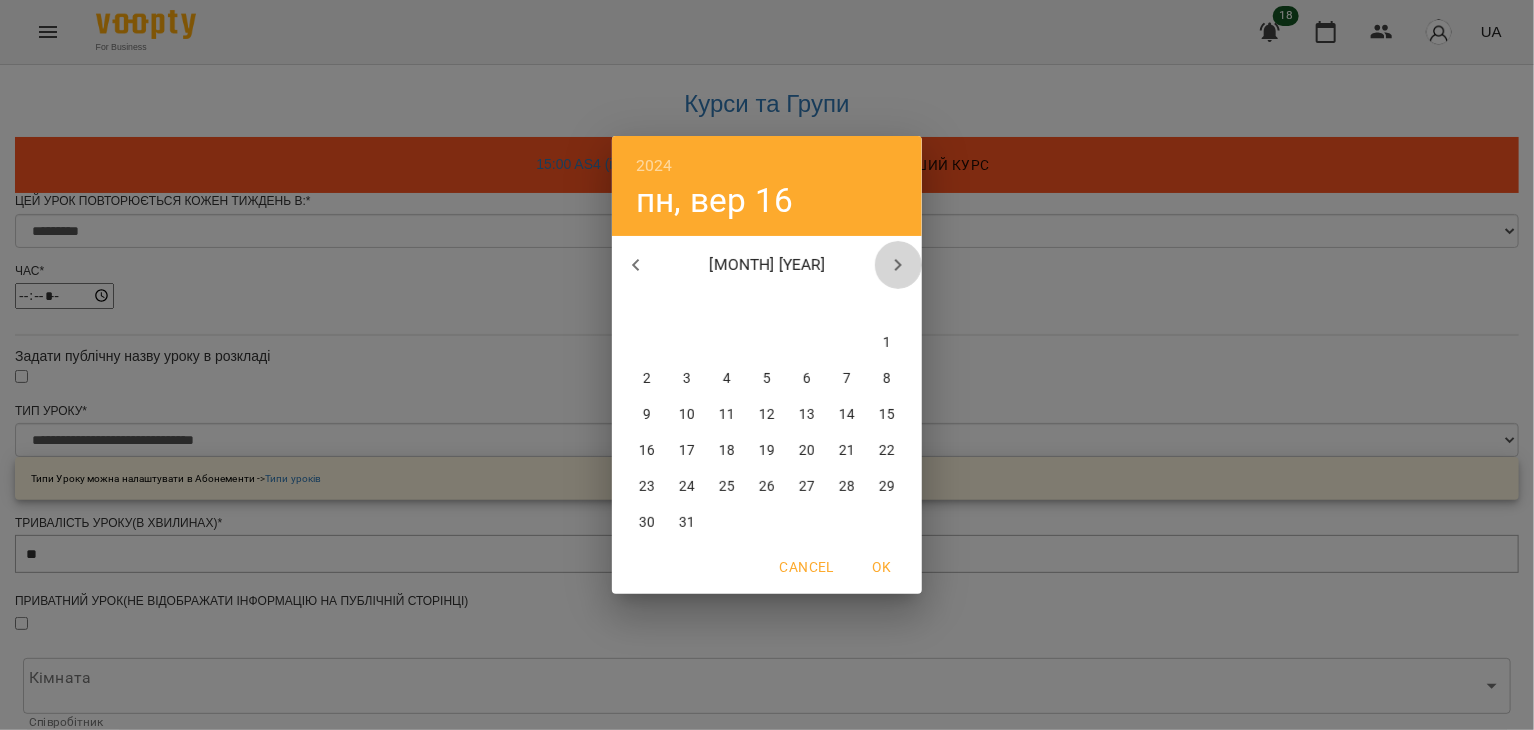 click 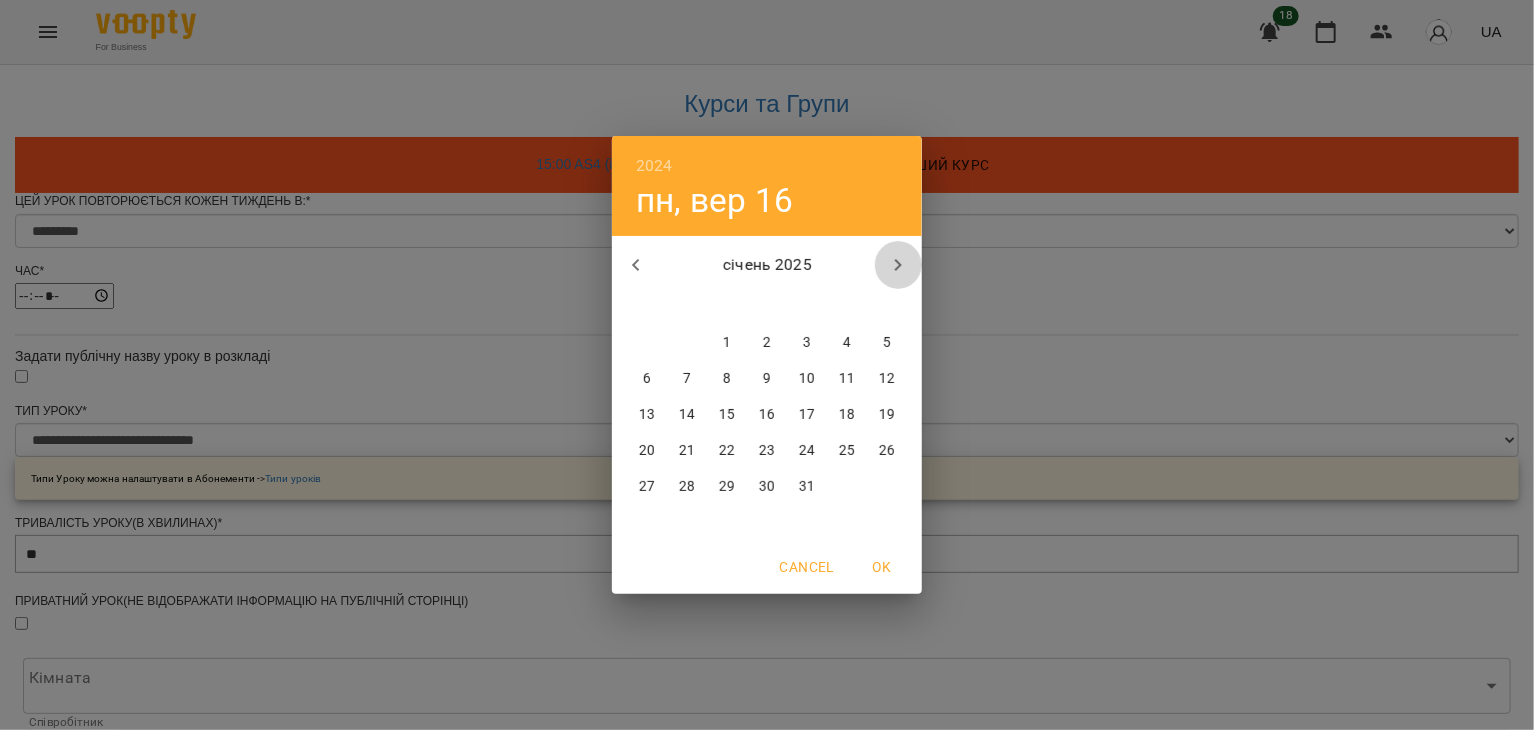 click 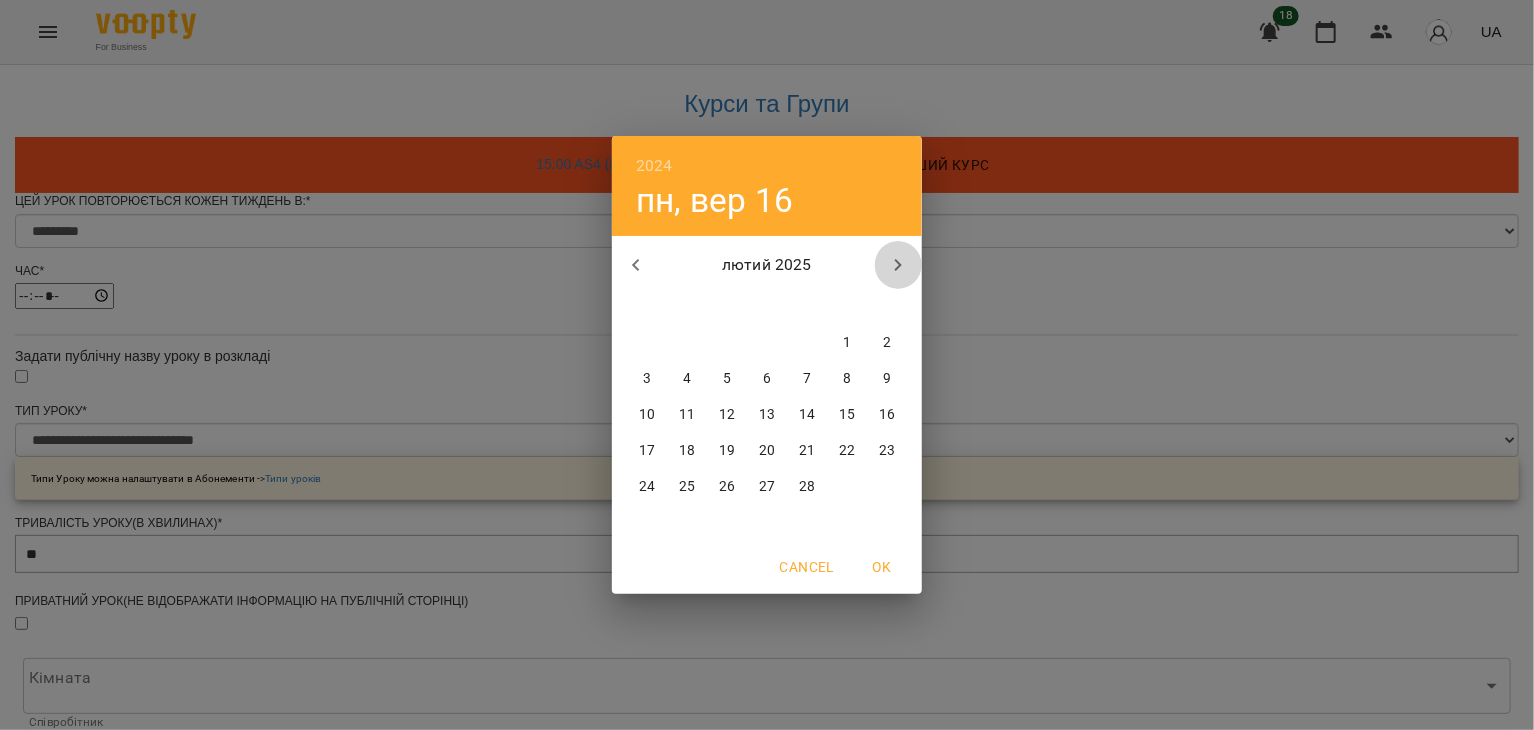 click 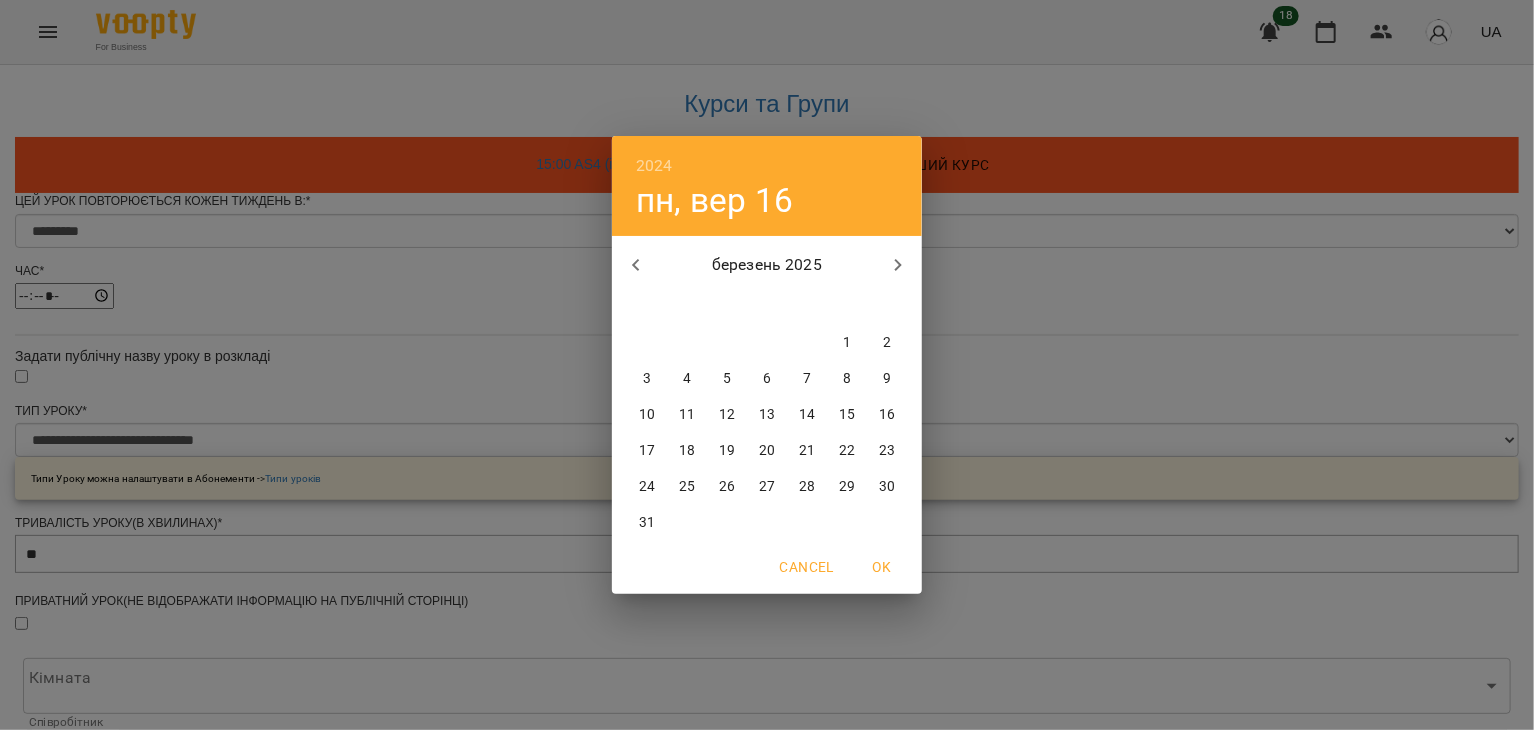 click 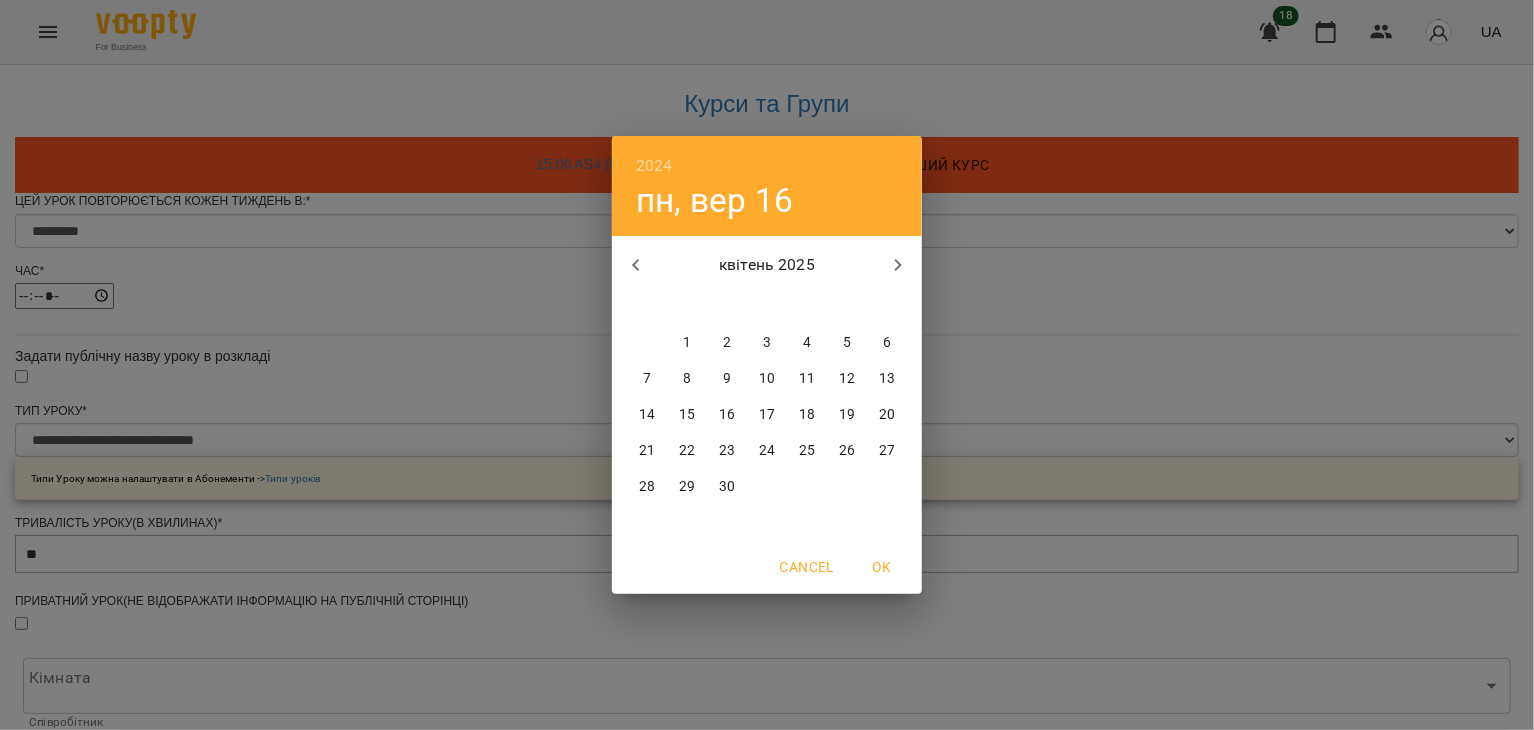 click 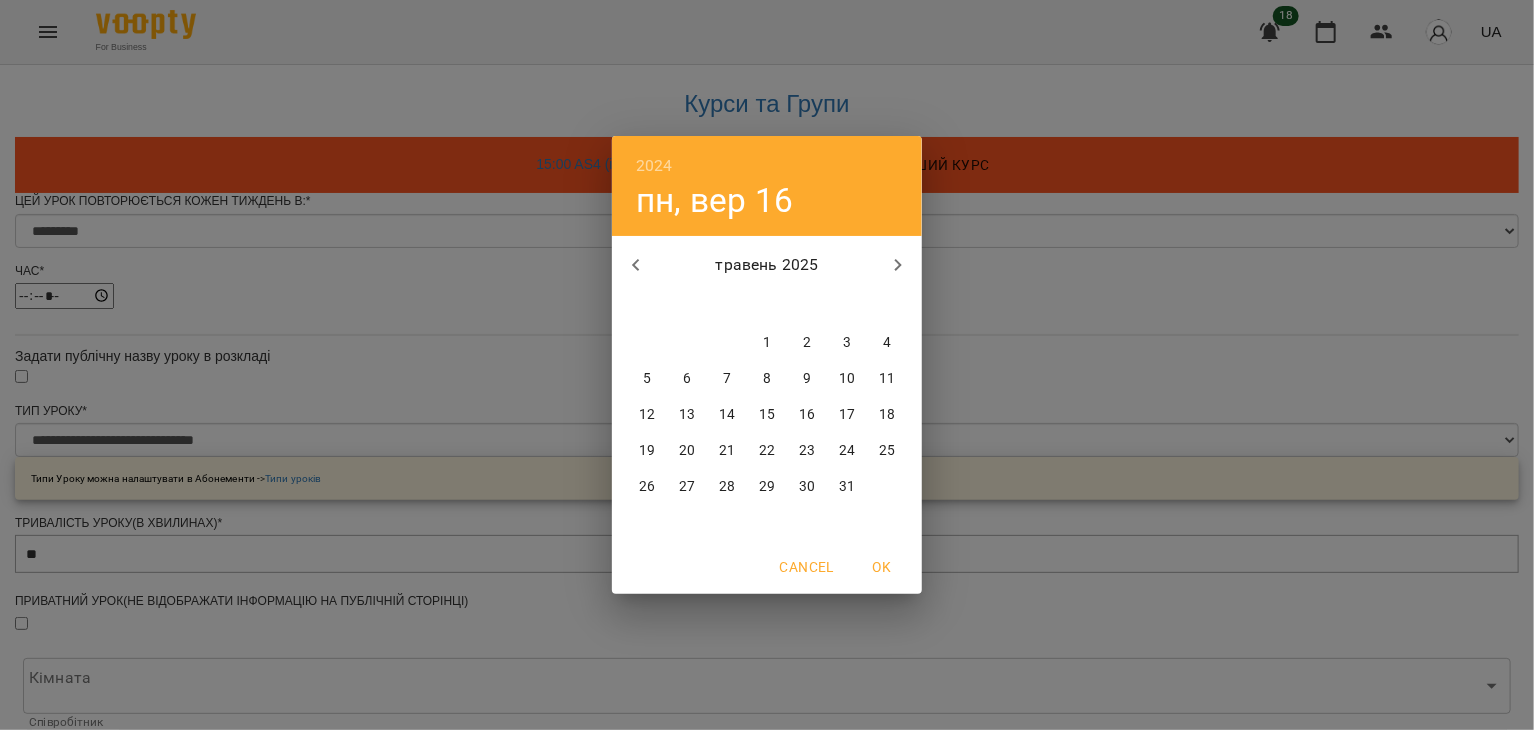 click 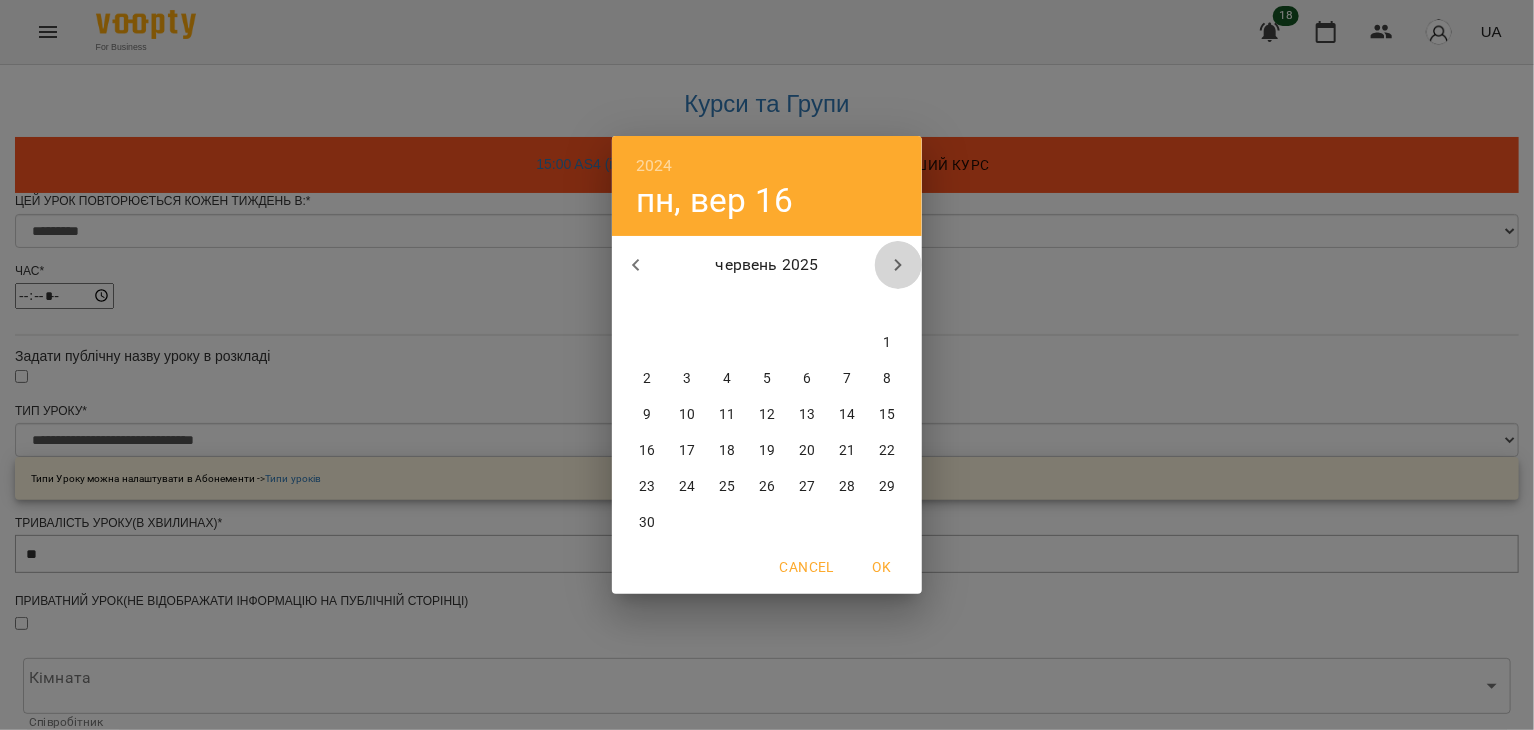 click 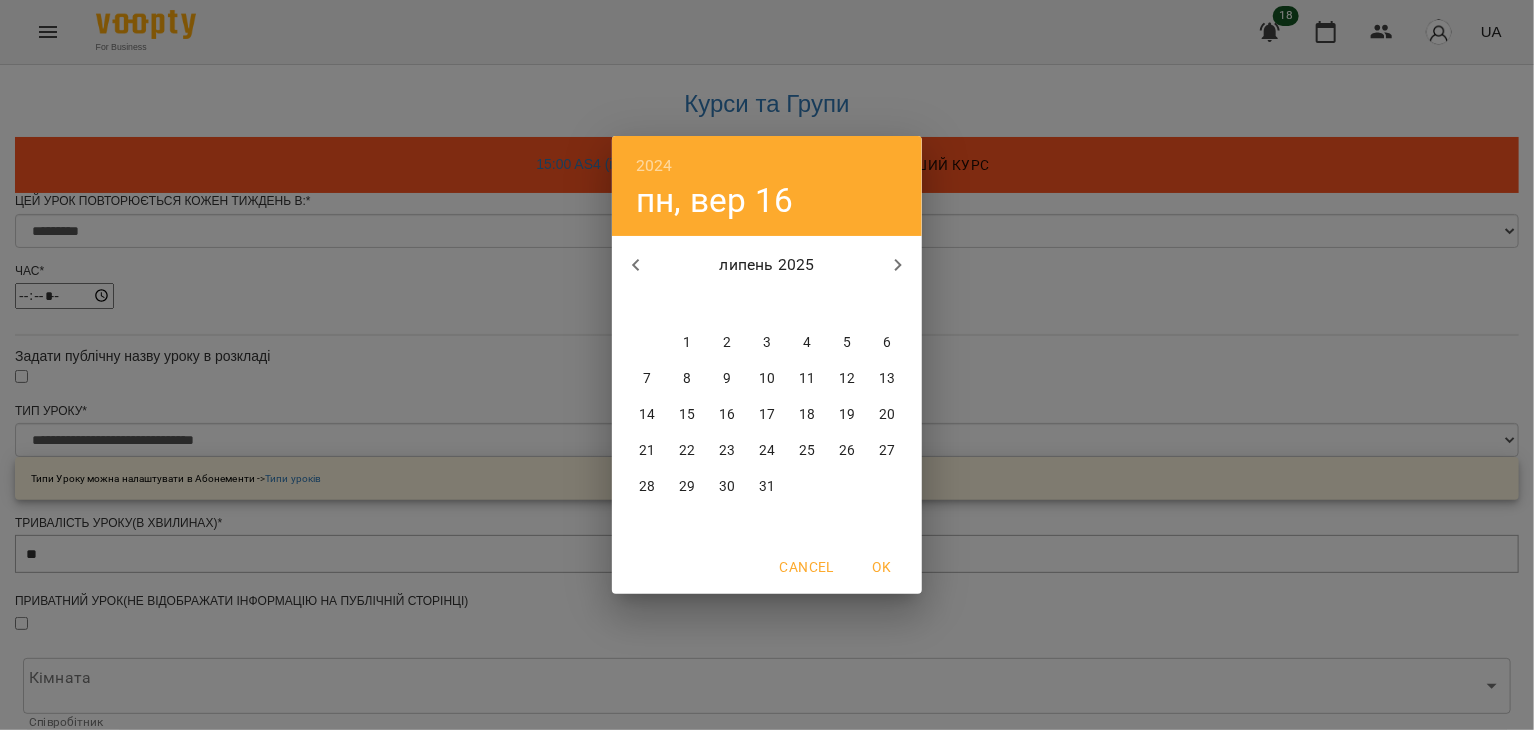 click 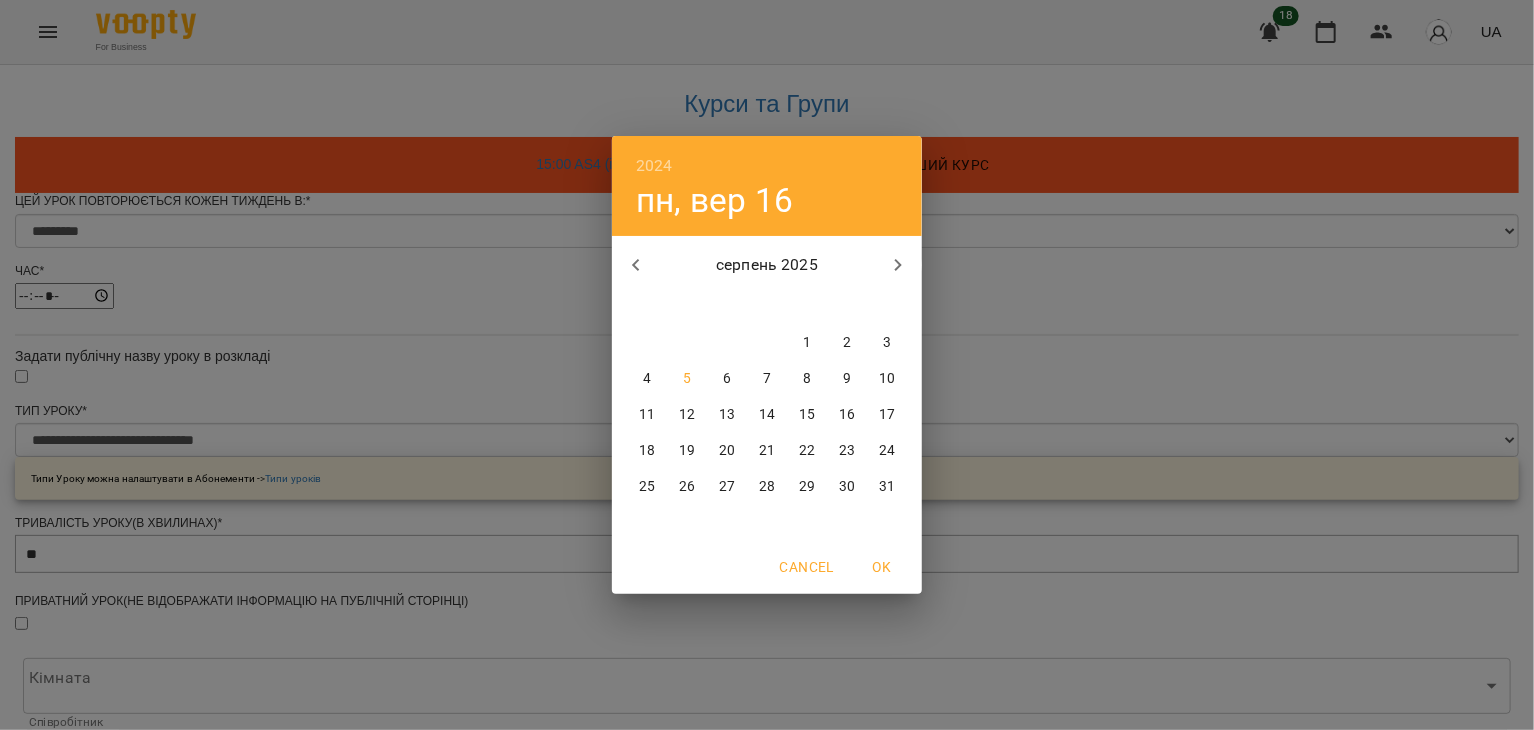 click on "11" at bounding box center [647, 415] 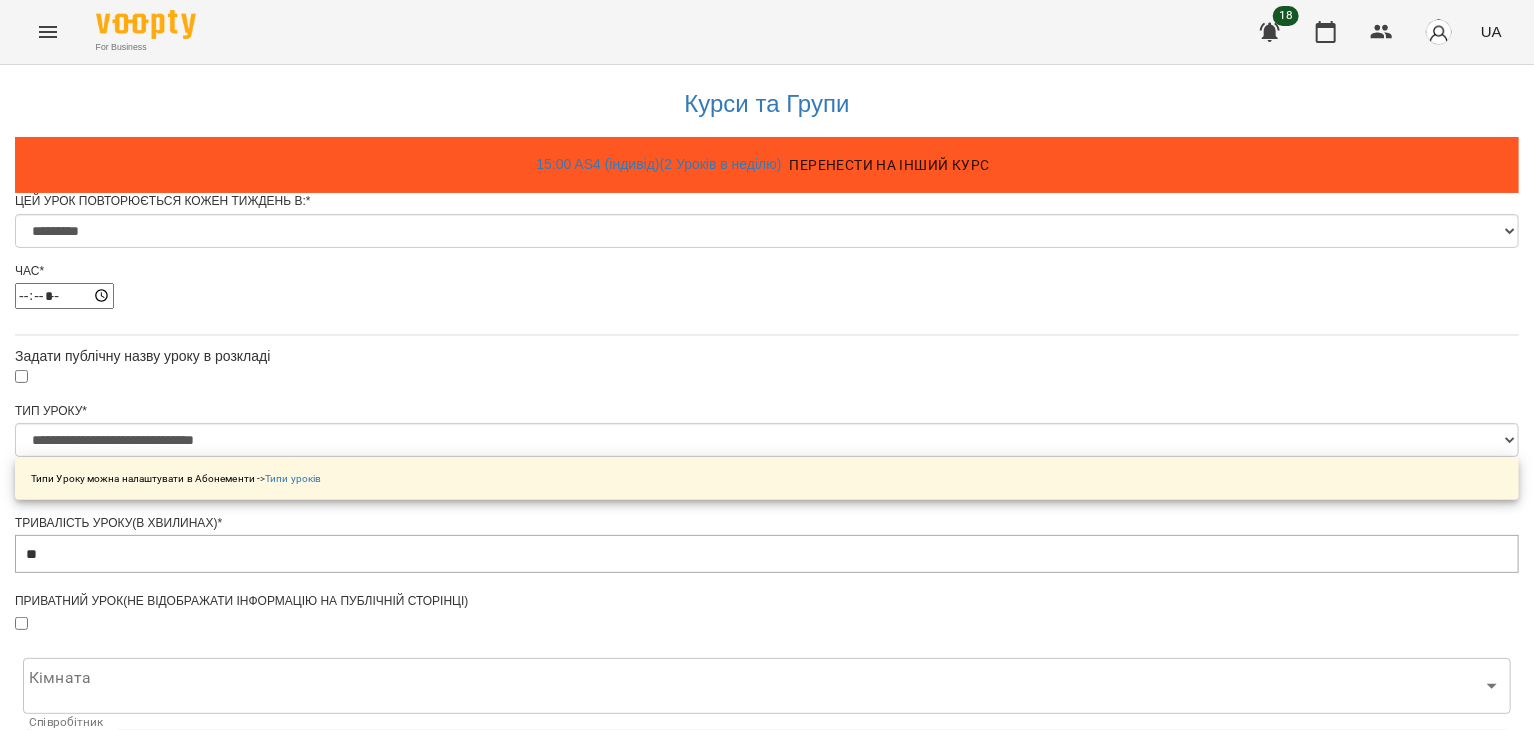 scroll, scrollTop: 833, scrollLeft: 0, axis: vertical 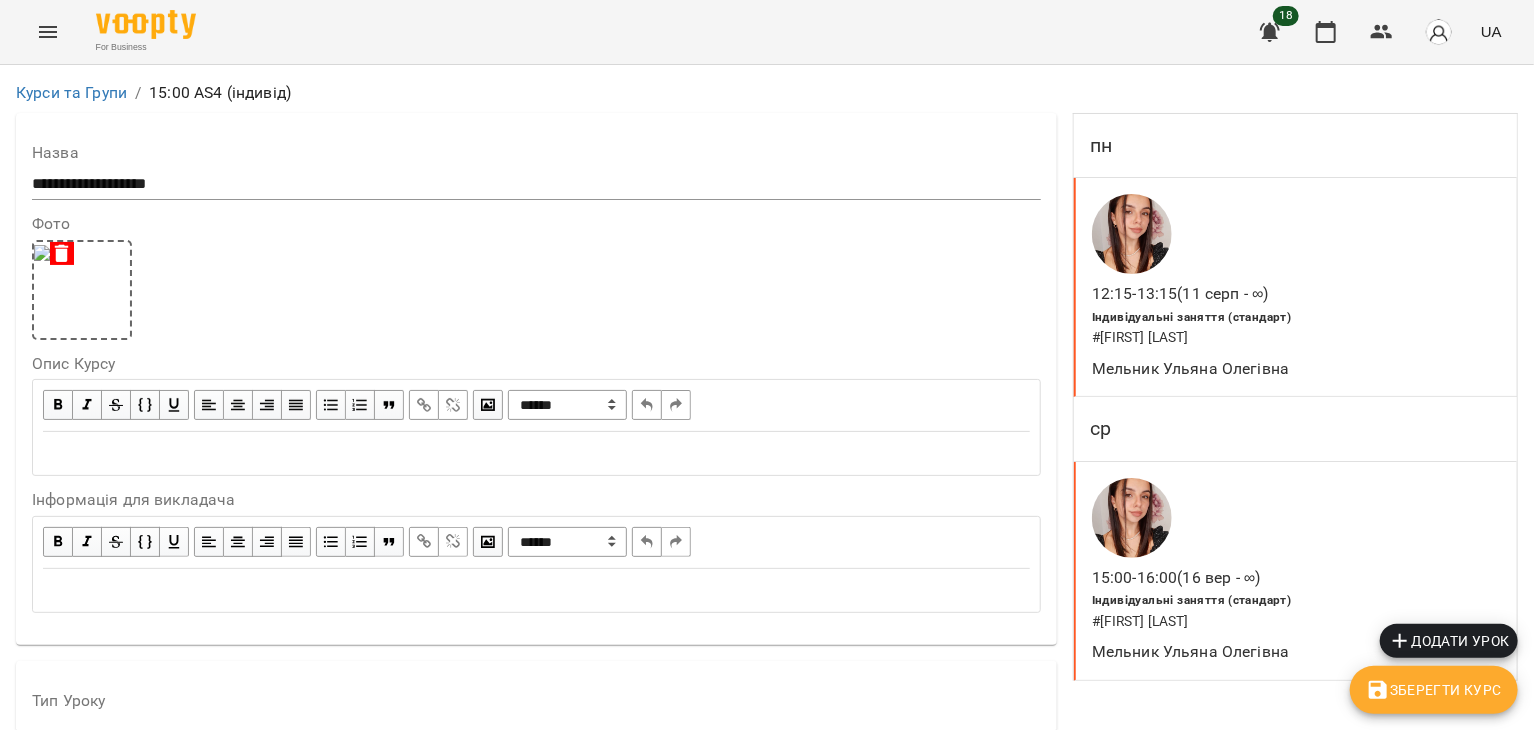 click on "15:00  -  16:00 (16 вер - ∞)" at bounding box center [1176, 578] 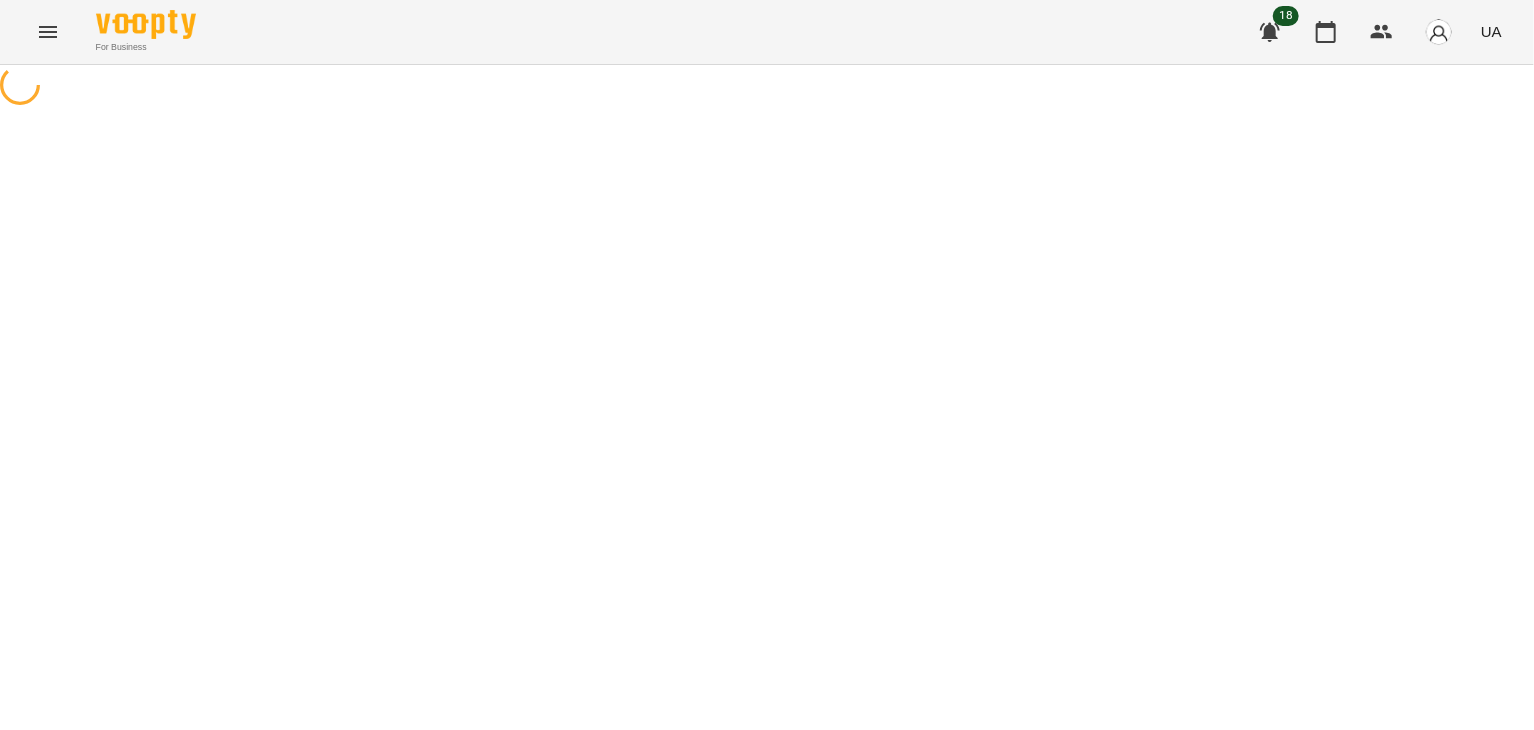 select on "*" 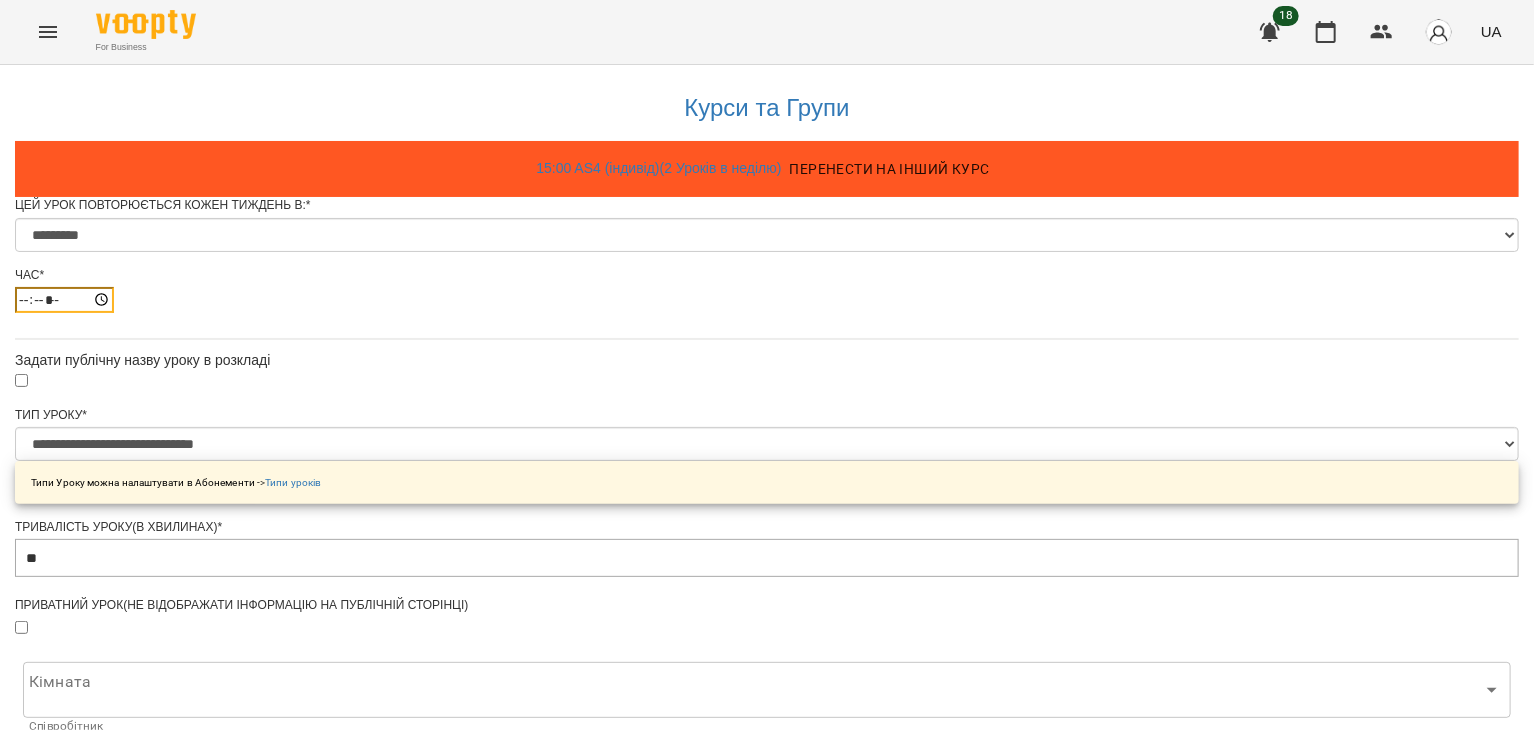 click on "*****" at bounding box center (64, 300) 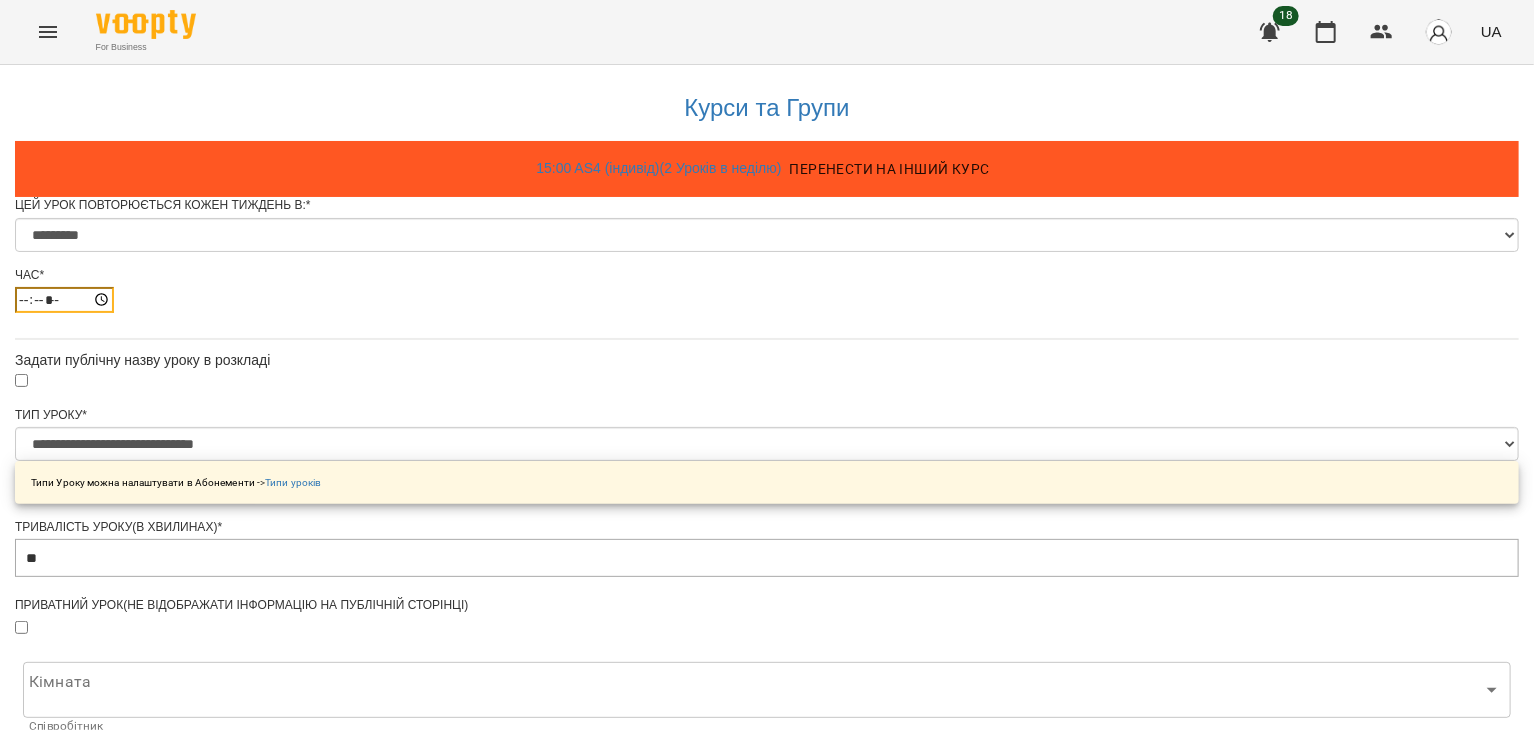 type on "*****" 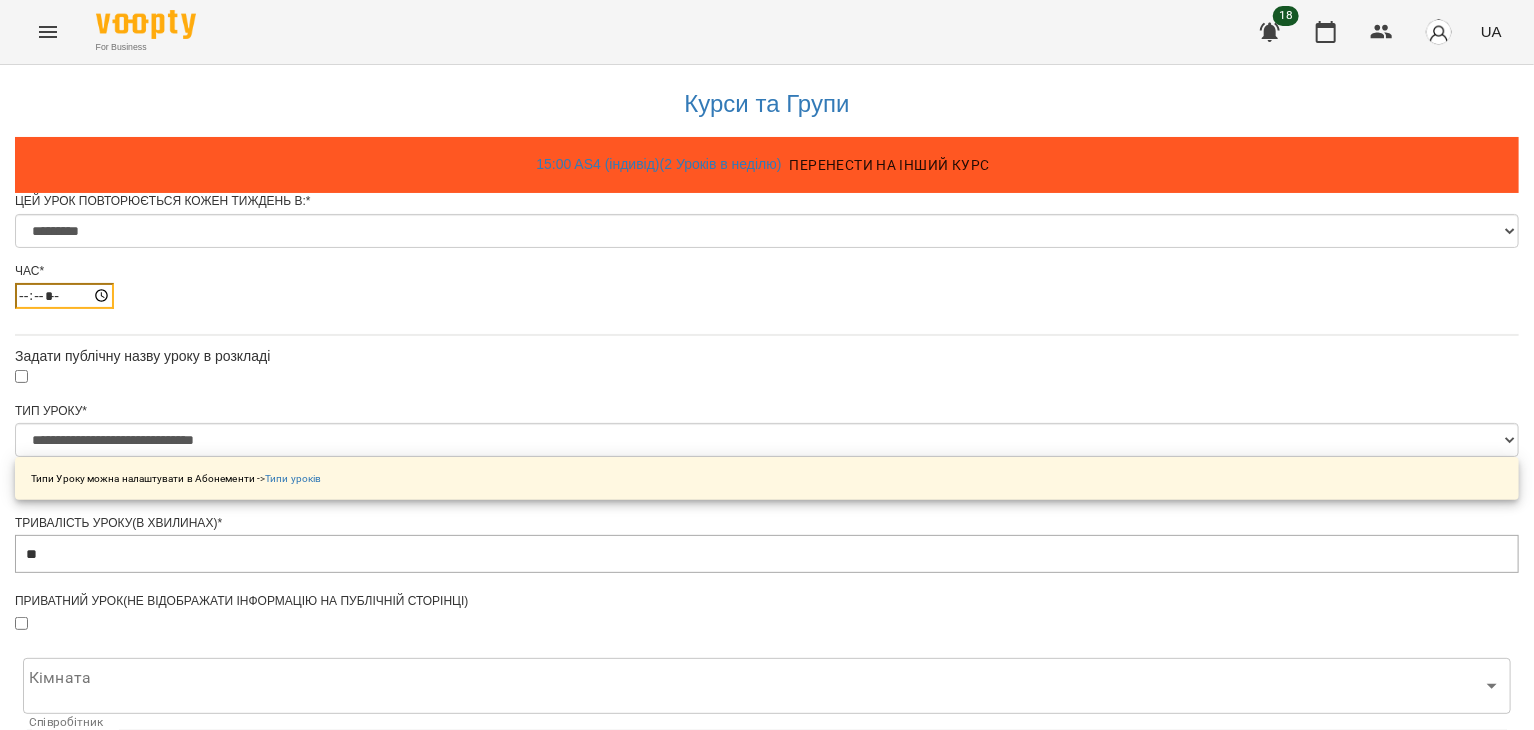 scroll, scrollTop: 410, scrollLeft: 0, axis: vertical 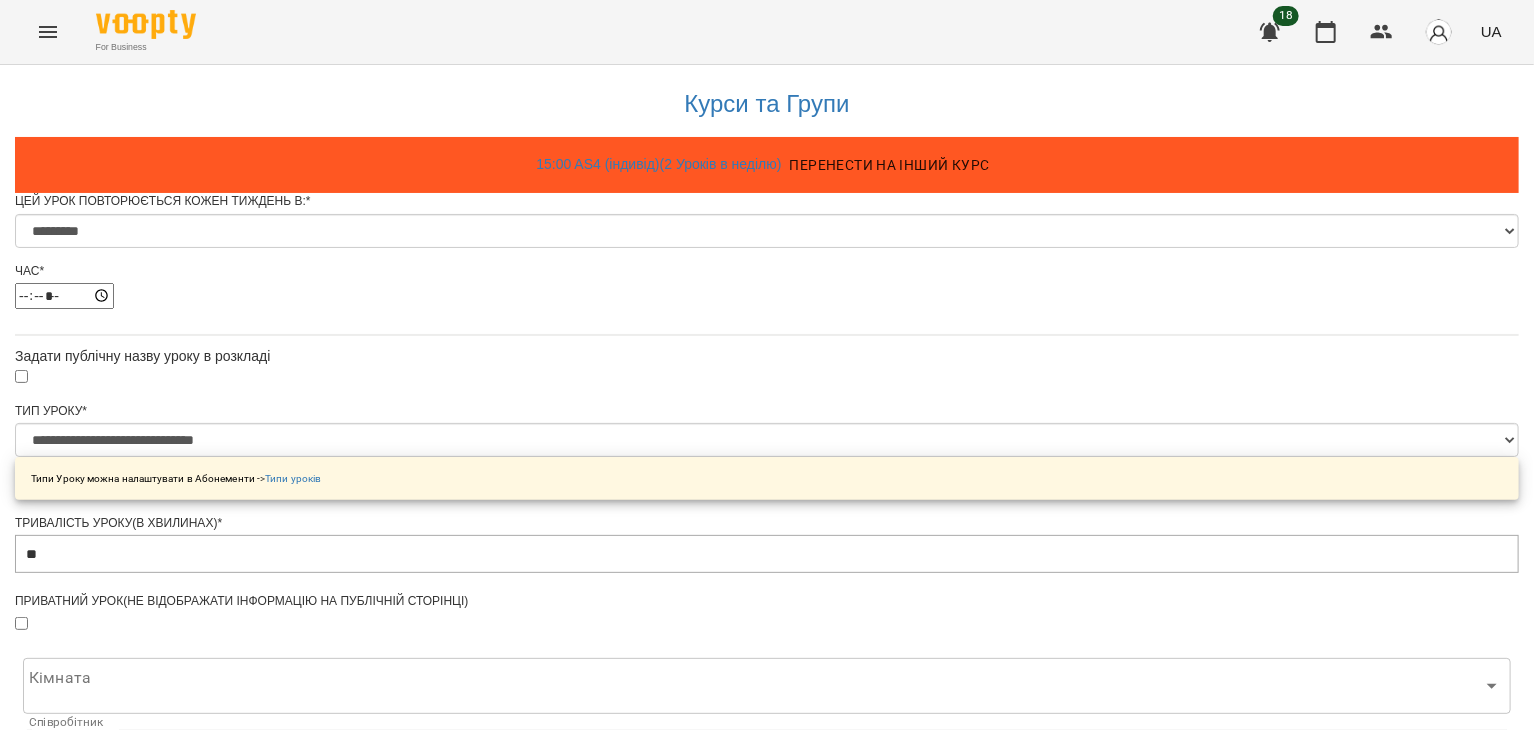 click on "**********" at bounding box center (767, 764) 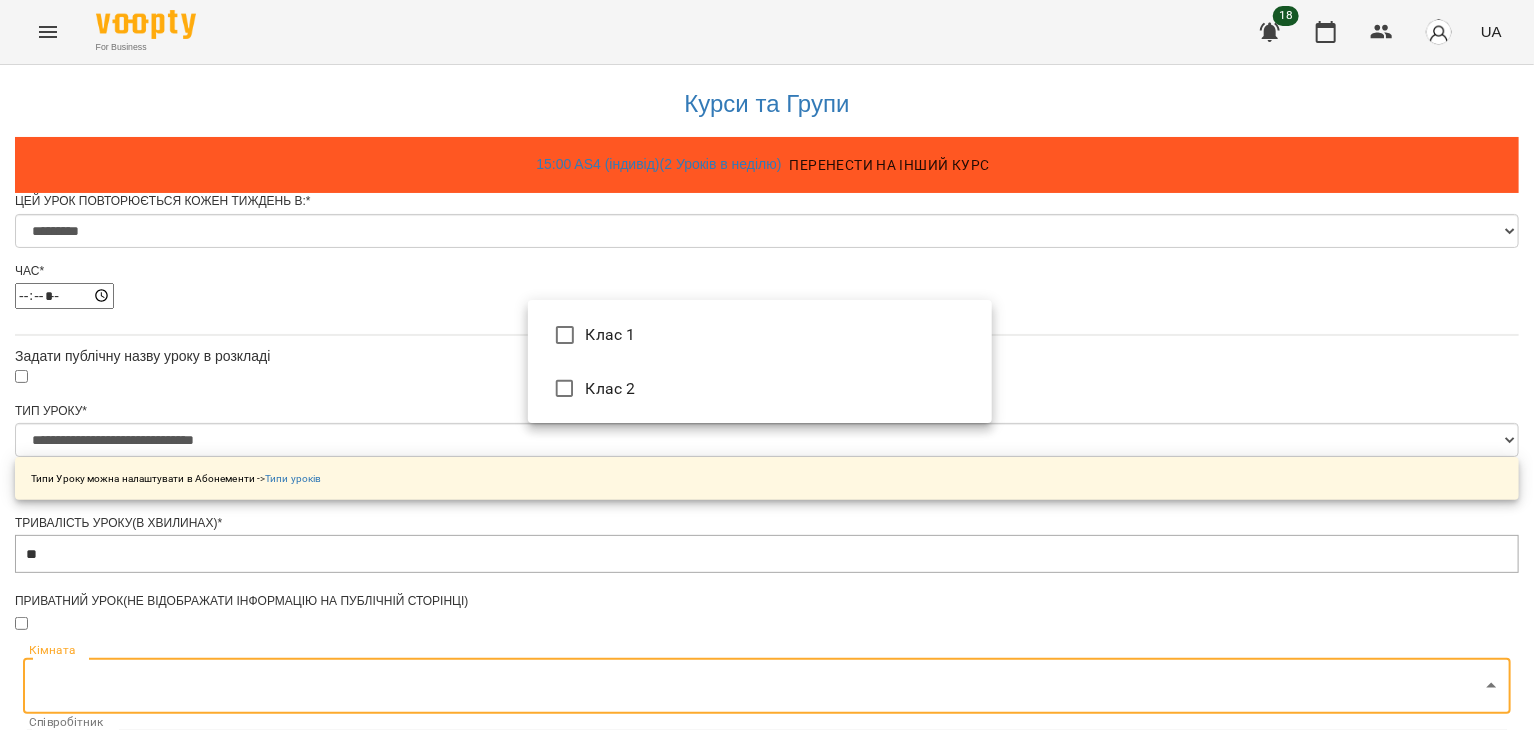 click at bounding box center [767, 365] 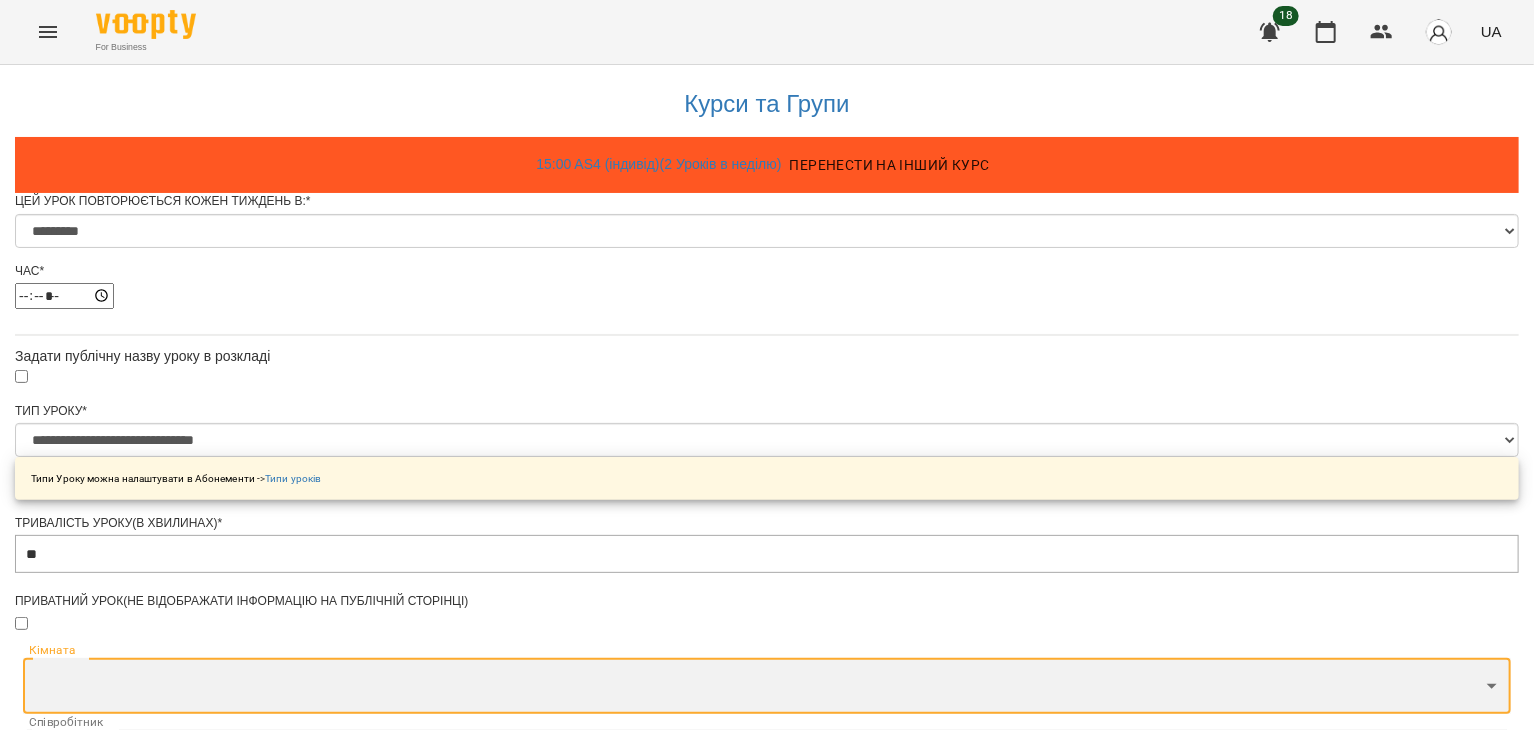 scroll, scrollTop: 755, scrollLeft: 0, axis: vertical 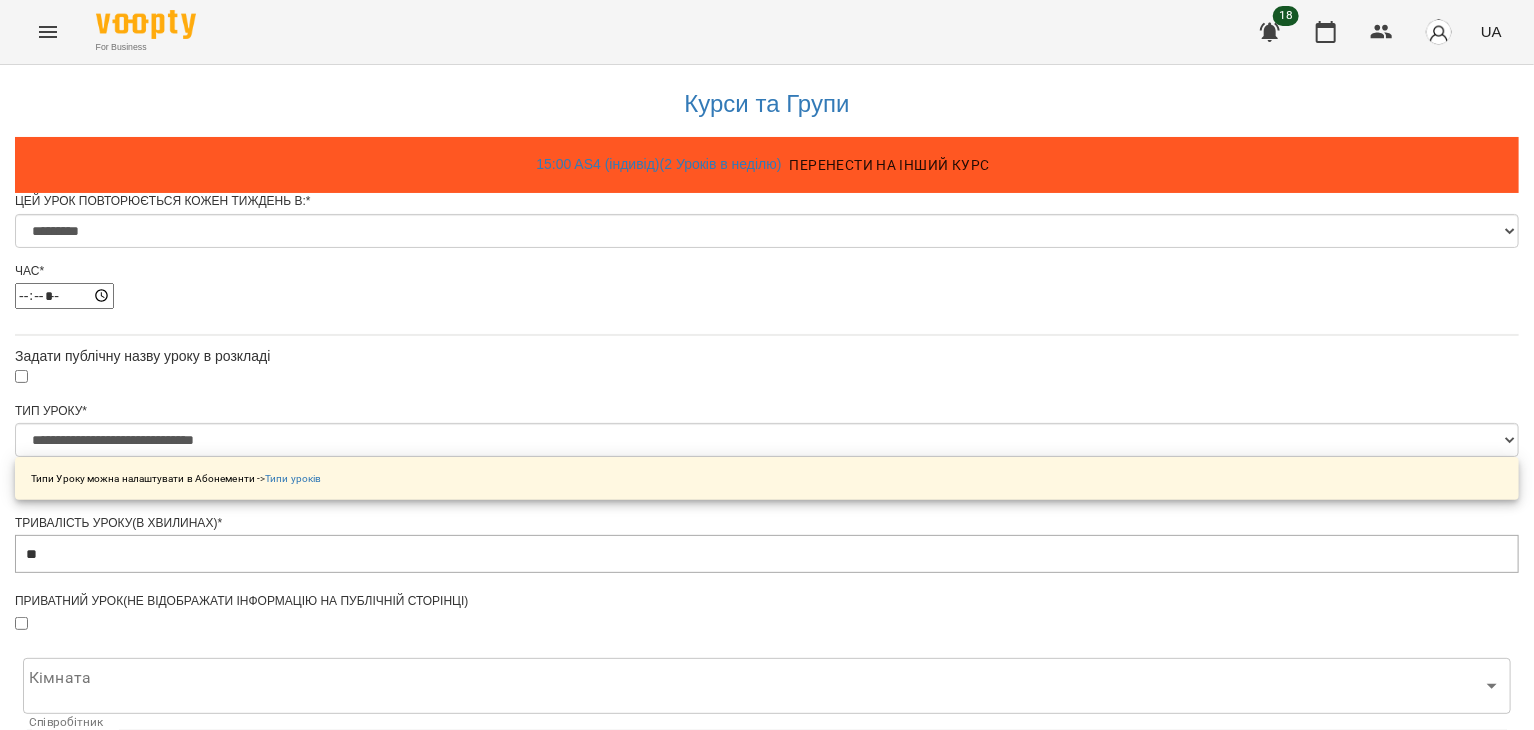 click on "**********" at bounding box center (108, 1196) 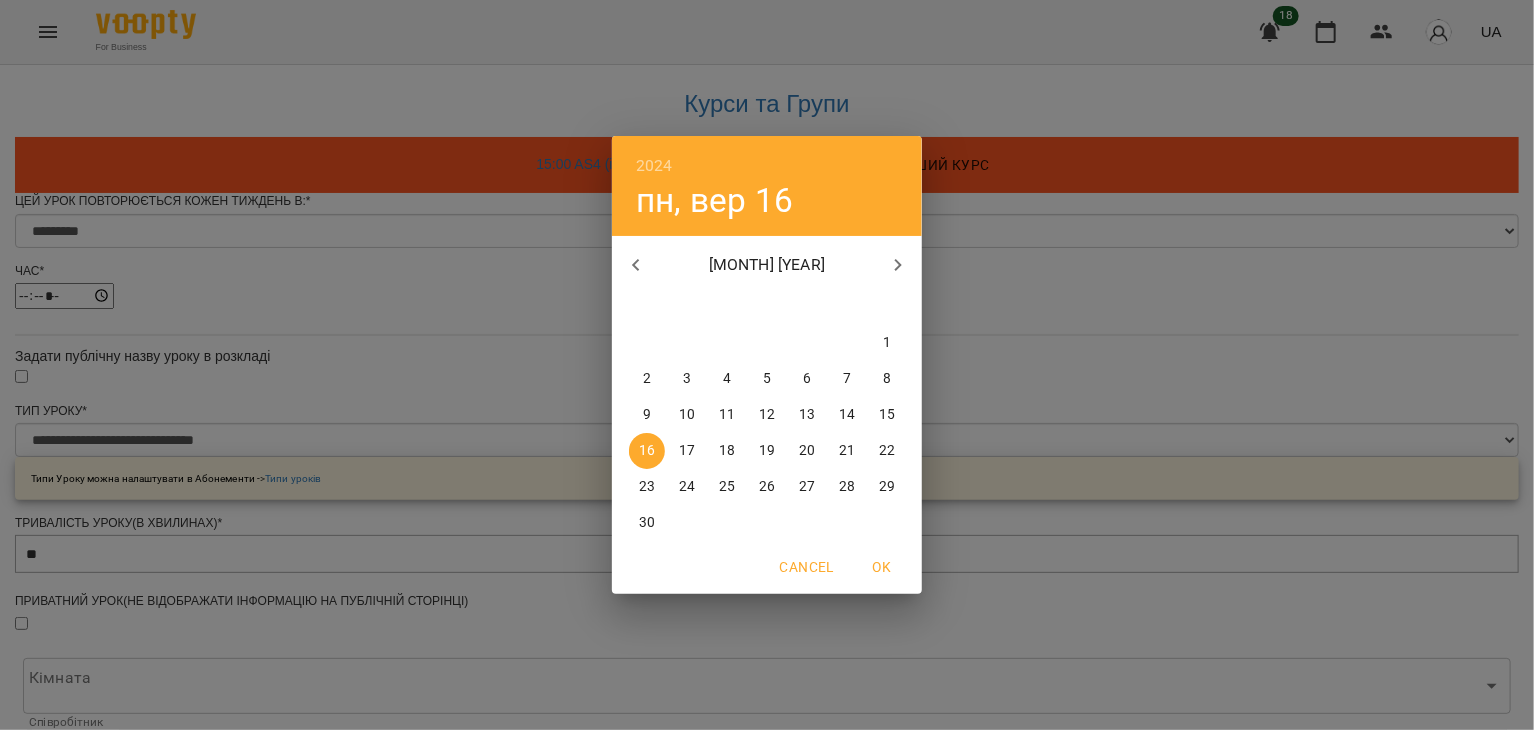 click 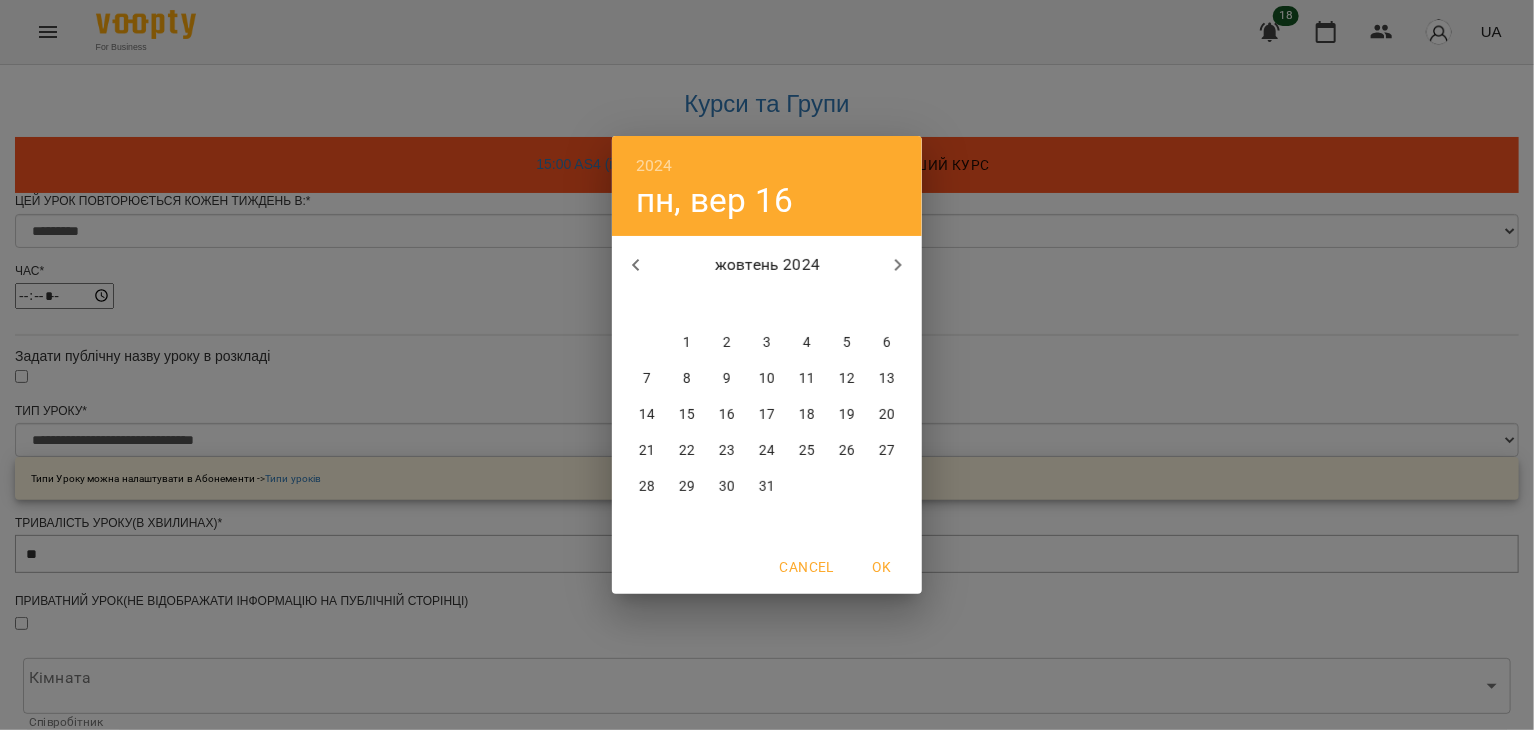 click 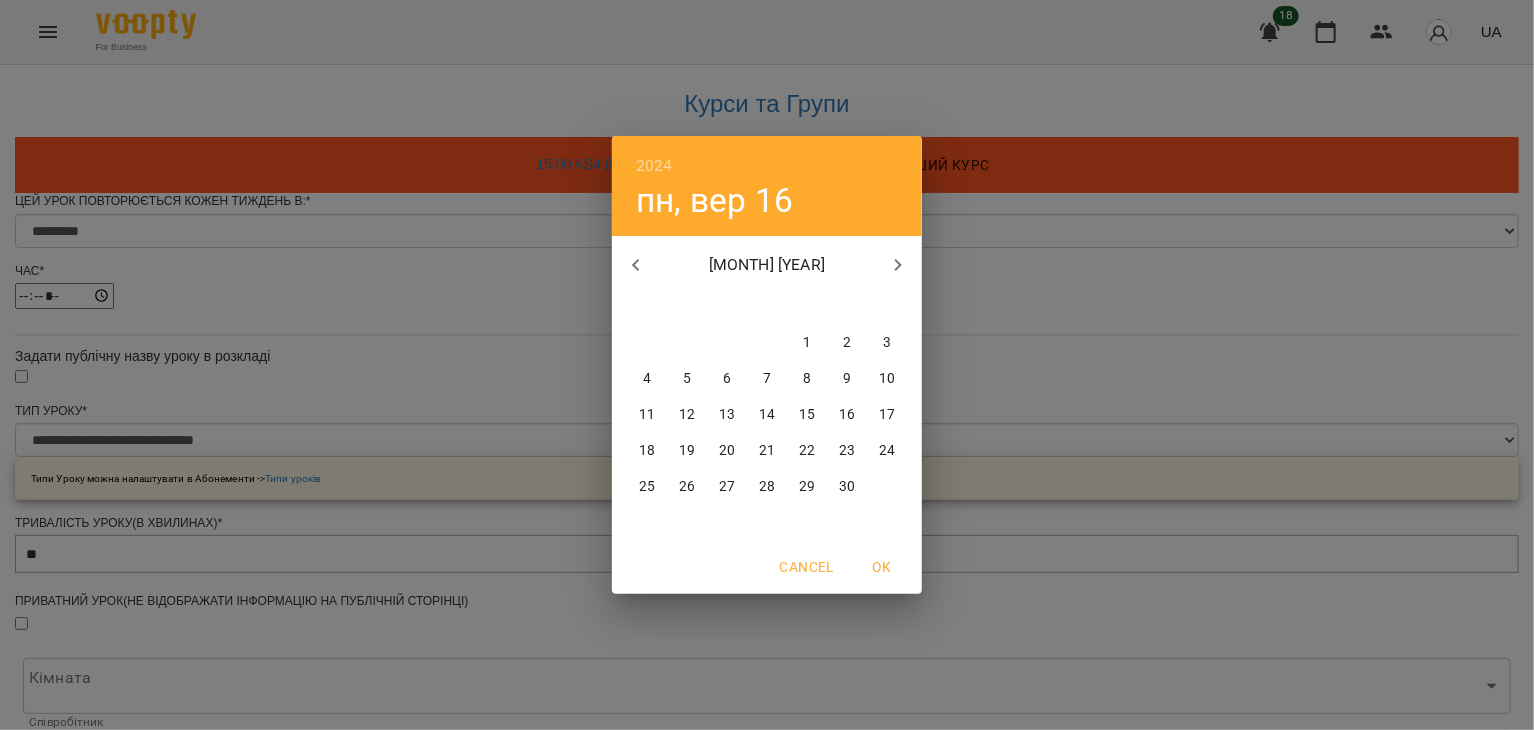 click 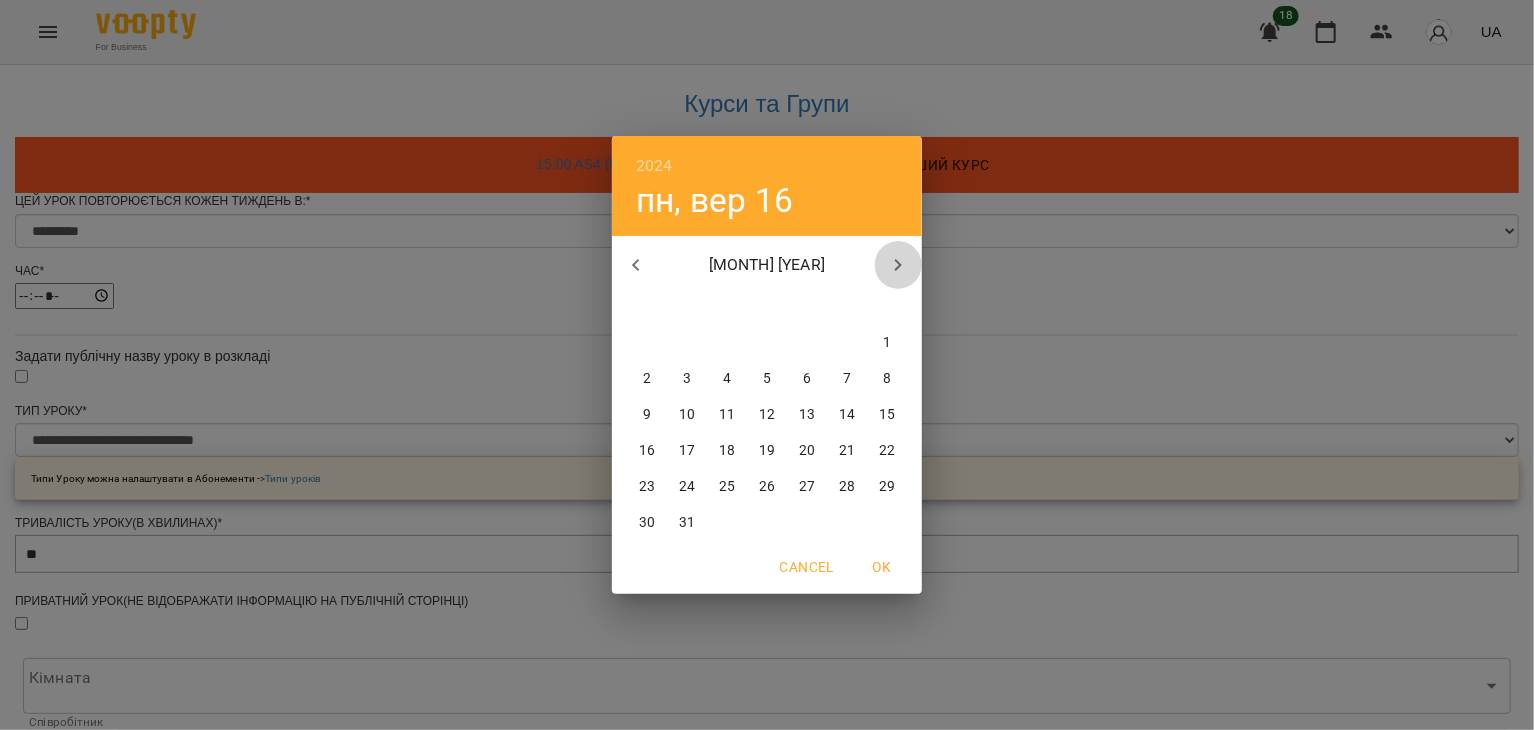 click 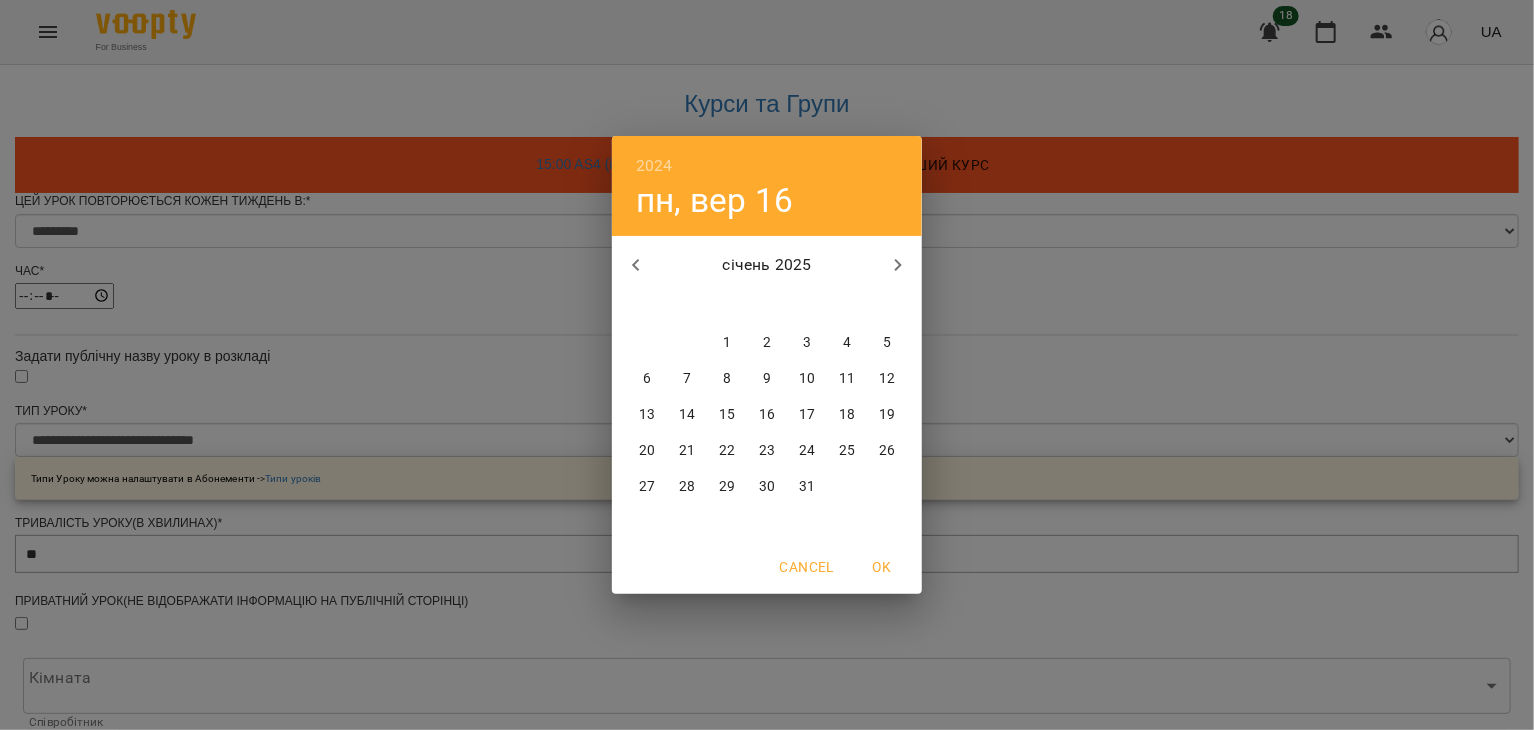 click 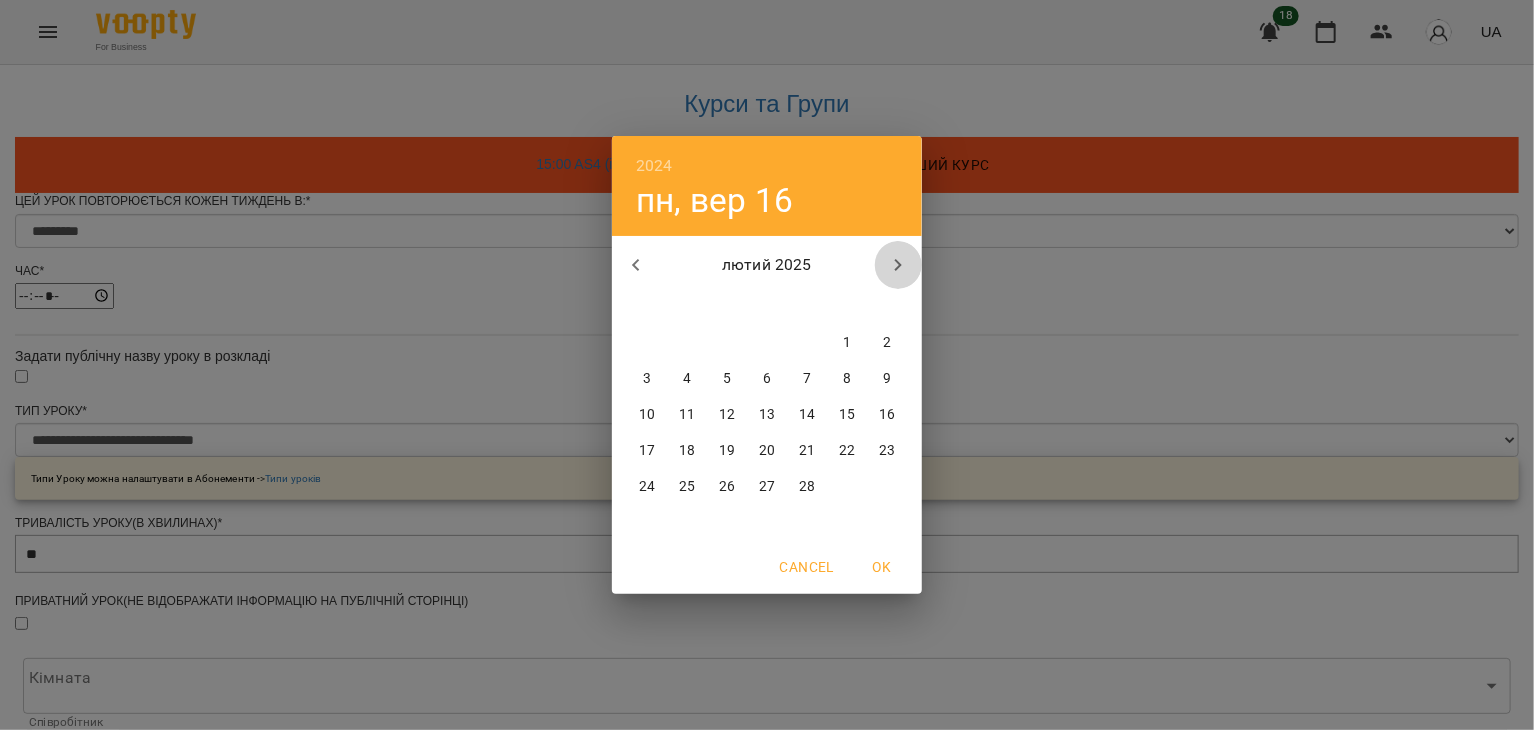 click 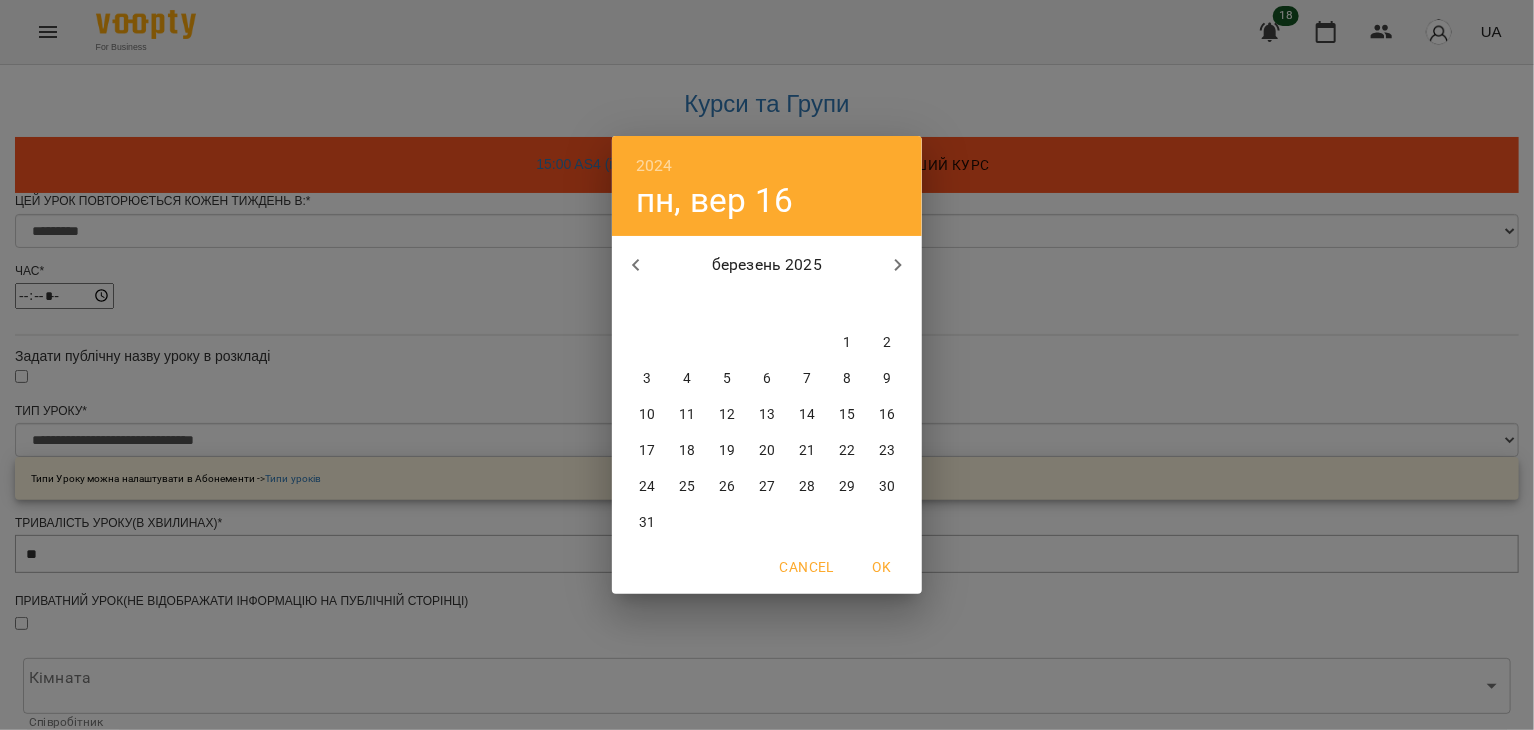 click 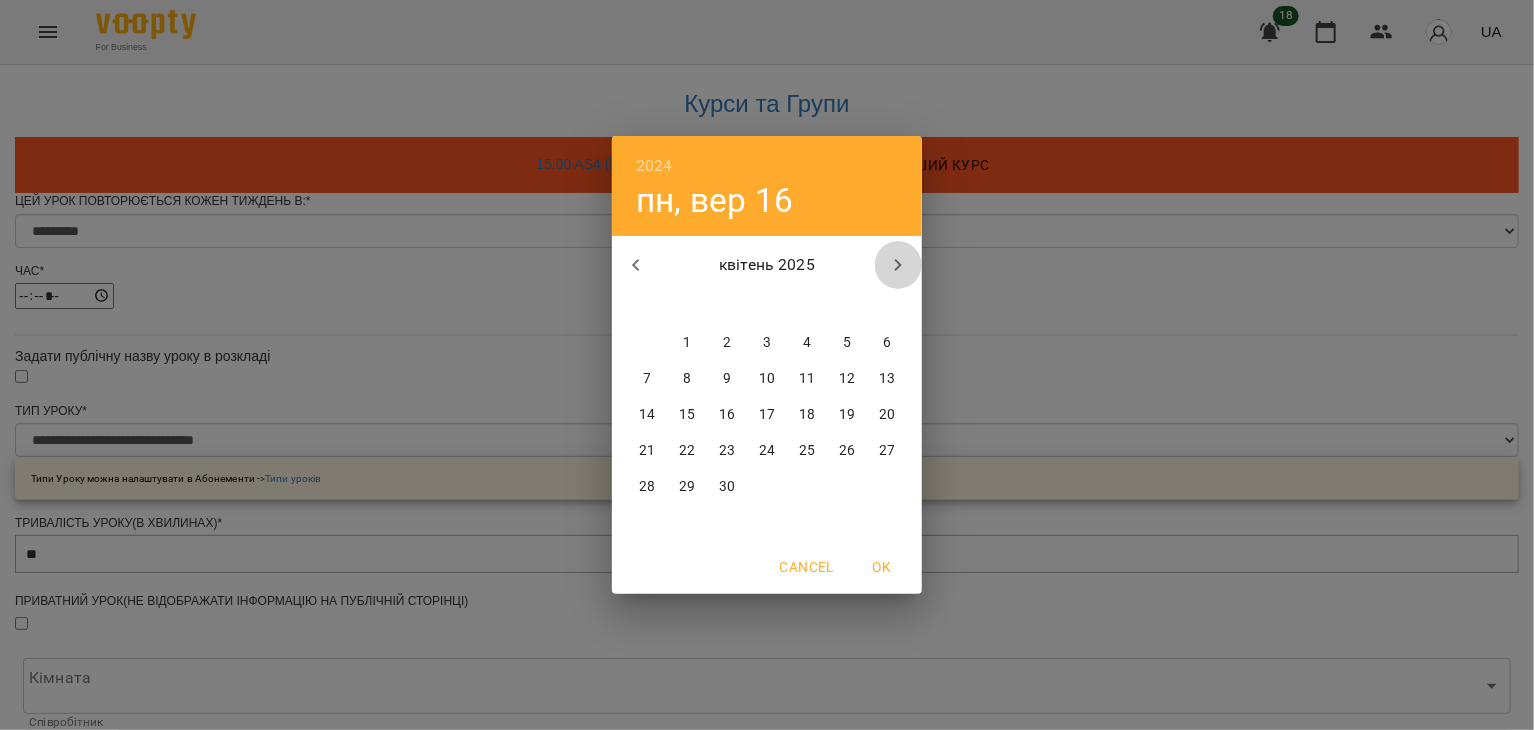 click 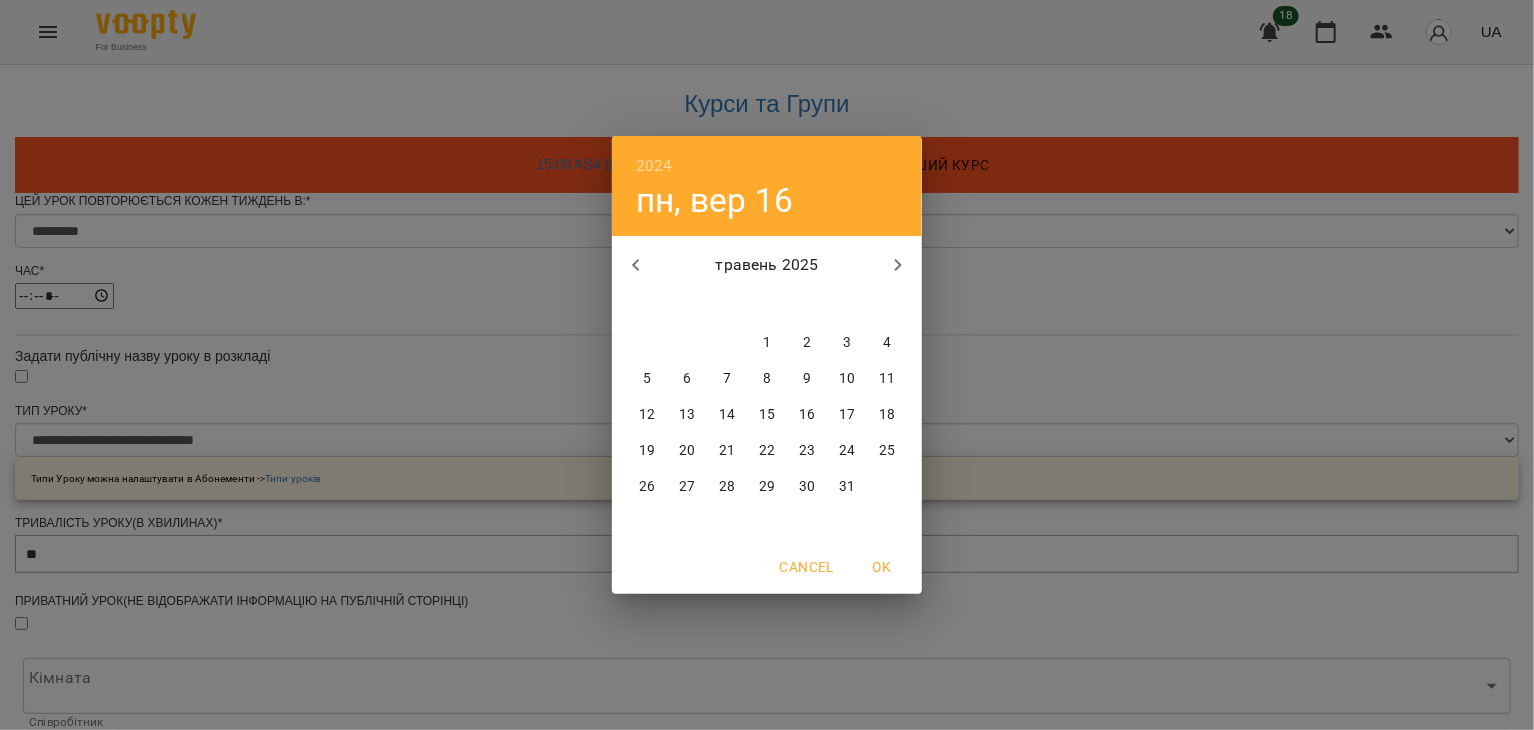 click 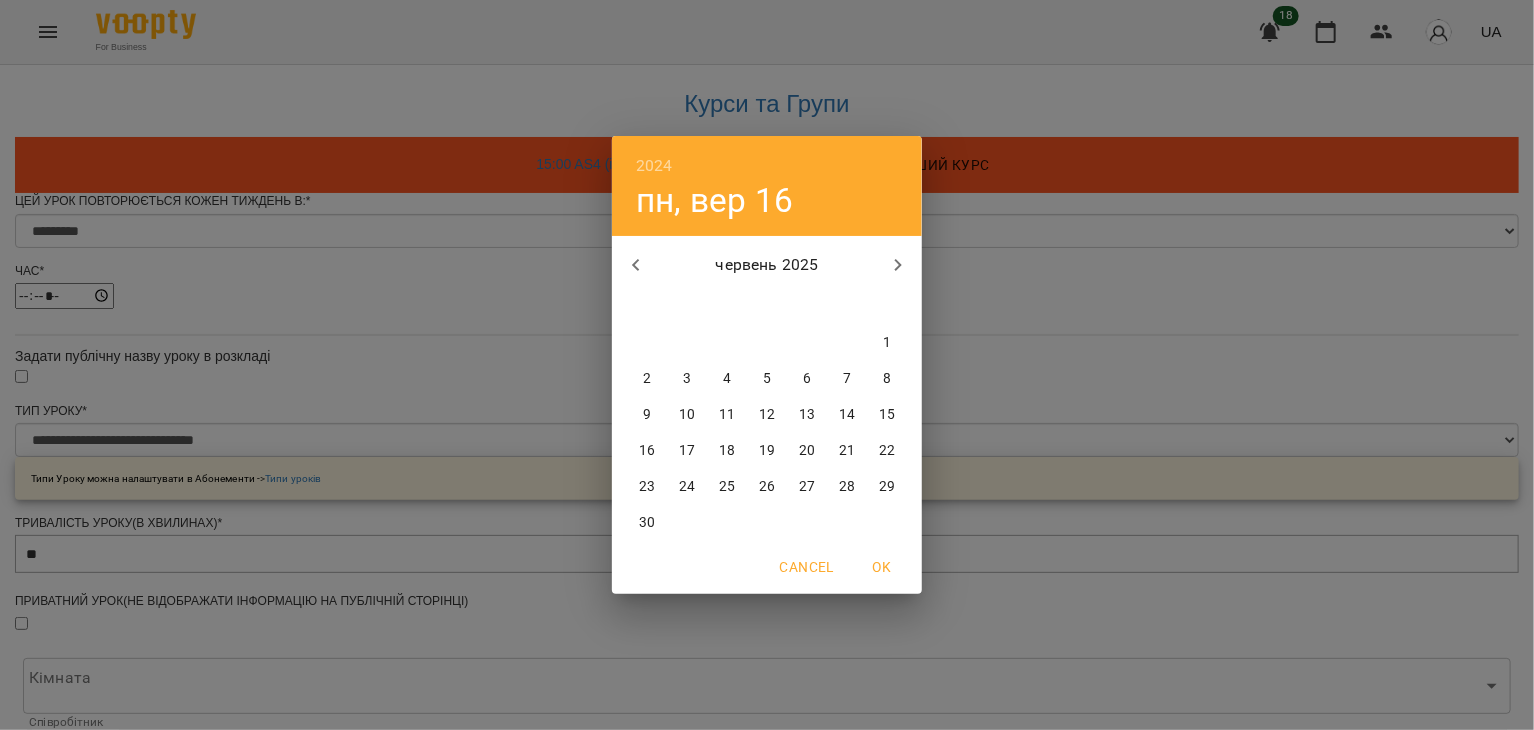 click 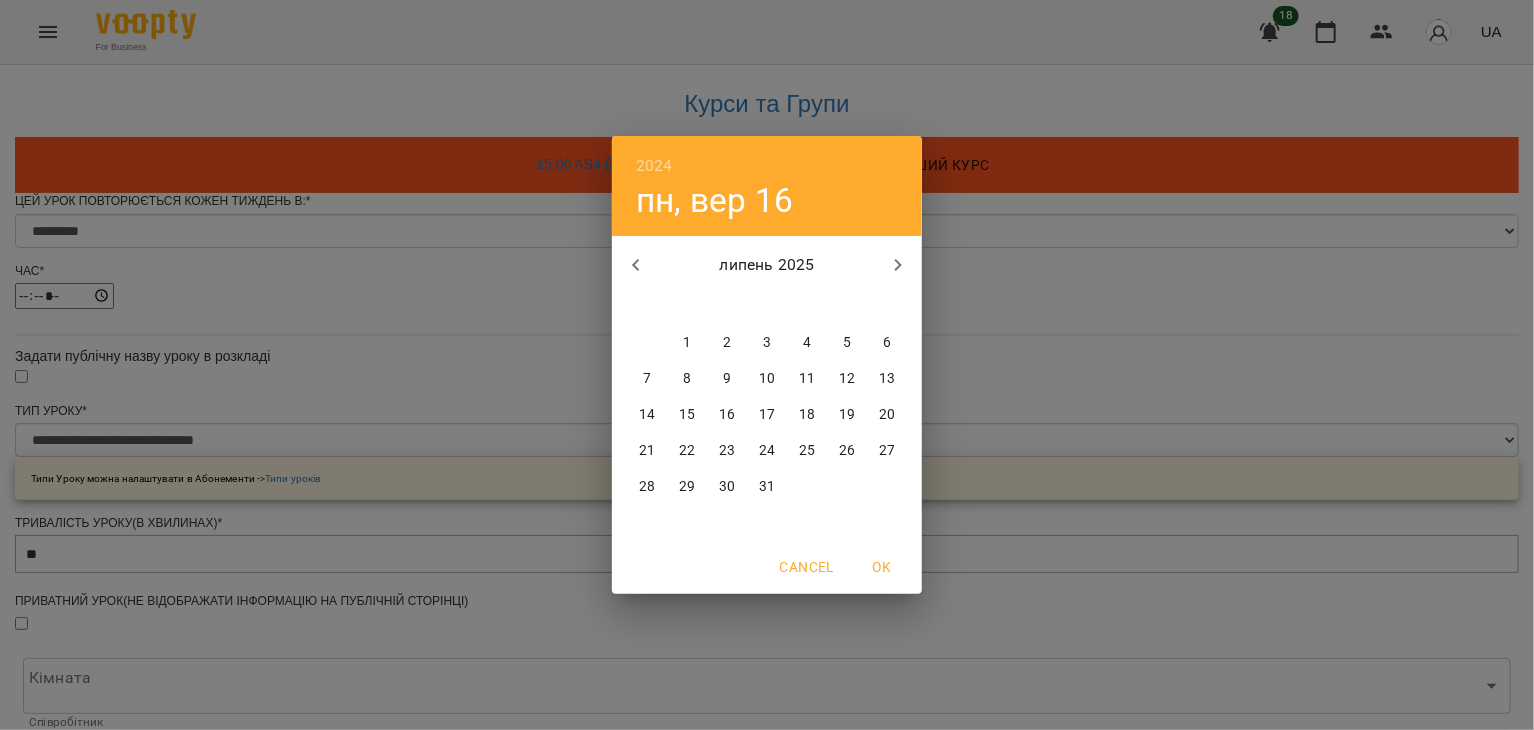 click 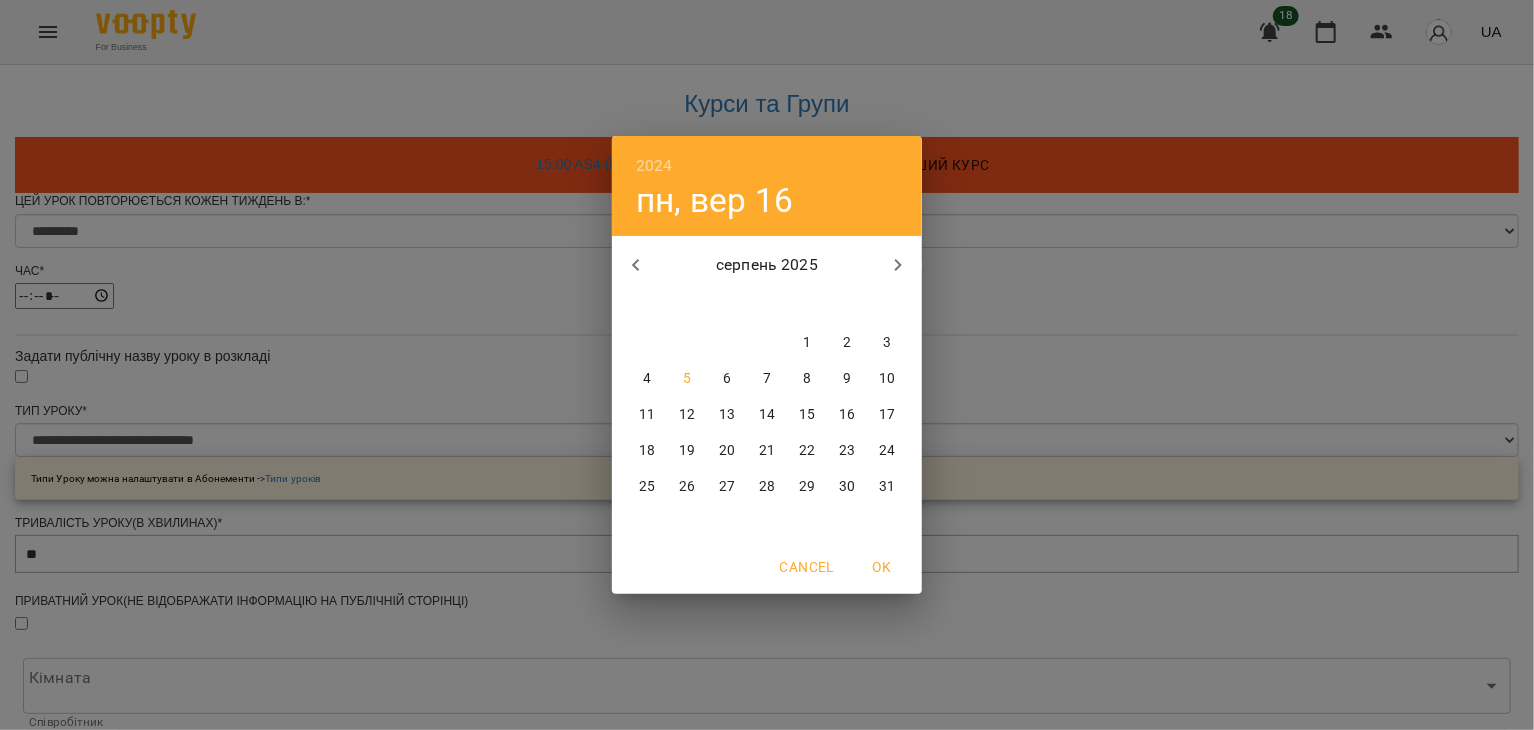 click on "11" at bounding box center [647, 415] 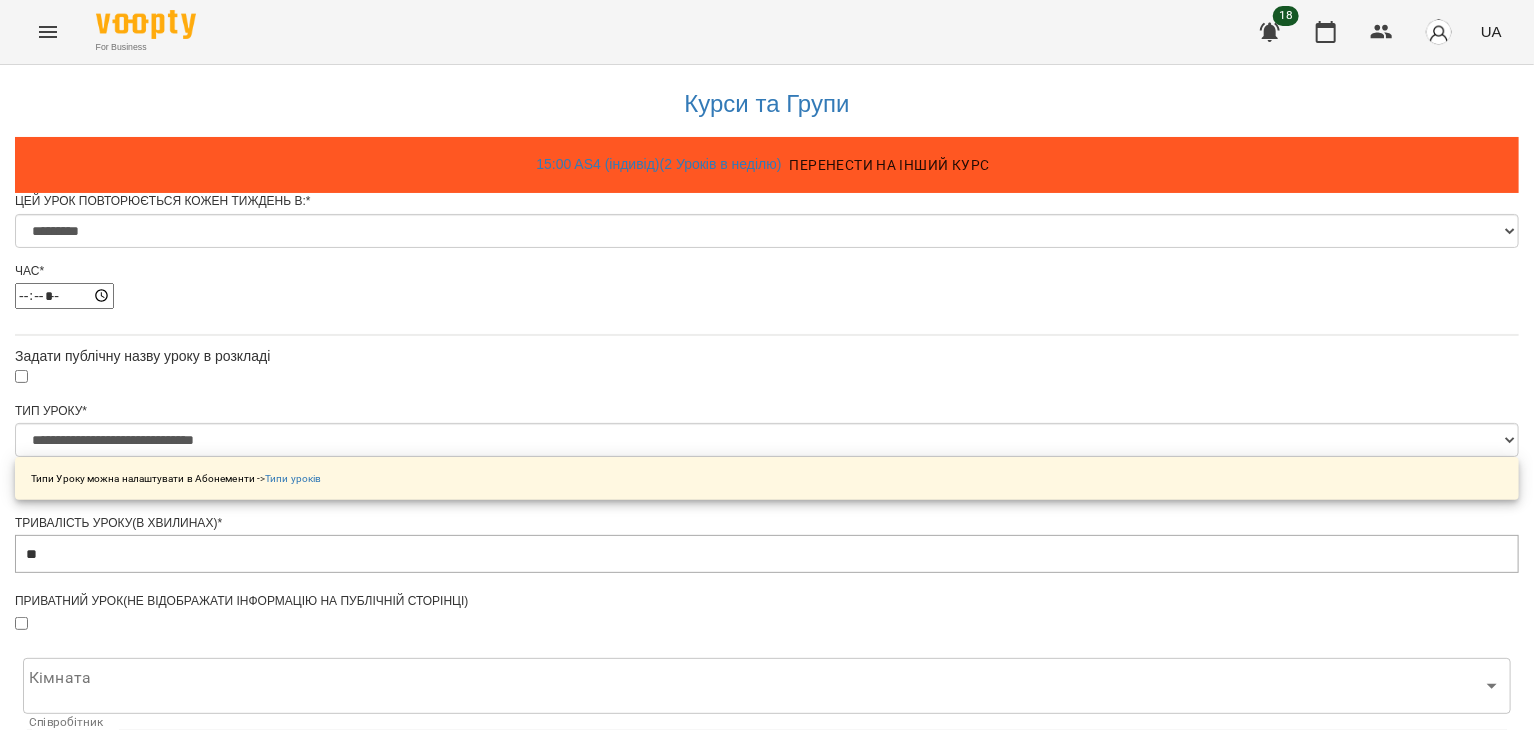 click on "Зберегти" at bounding box center [767, 1355] 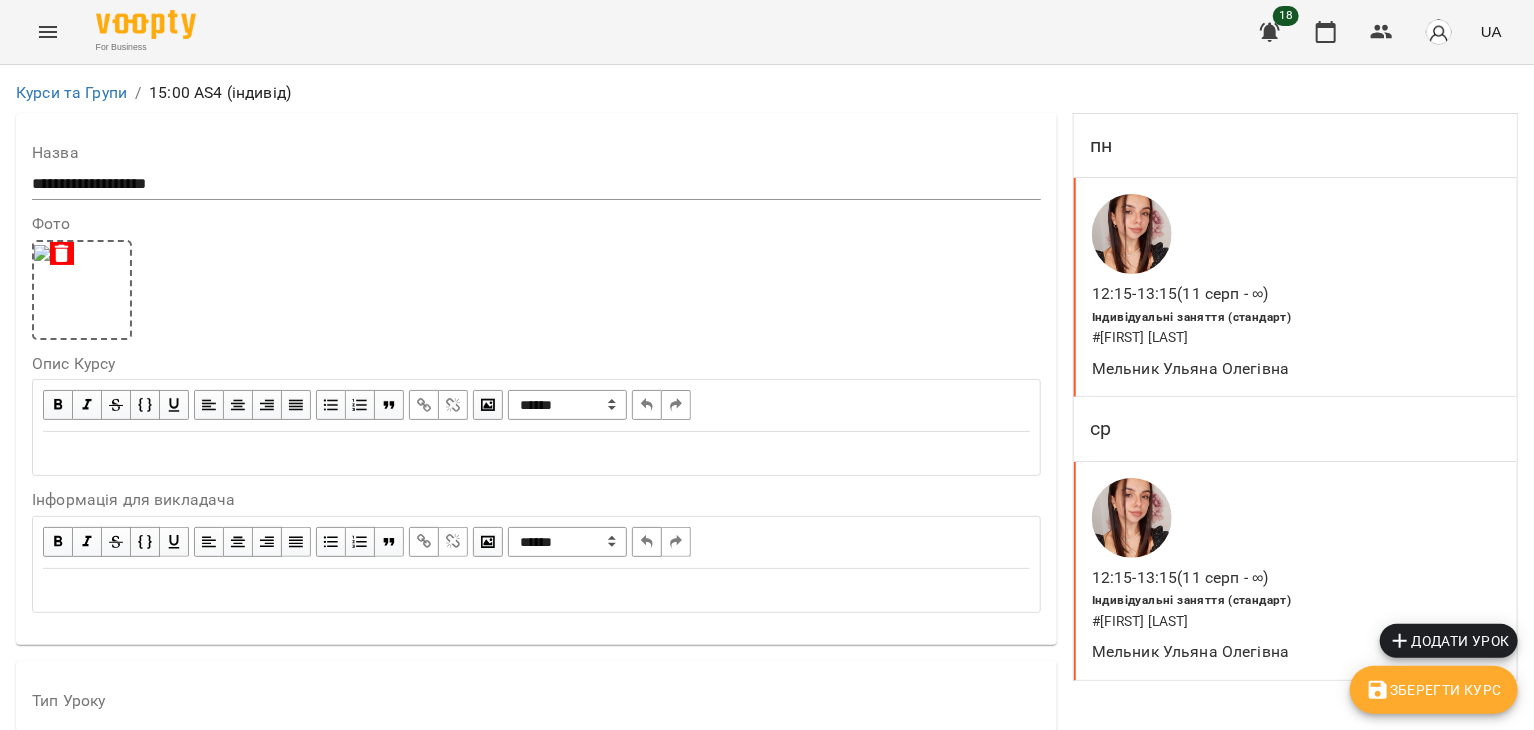 scroll, scrollTop: 22, scrollLeft: 0, axis: vertical 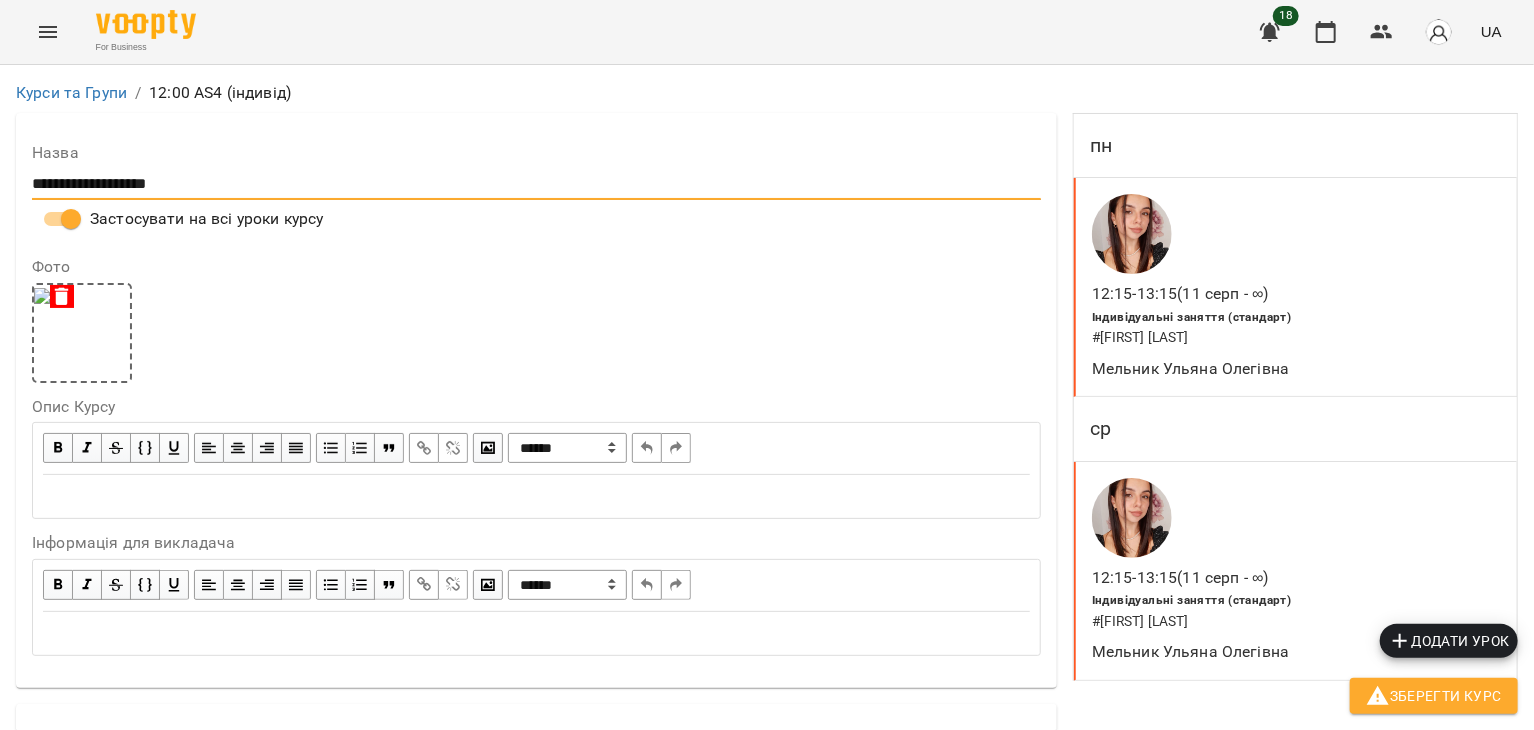 click on "**********" at bounding box center (536, 184) 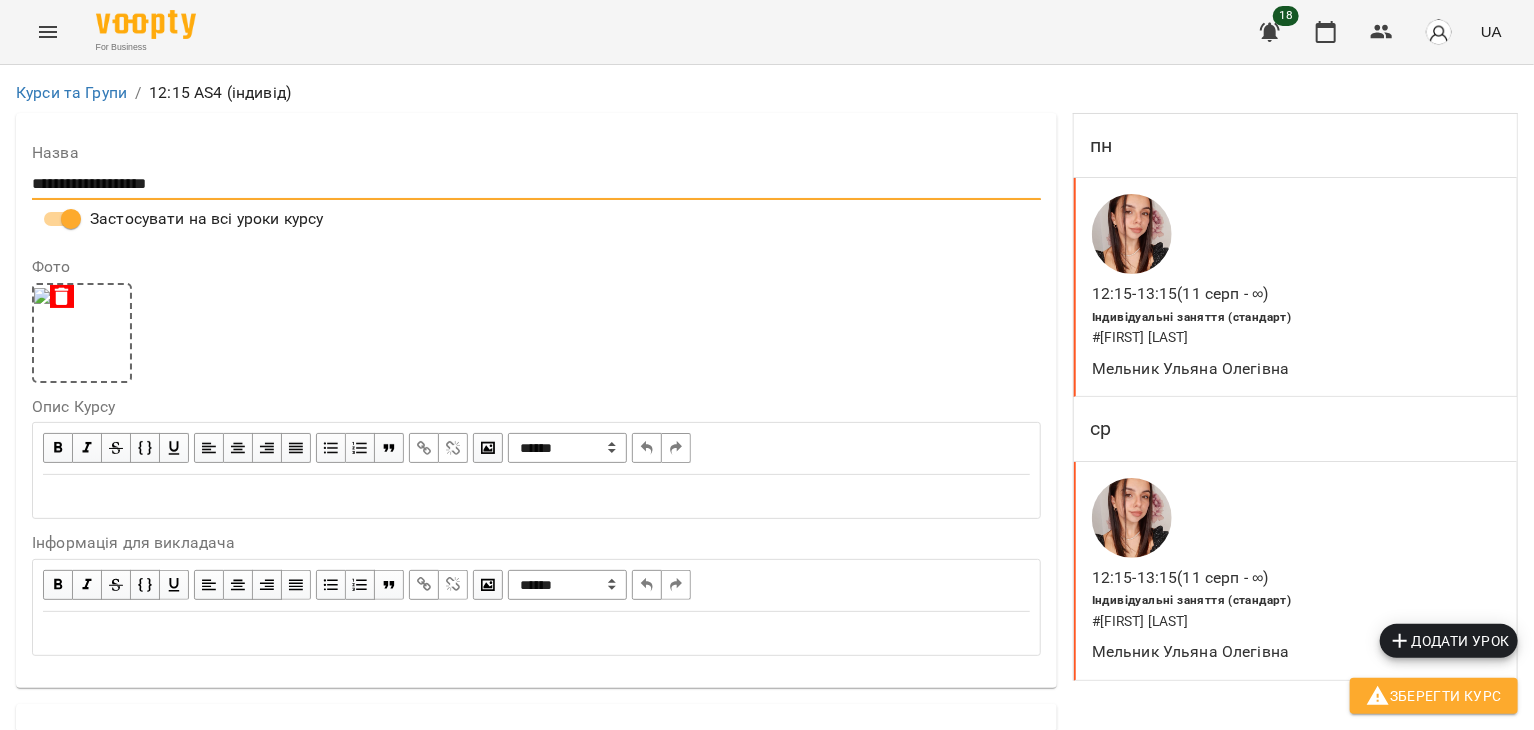 scroll, scrollTop: 0, scrollLeft: 0, axis: both 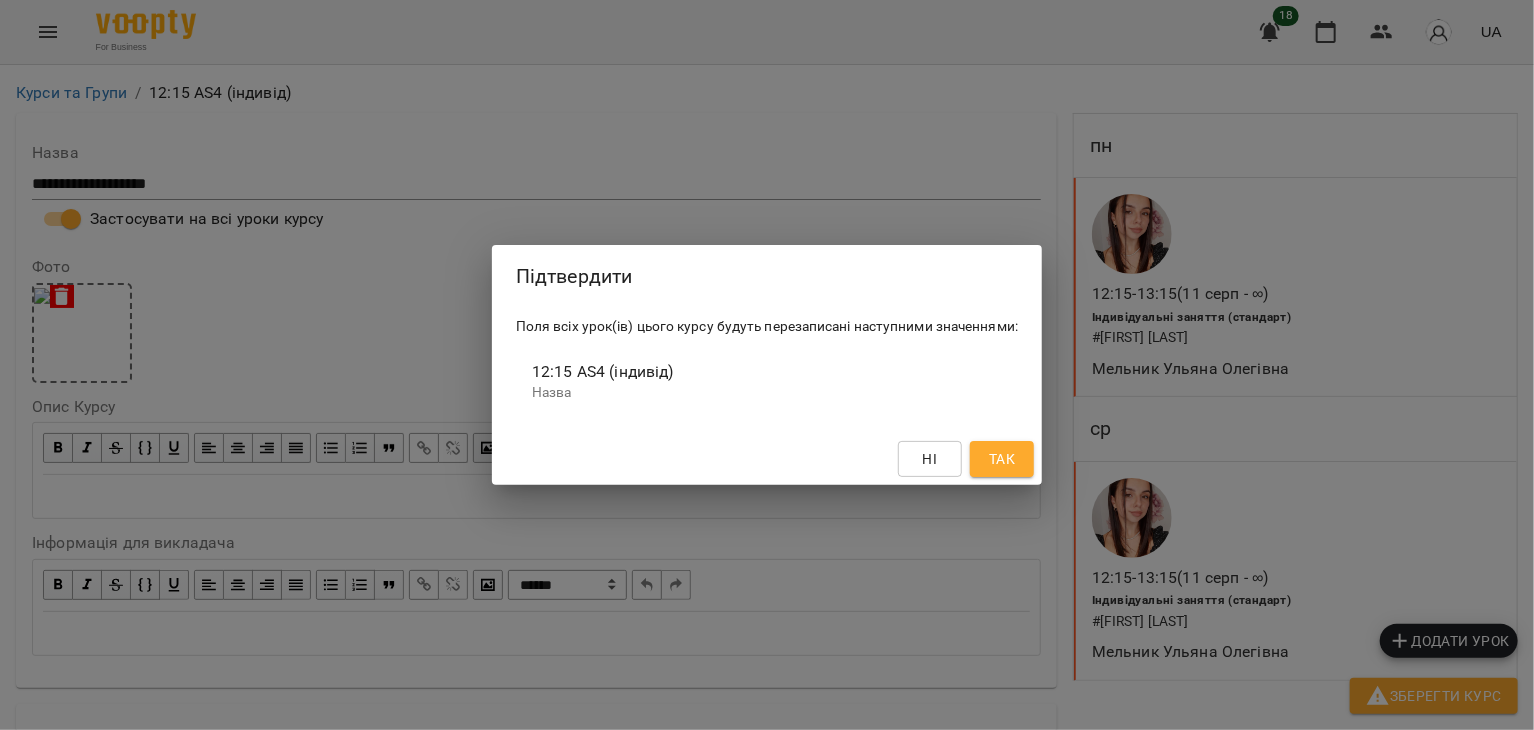click on "Так" at bounding box center [1002, 459] 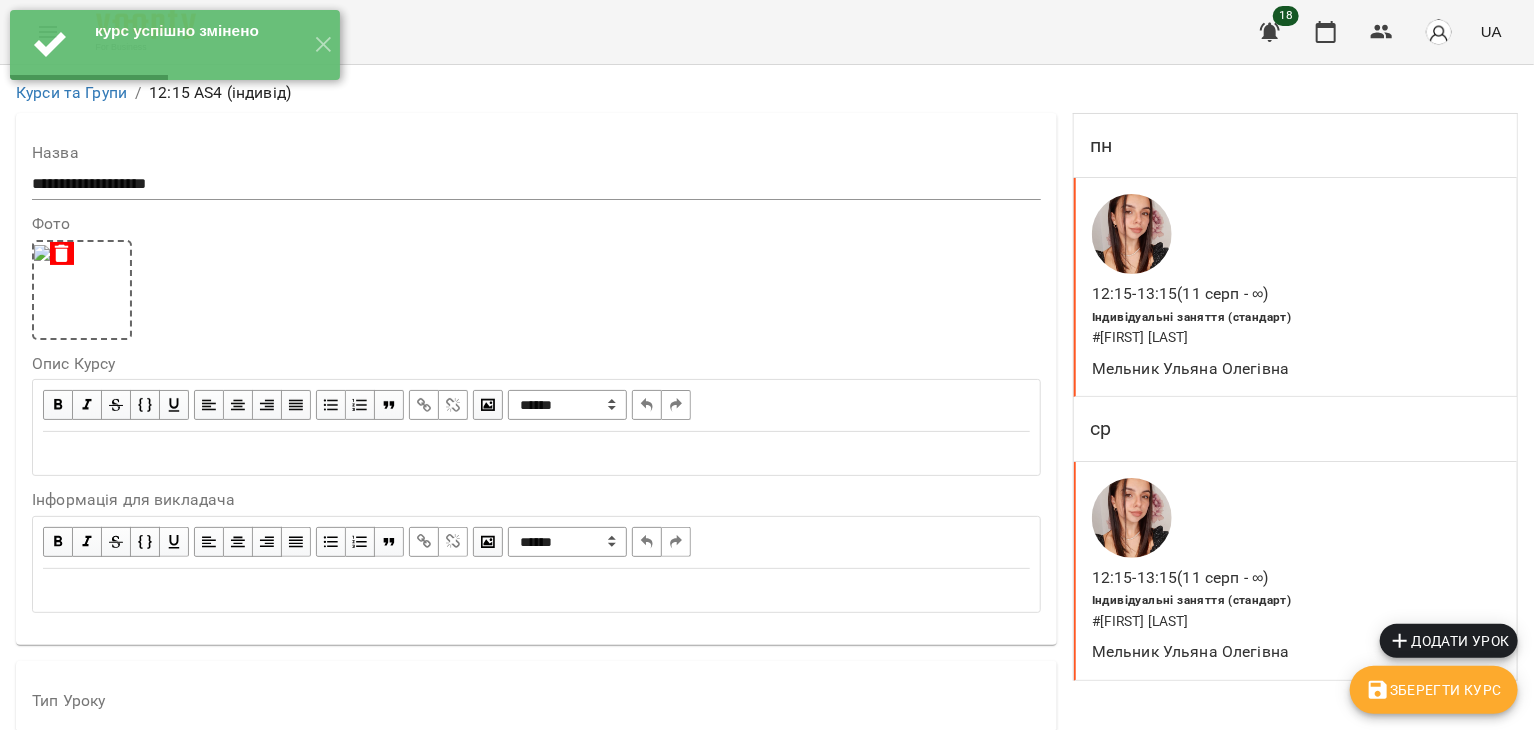 click on "For Business 18 UA" at bounding box center [767, 32] 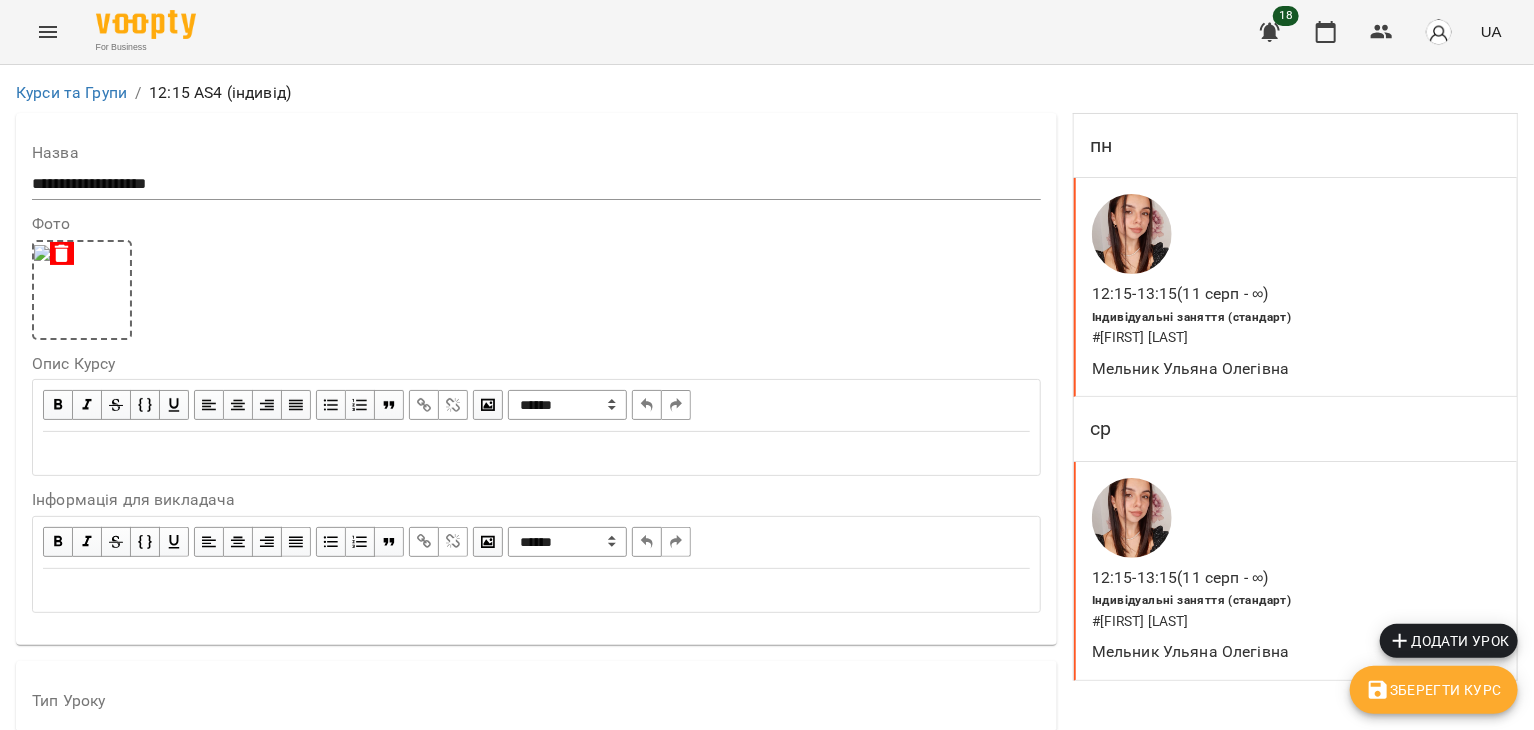 click on "For Business" at bounding box center (146, 47) 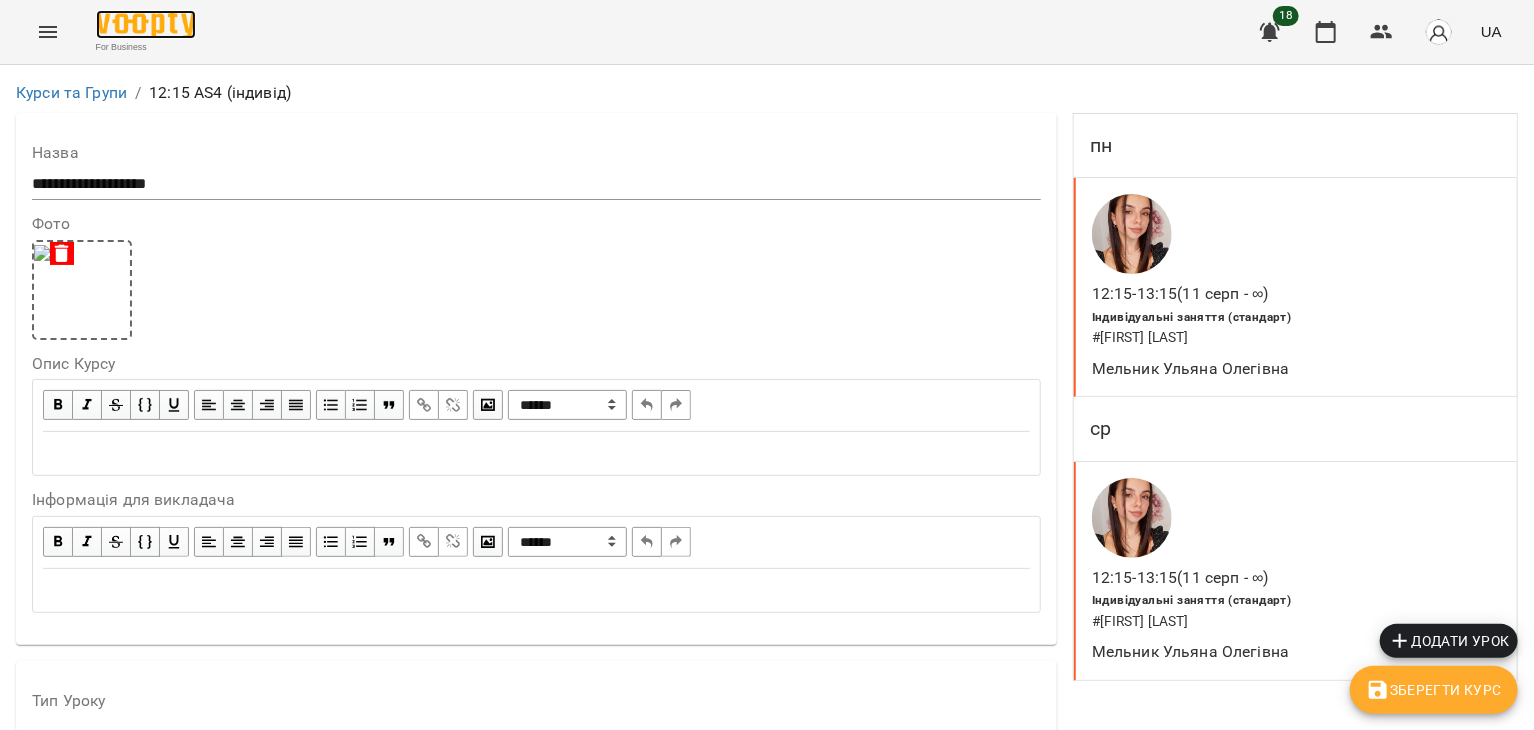click at bounding box center (146, 24) 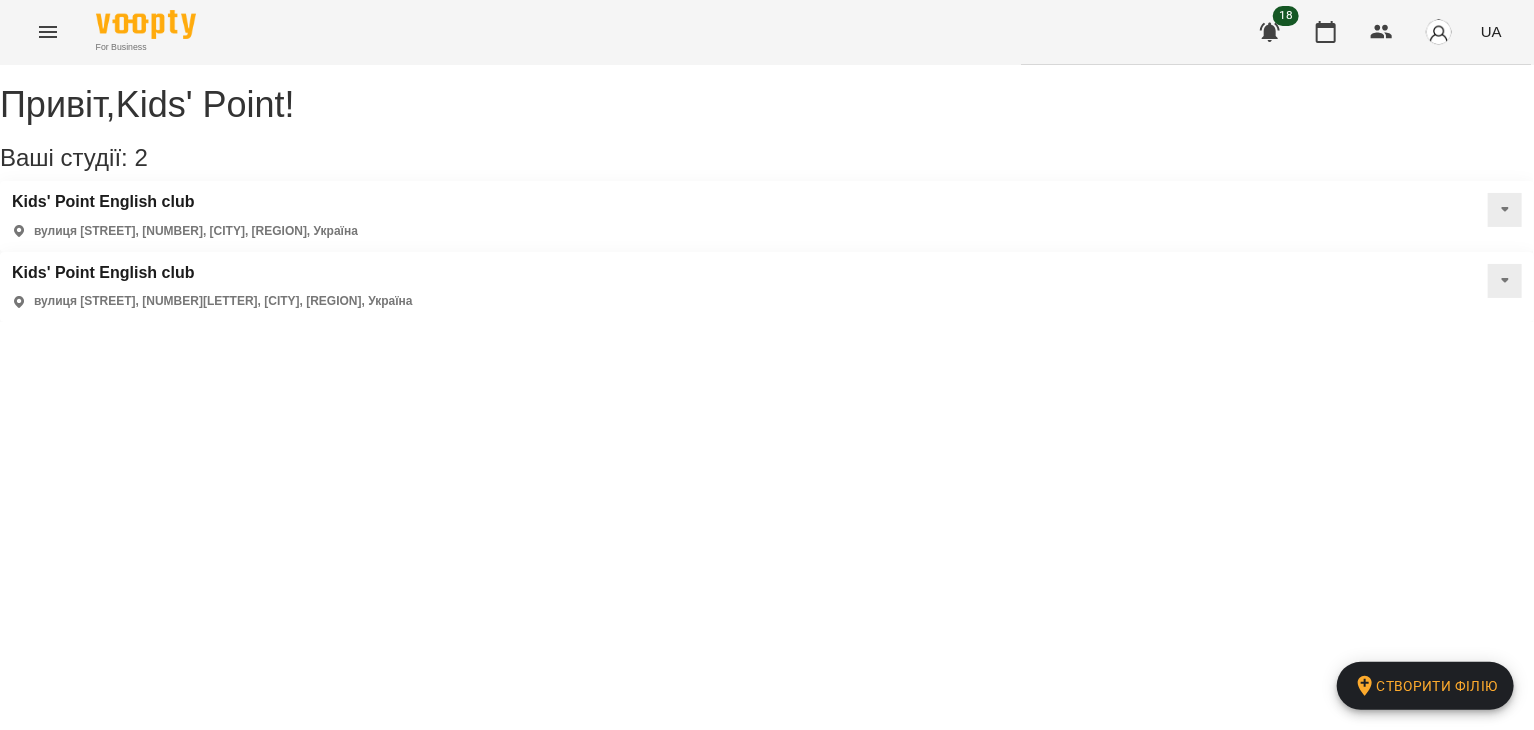 click 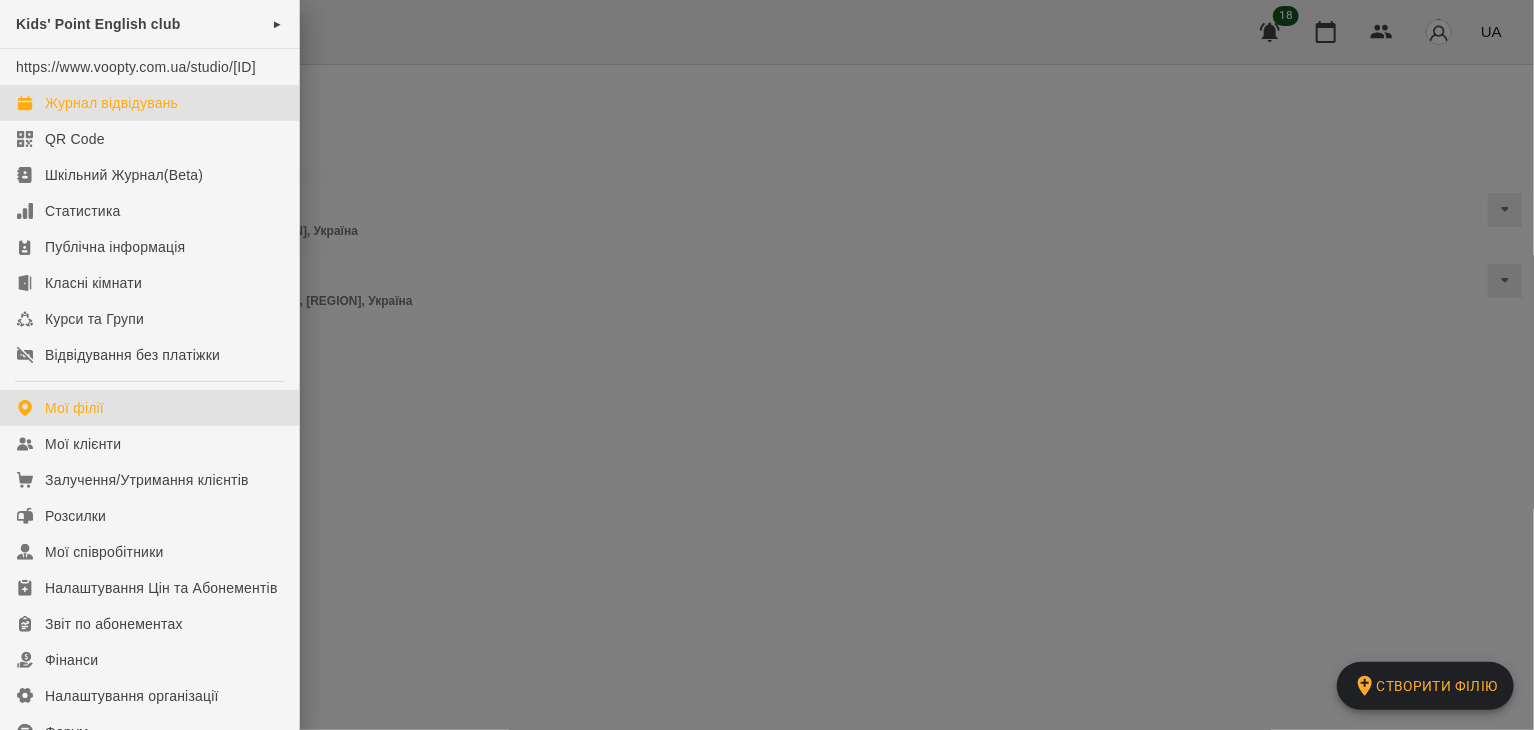 click on "Журнал відвідувань" at bounding box center [111, 103] 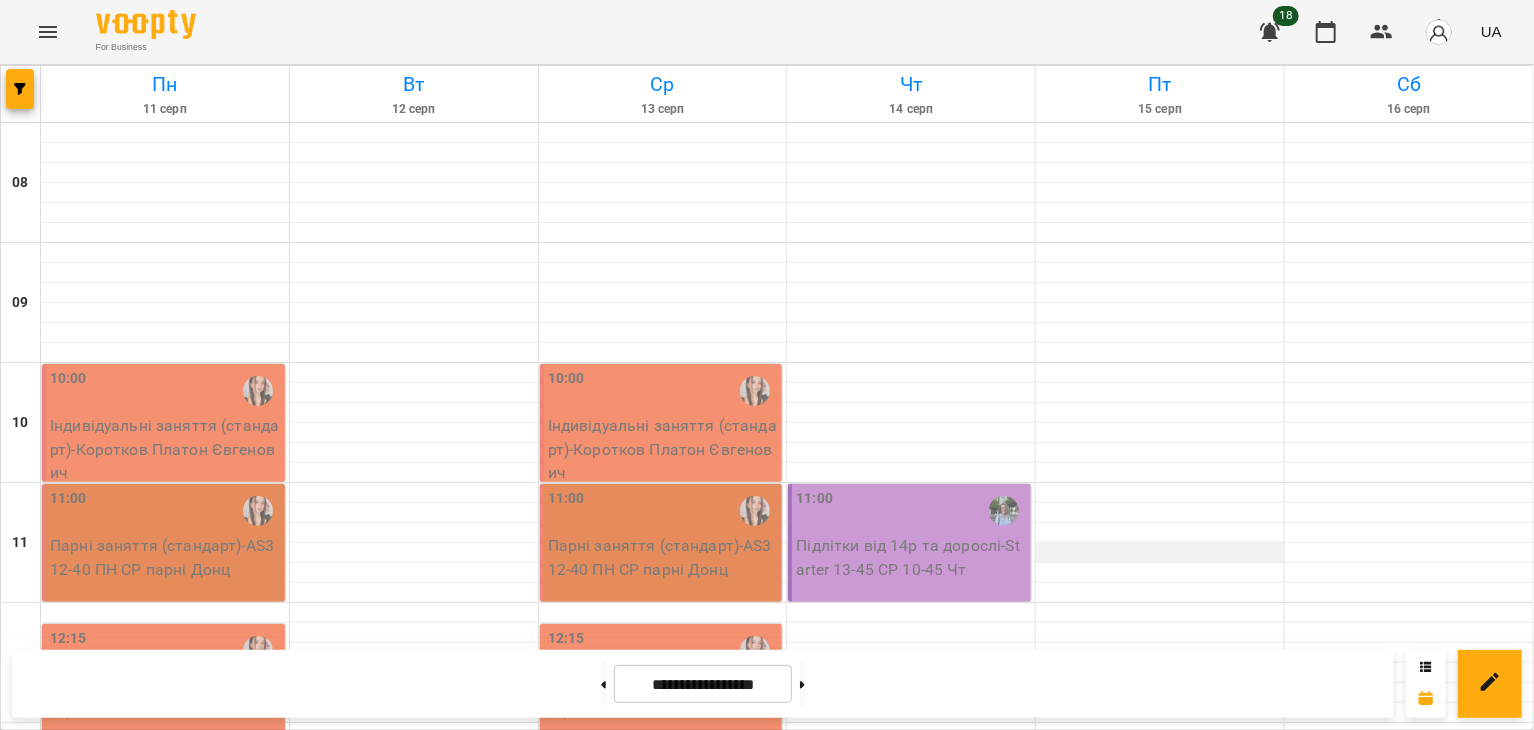 scroll, scrollTop: 196, scrollLeft: 0, axis: vertical 